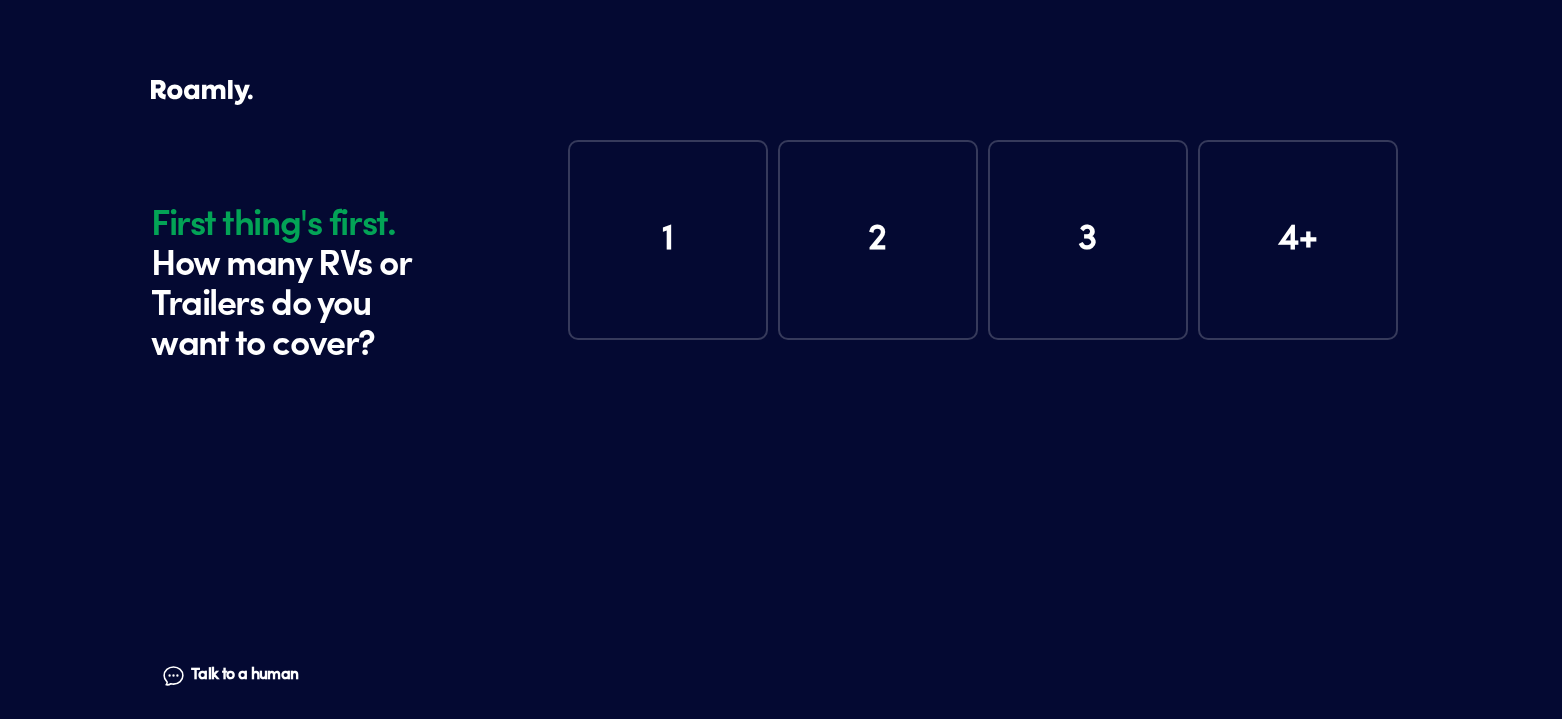 scroll, scrollTop: 0, scrollLeft: 0, axis: both 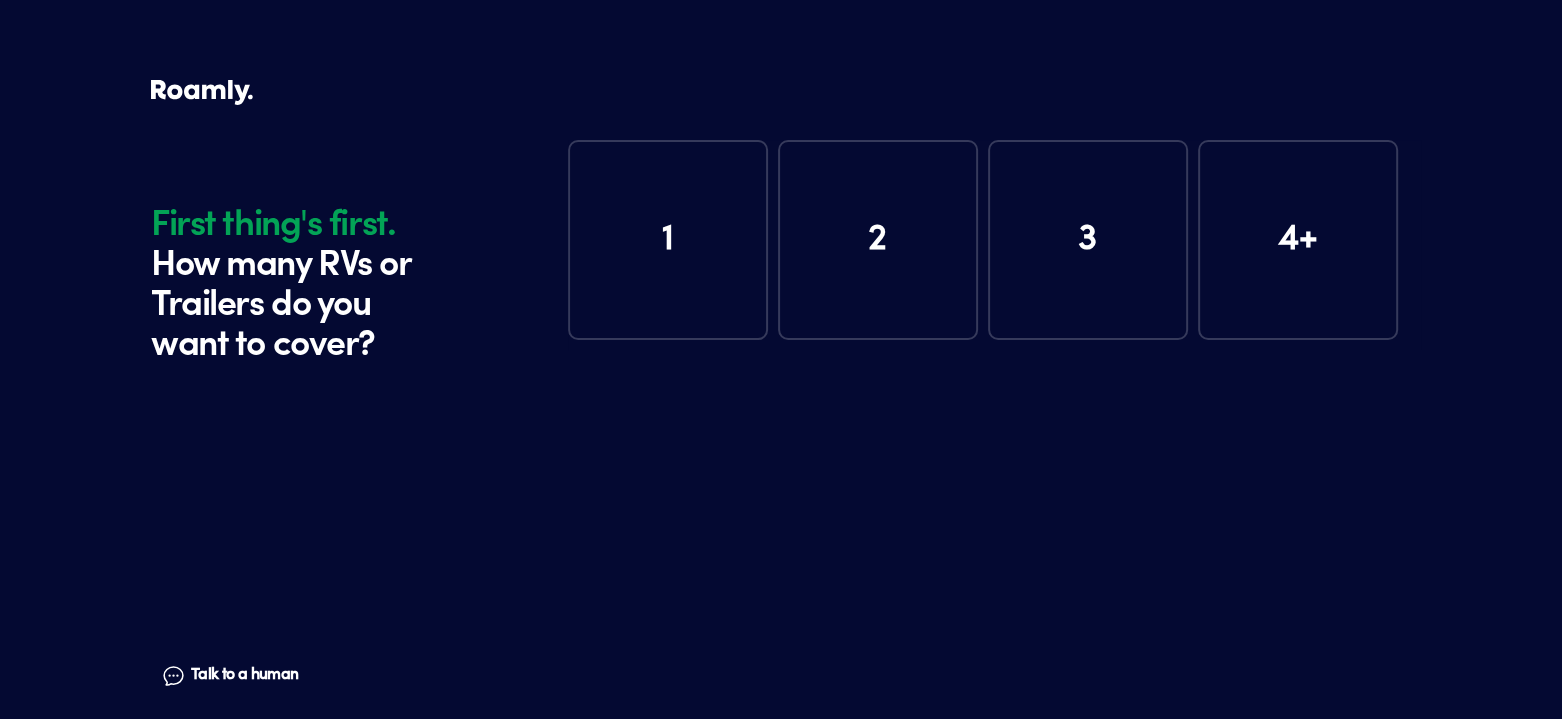 click on "2" at bounding box center (878, 240) 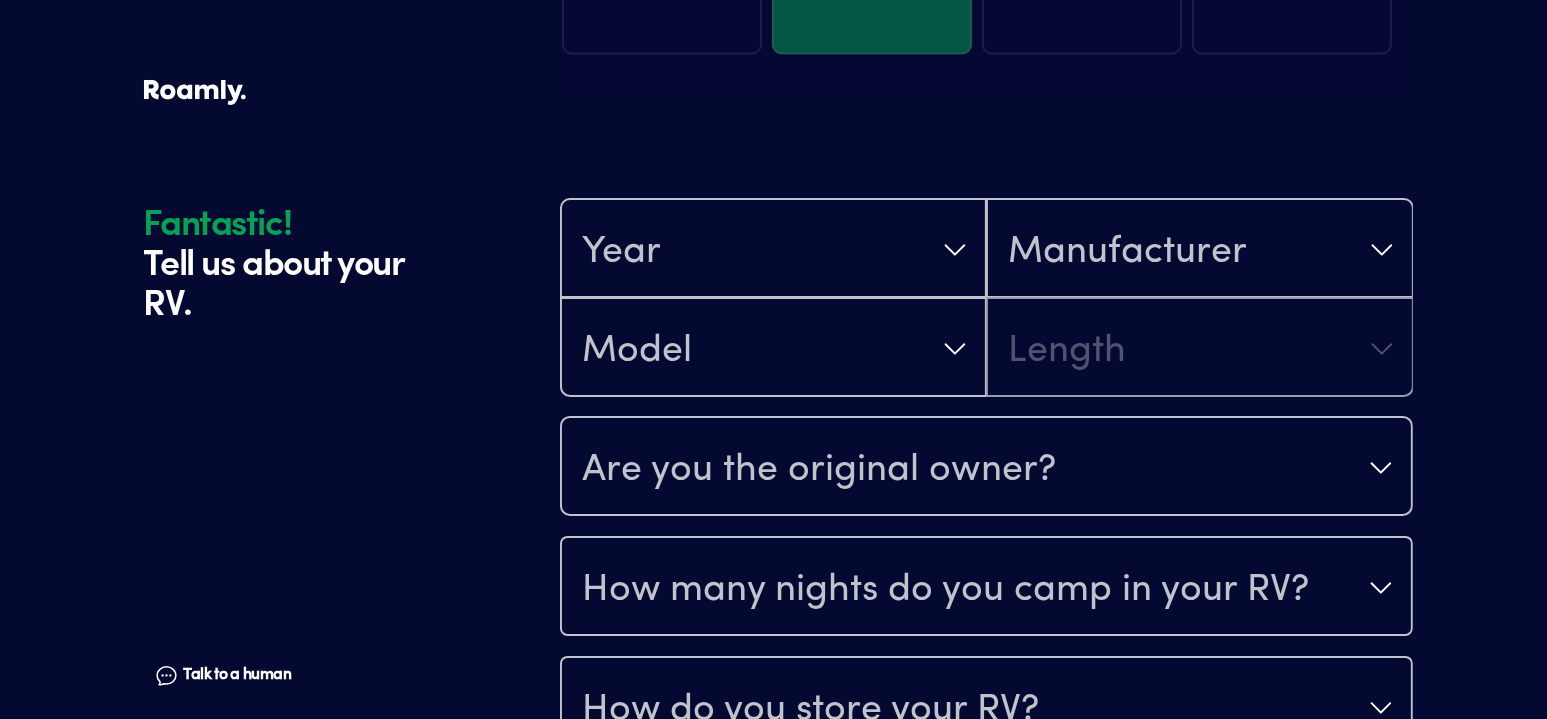 scroll, scrollTop: 390, scrollLeft: 0, axis: vertical 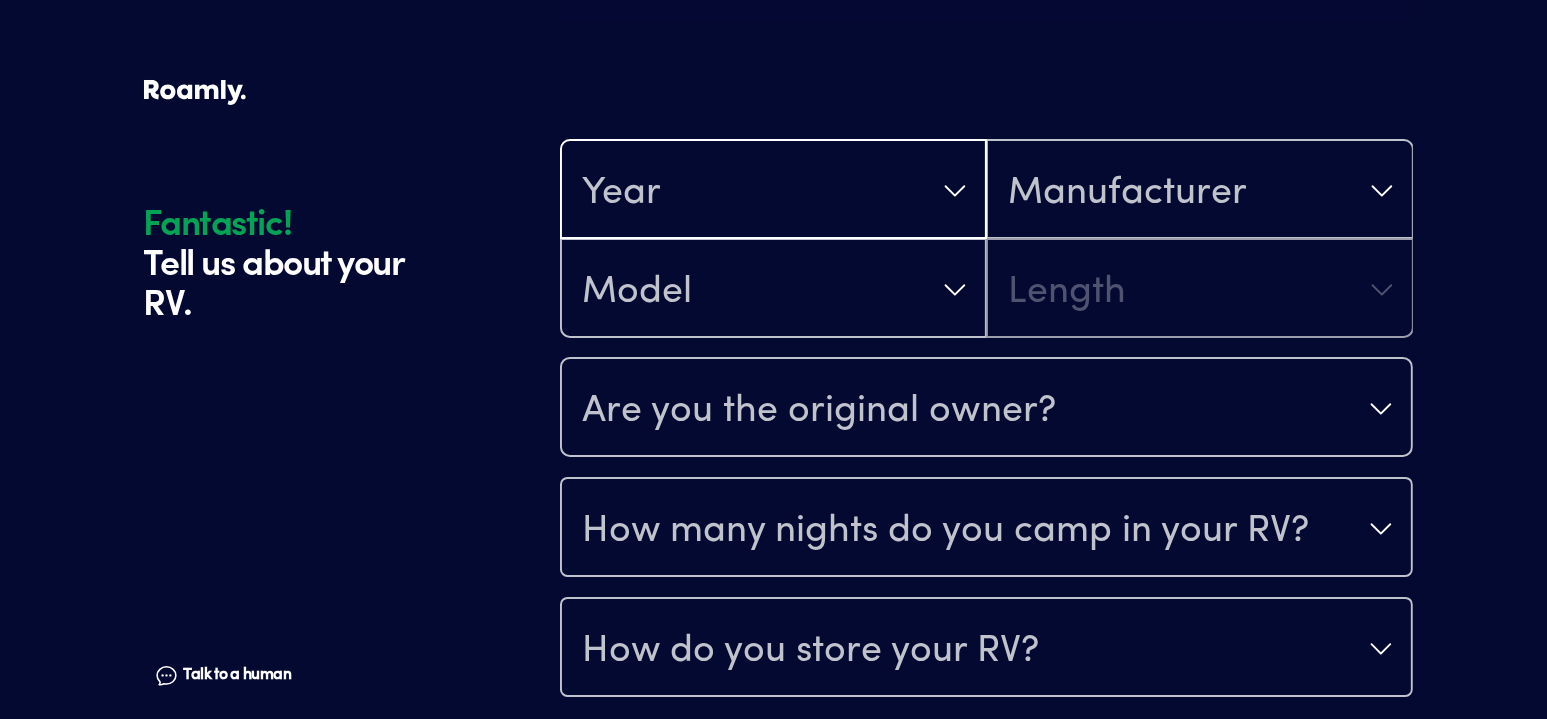click on "Year" at bounding box center (773, 191) 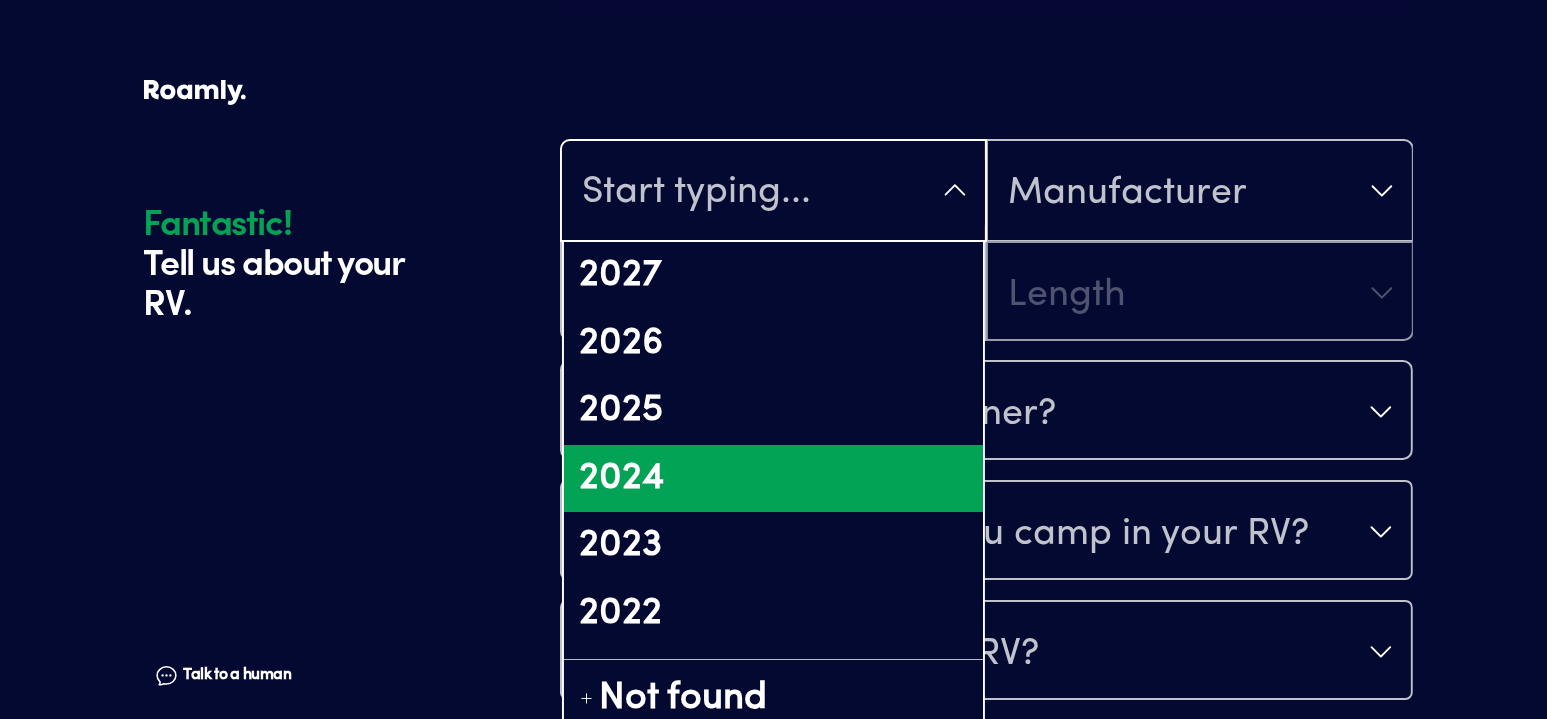 click on "2024" at bounding box center (773, 479) 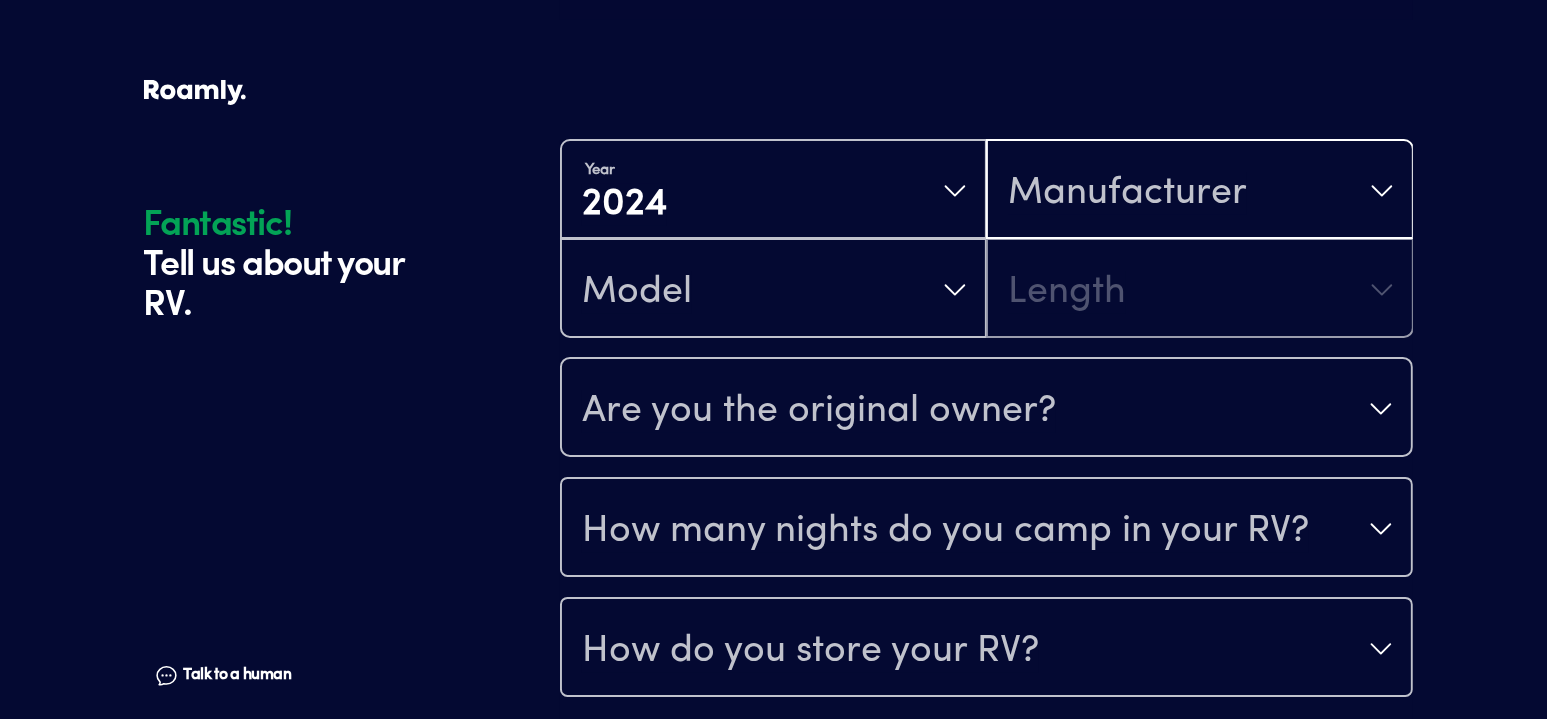 click on "Manufacturer" at bounding box center (1127, 193) 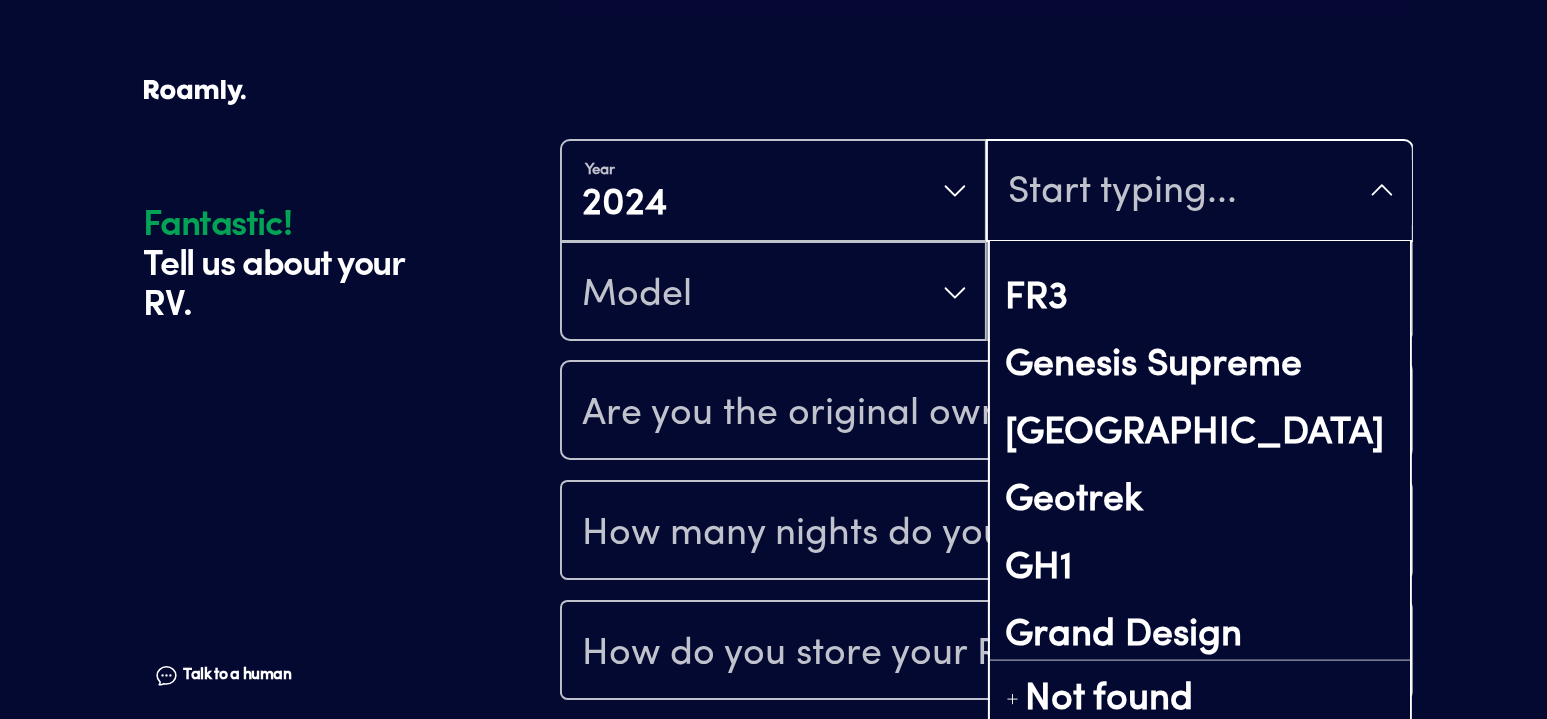 scroll, scrollTop: 3200, scrollLeft: 0, axis: vertical 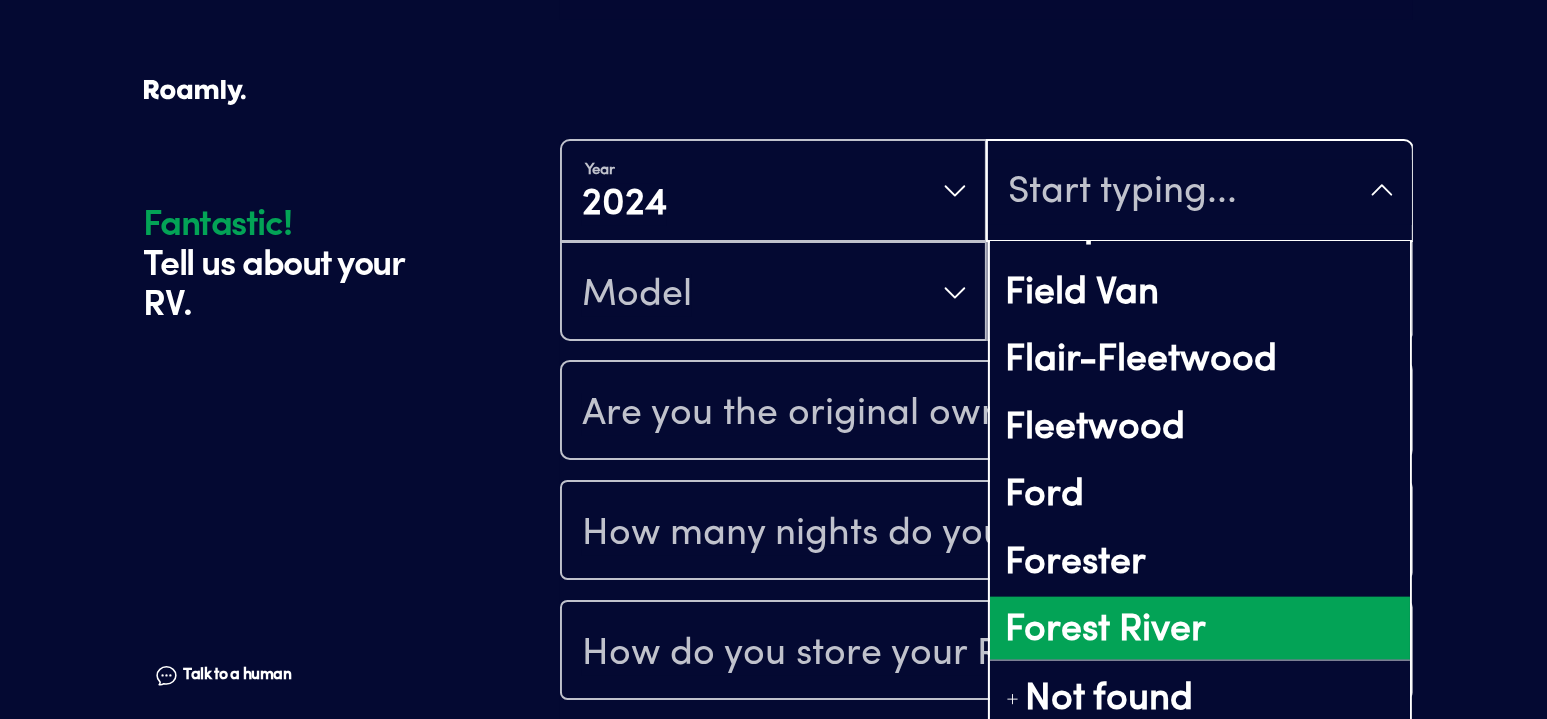 click on "Forest River" at bounding box center (1199, 631) 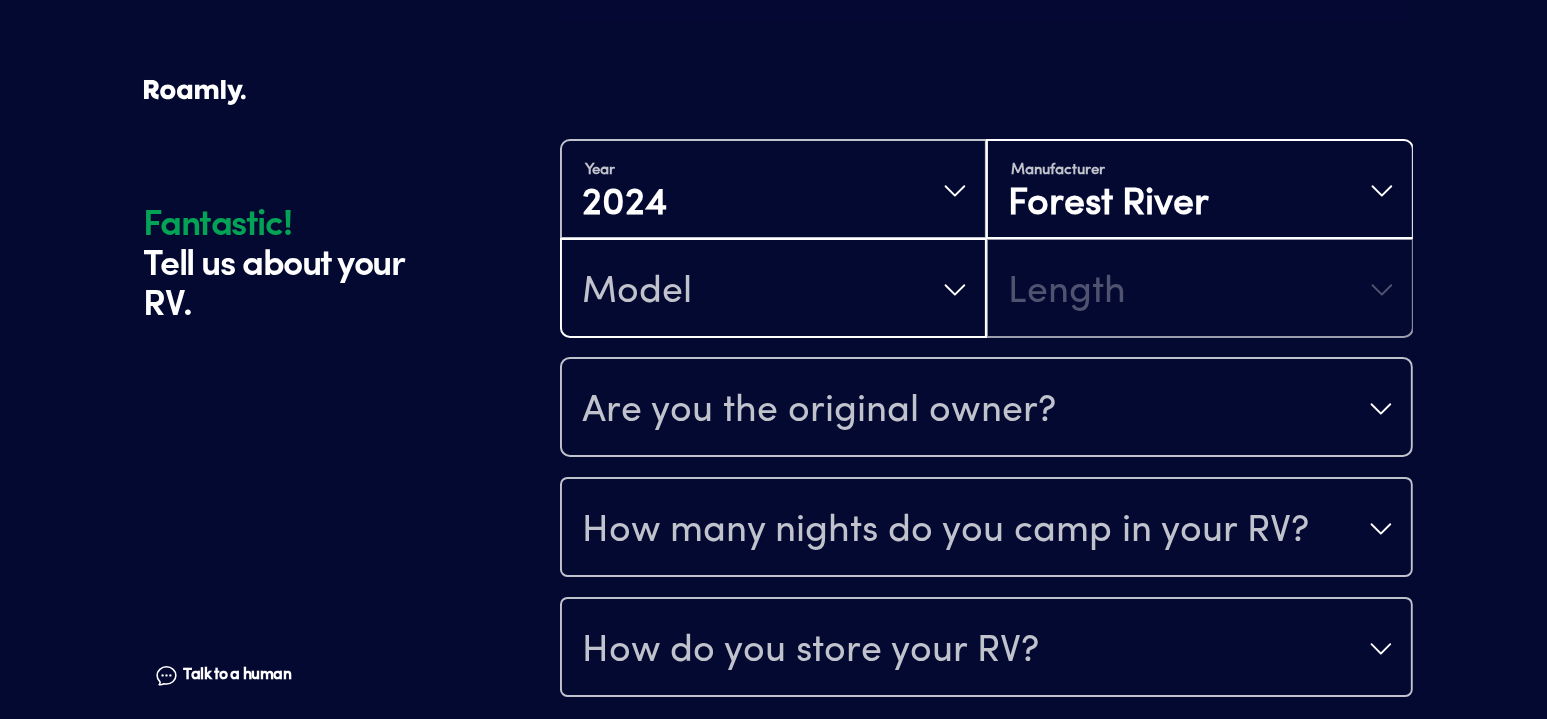 click on "Model" at bounding box center (773, 290) 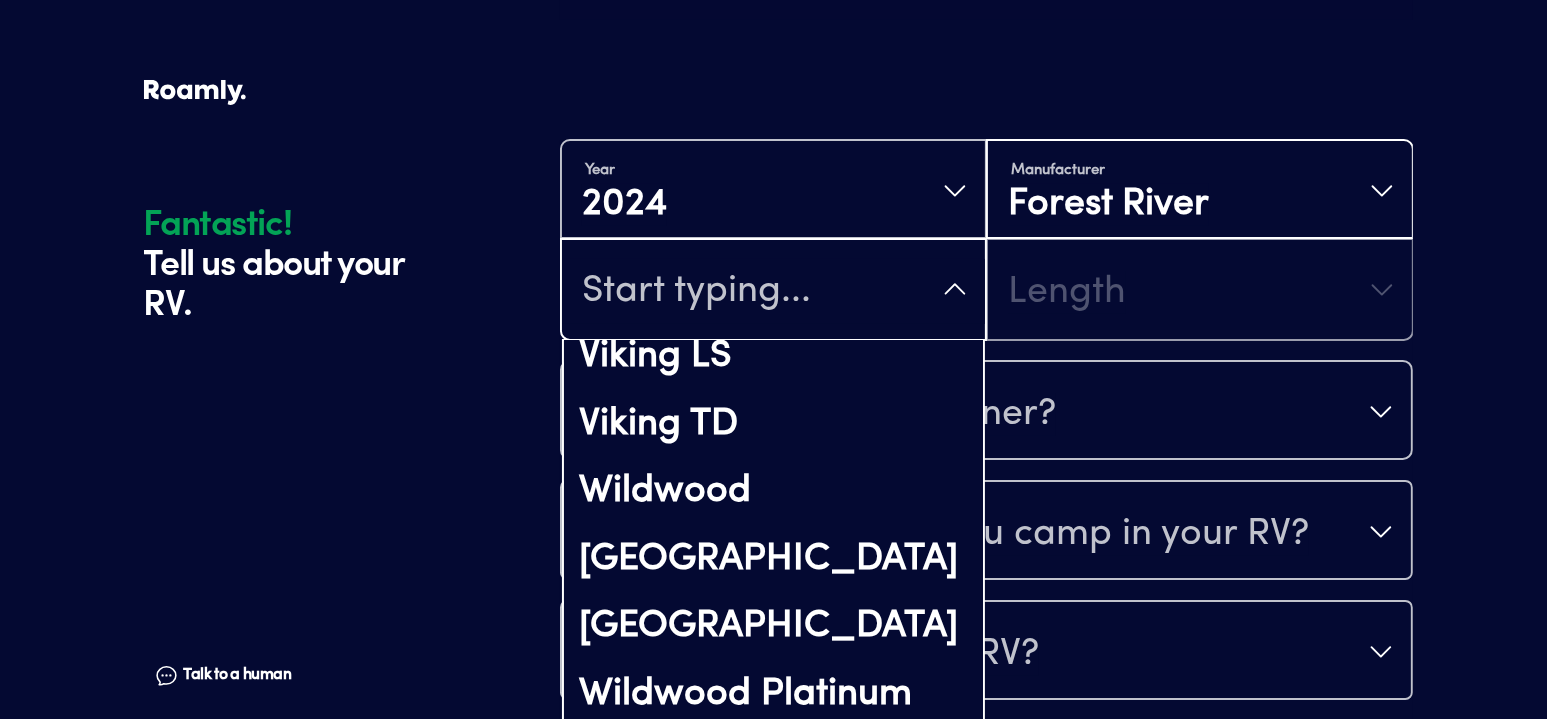 scroll, scrollTop: 8429, scrollLeft: 0, axis: vertical 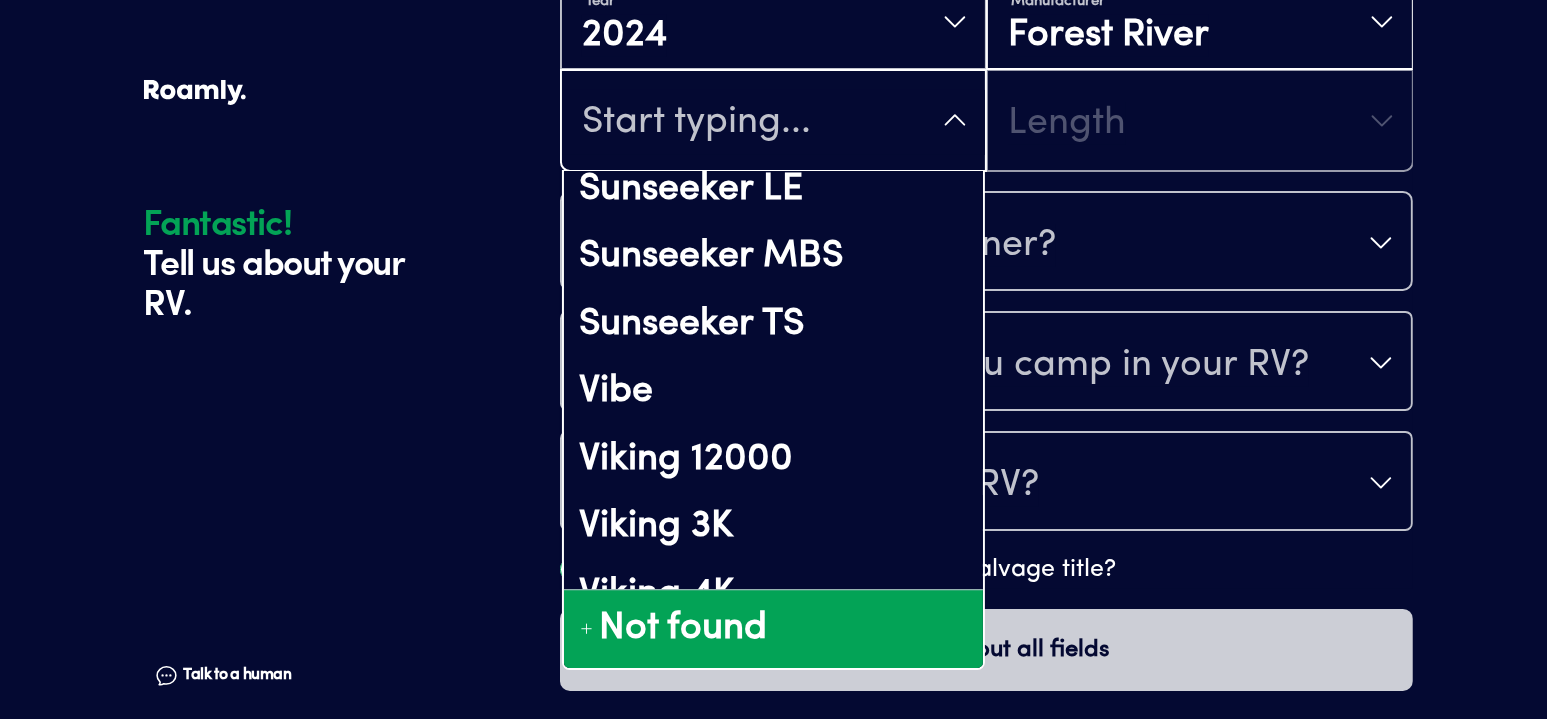 click on "Not found" at bounding box center (683, 630) 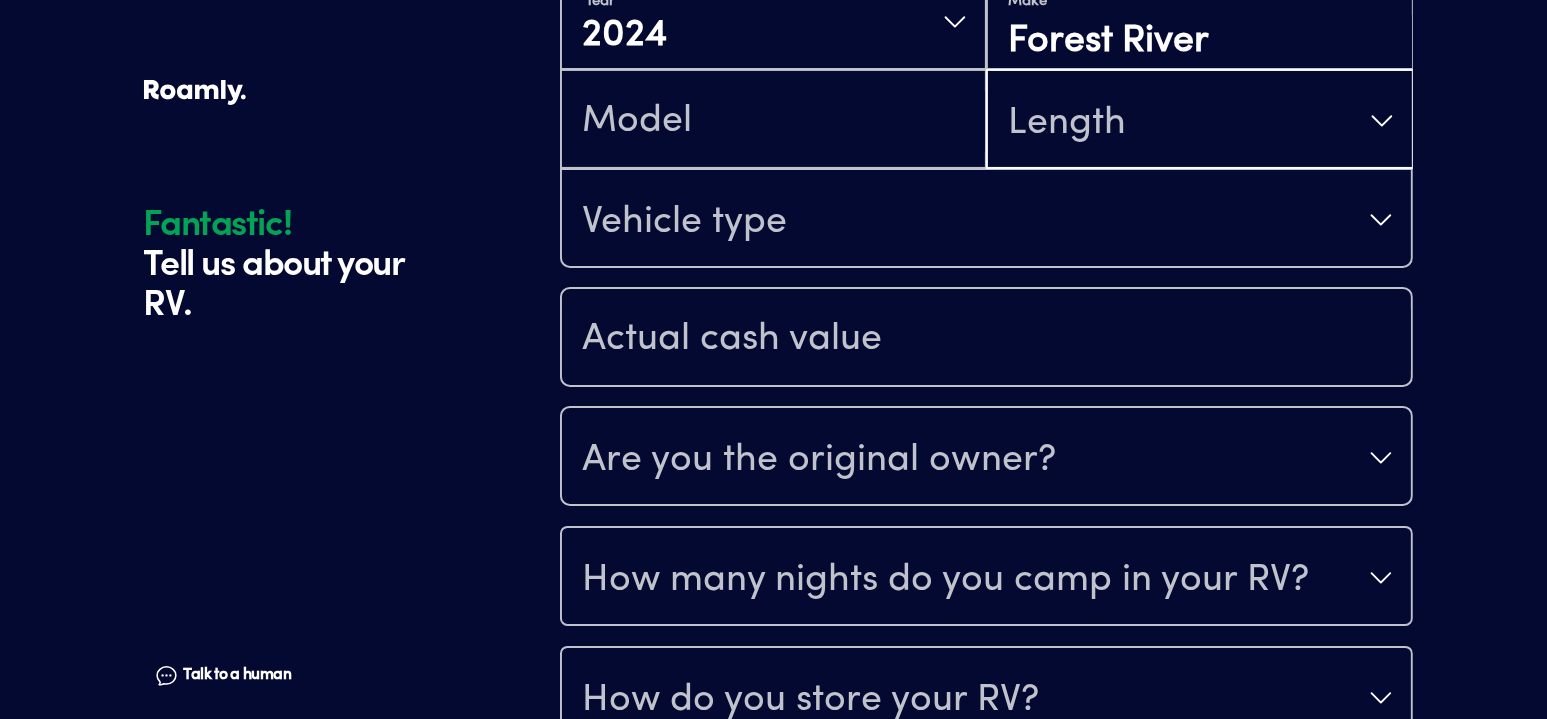 click on "Length" at bounding box center [1067, 123] 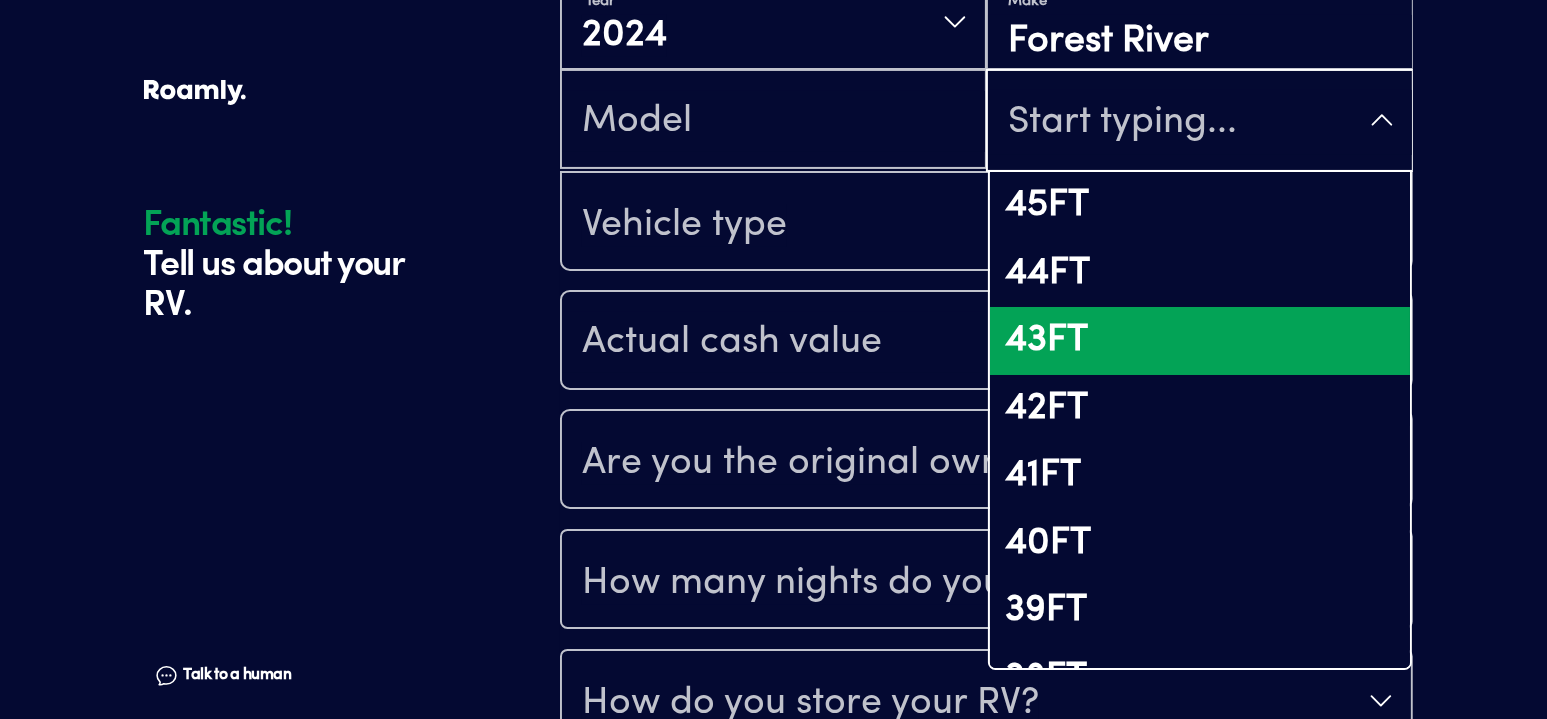 click on "43FT" at bounding box center [1199, 341] 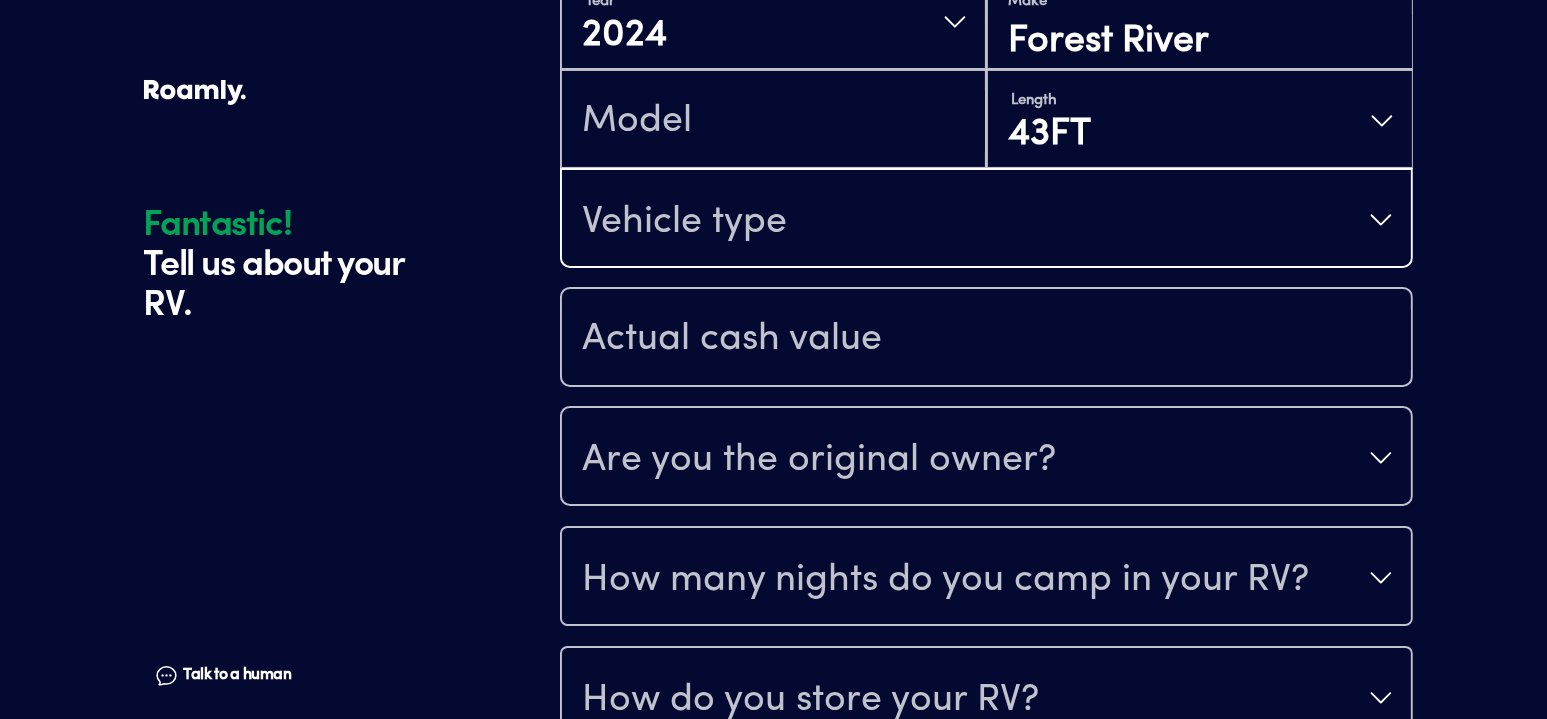 click on "Vehicle type" at bounding box center (986, 220) 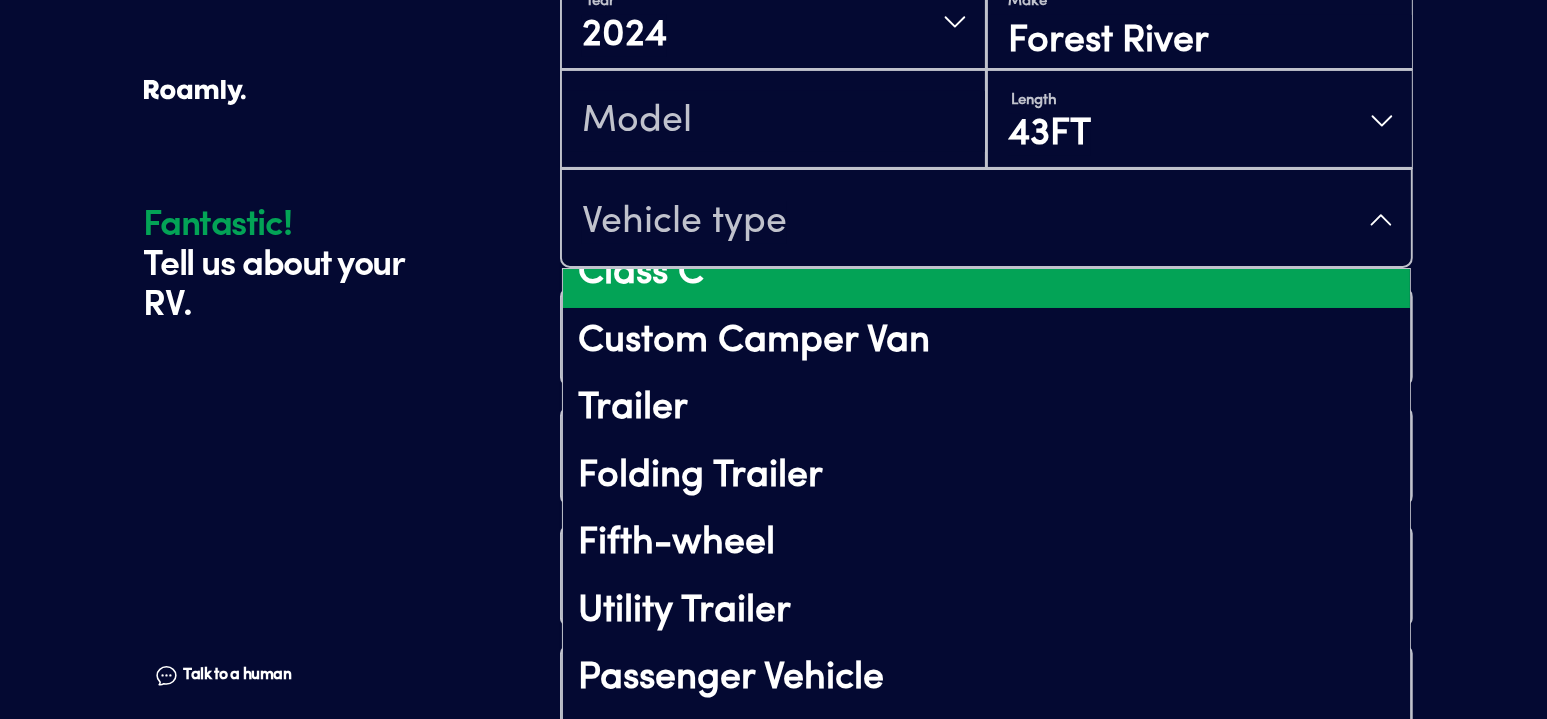 scroll, scrollTop: 200, scrollLeft: 0, axis: vertical 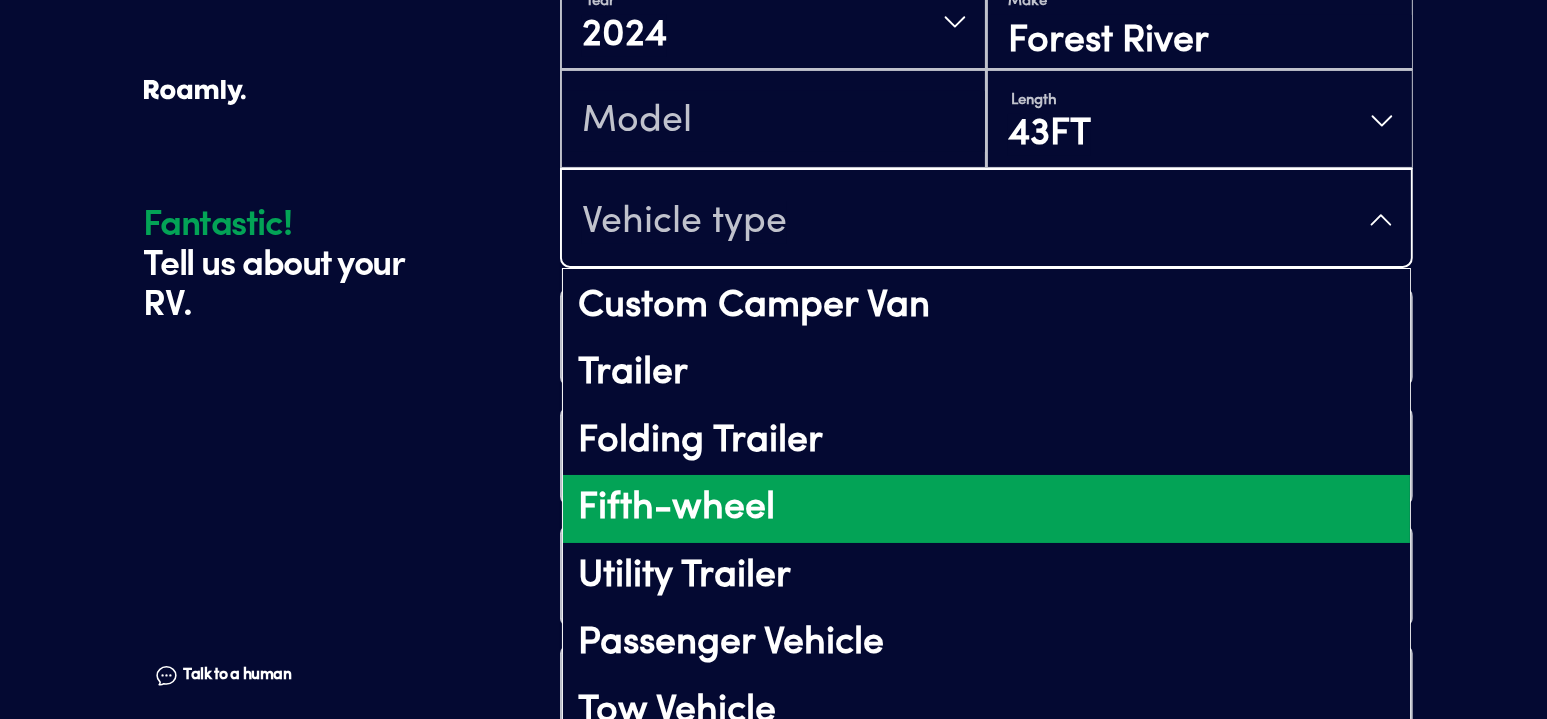 click on "Fifth-wheel" at bounding box center (986, 509) 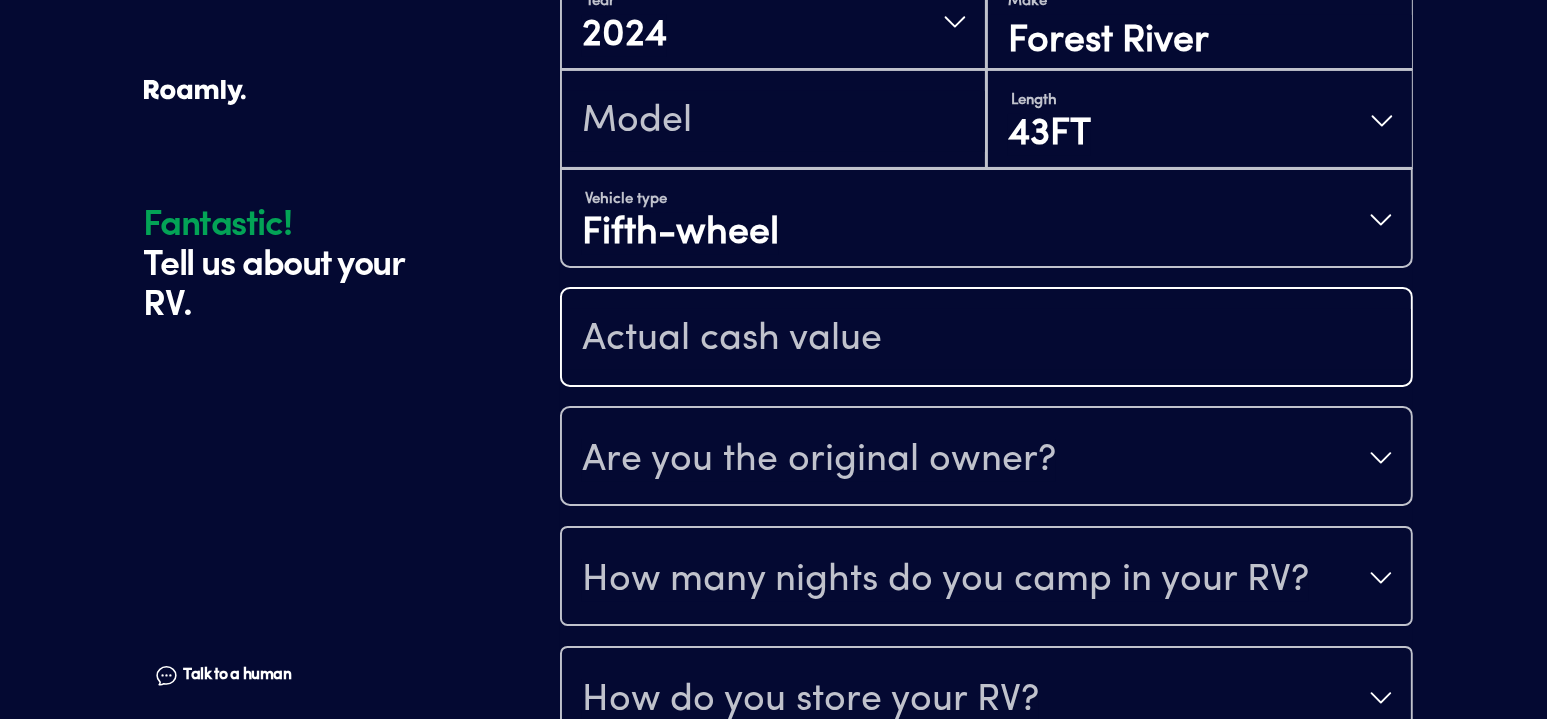 click at bounding box center [986, 339] 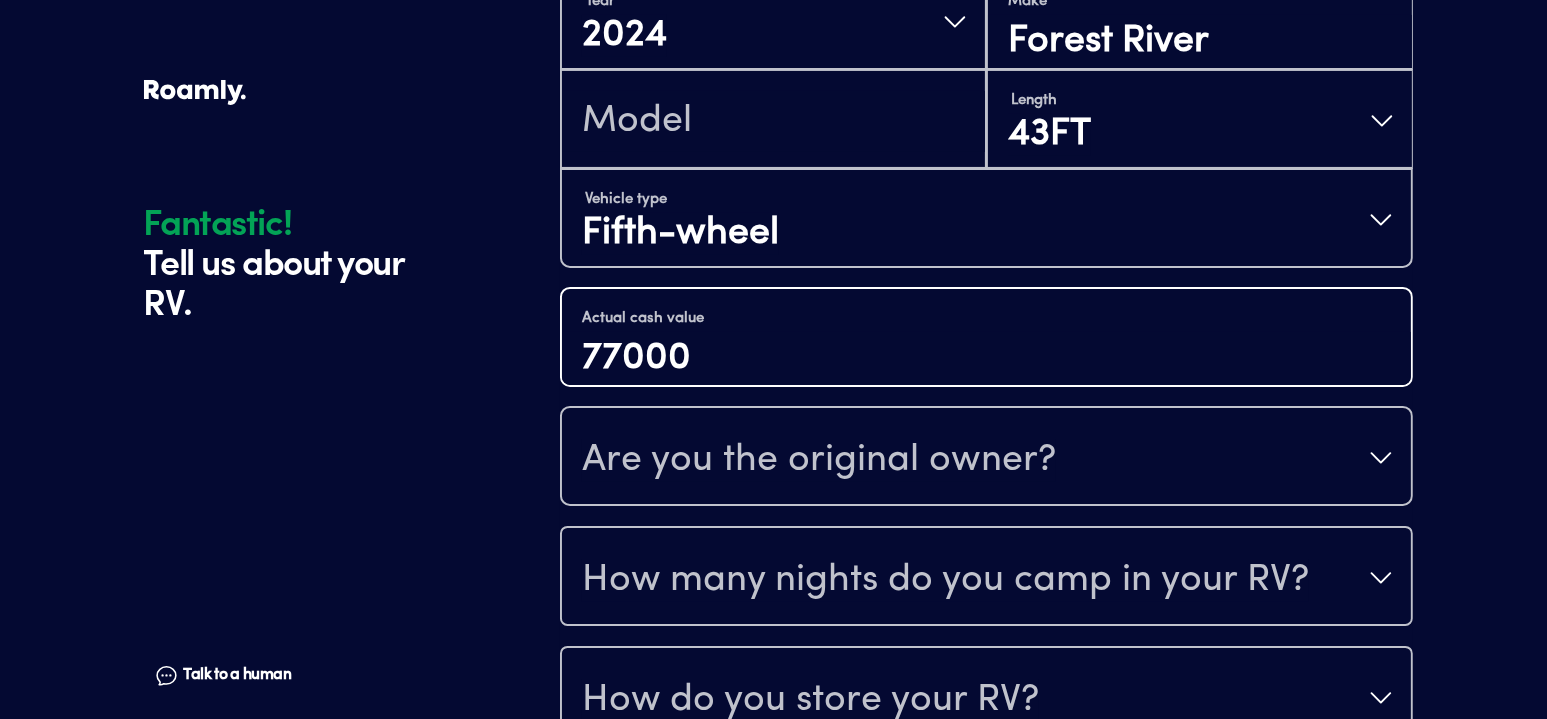 type on "77000" 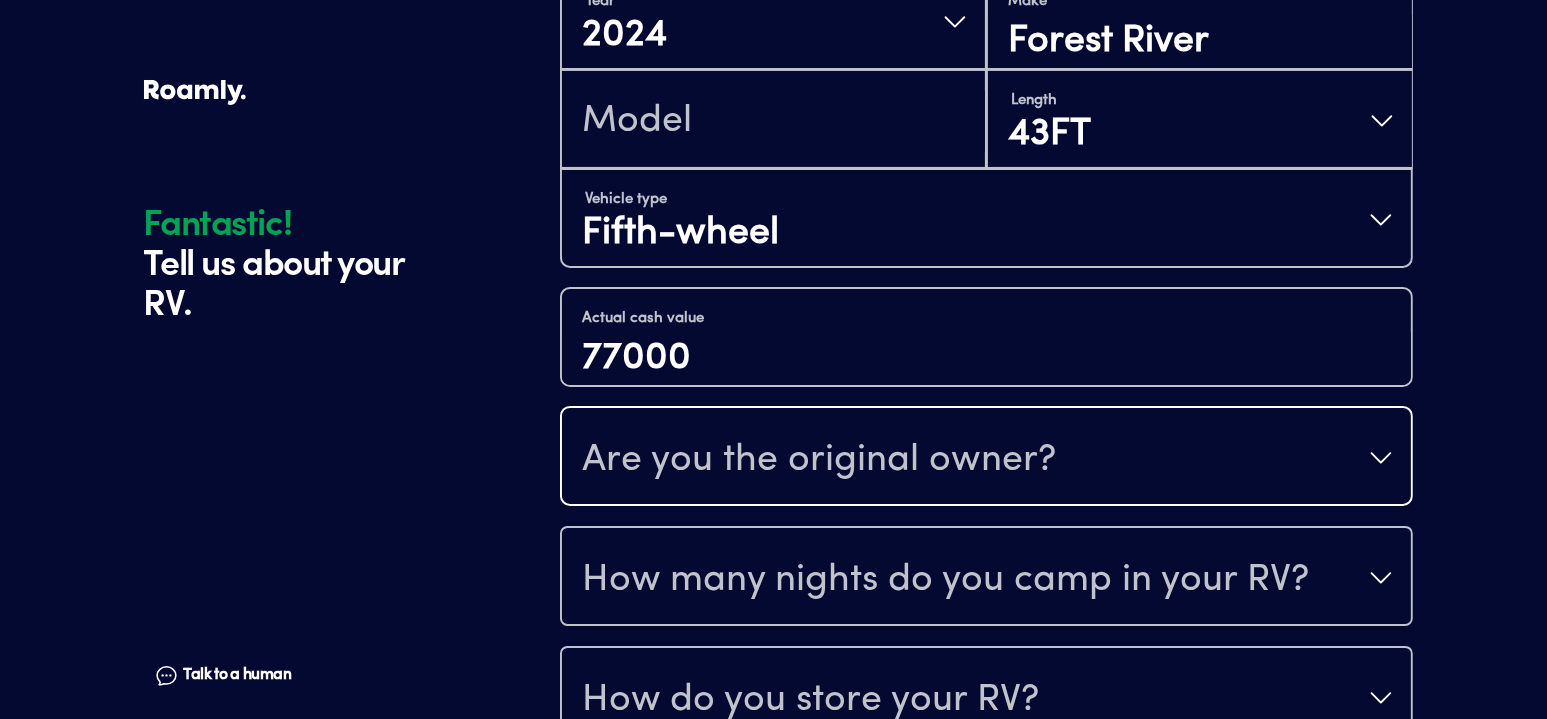 type 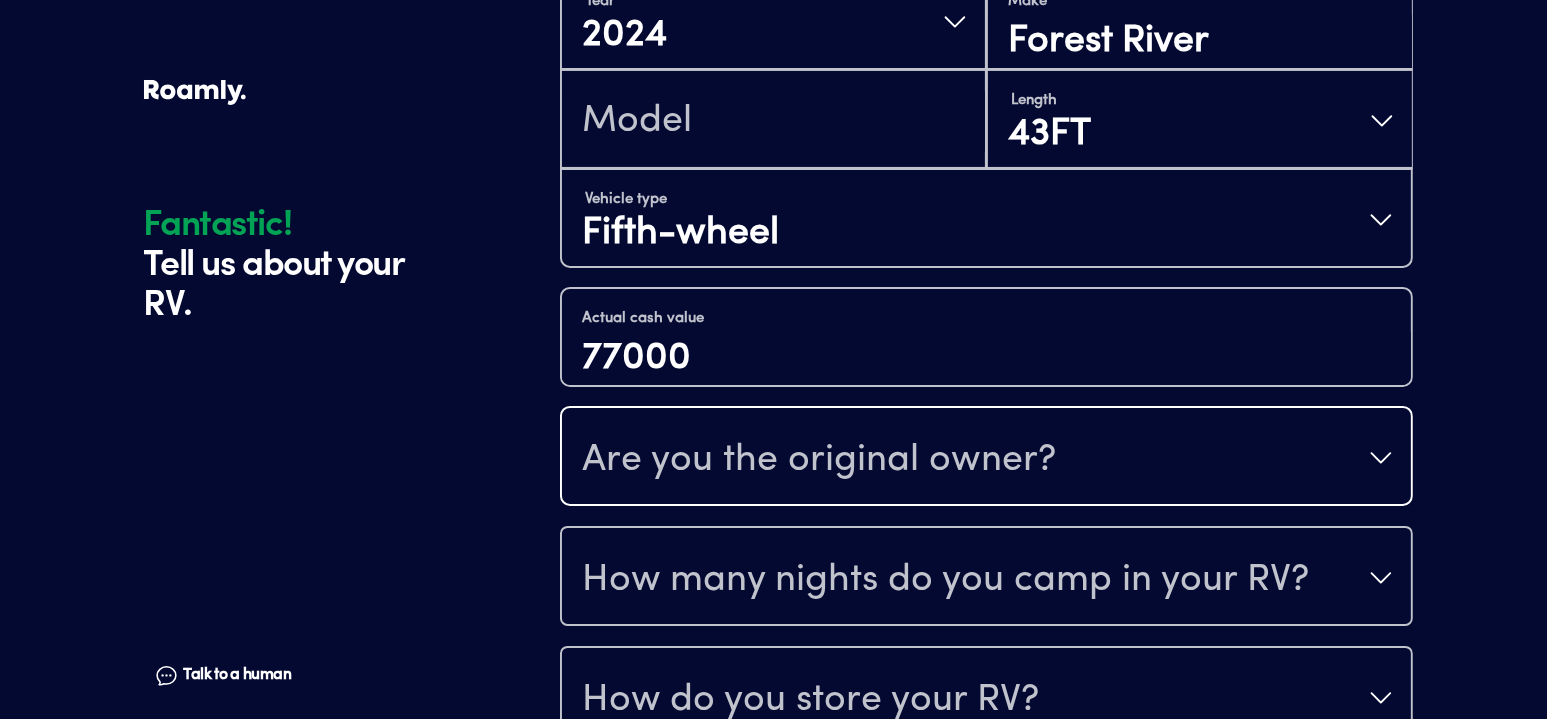 click on "Are you the original owner?" at bounding box center [819, 460] 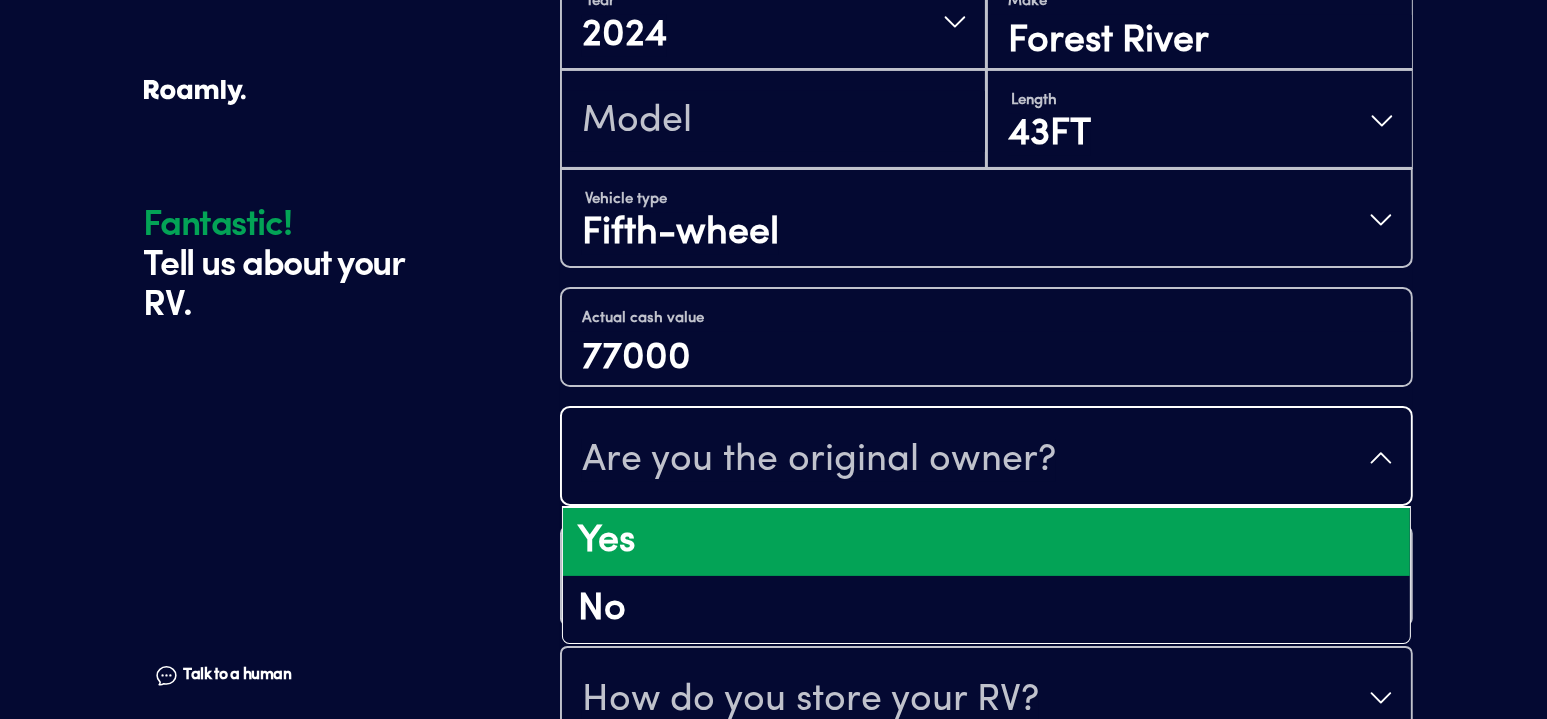 click on "Yes" at bounding box center (986, 542) 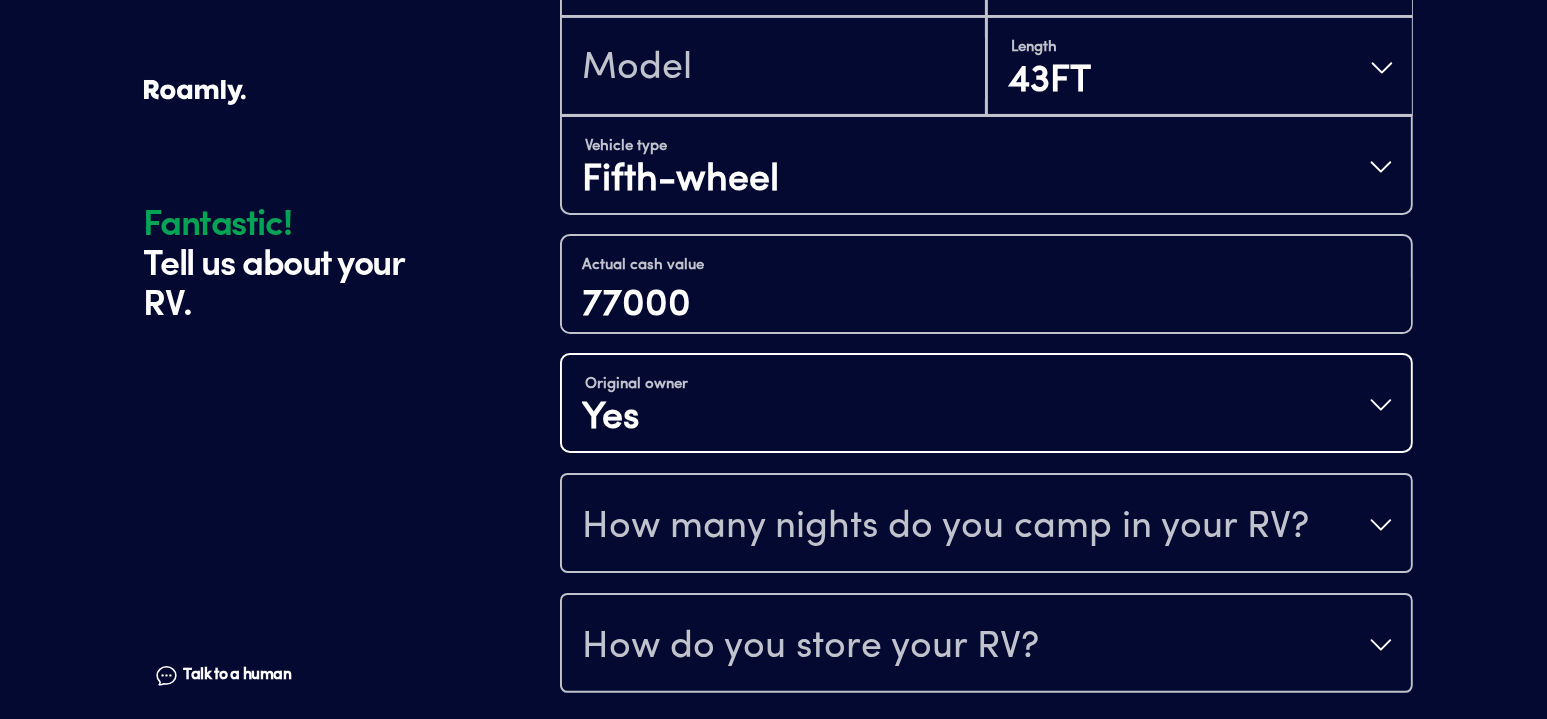 scroll, scrollTop: 659, scrollLeft: 0, axis: vertical 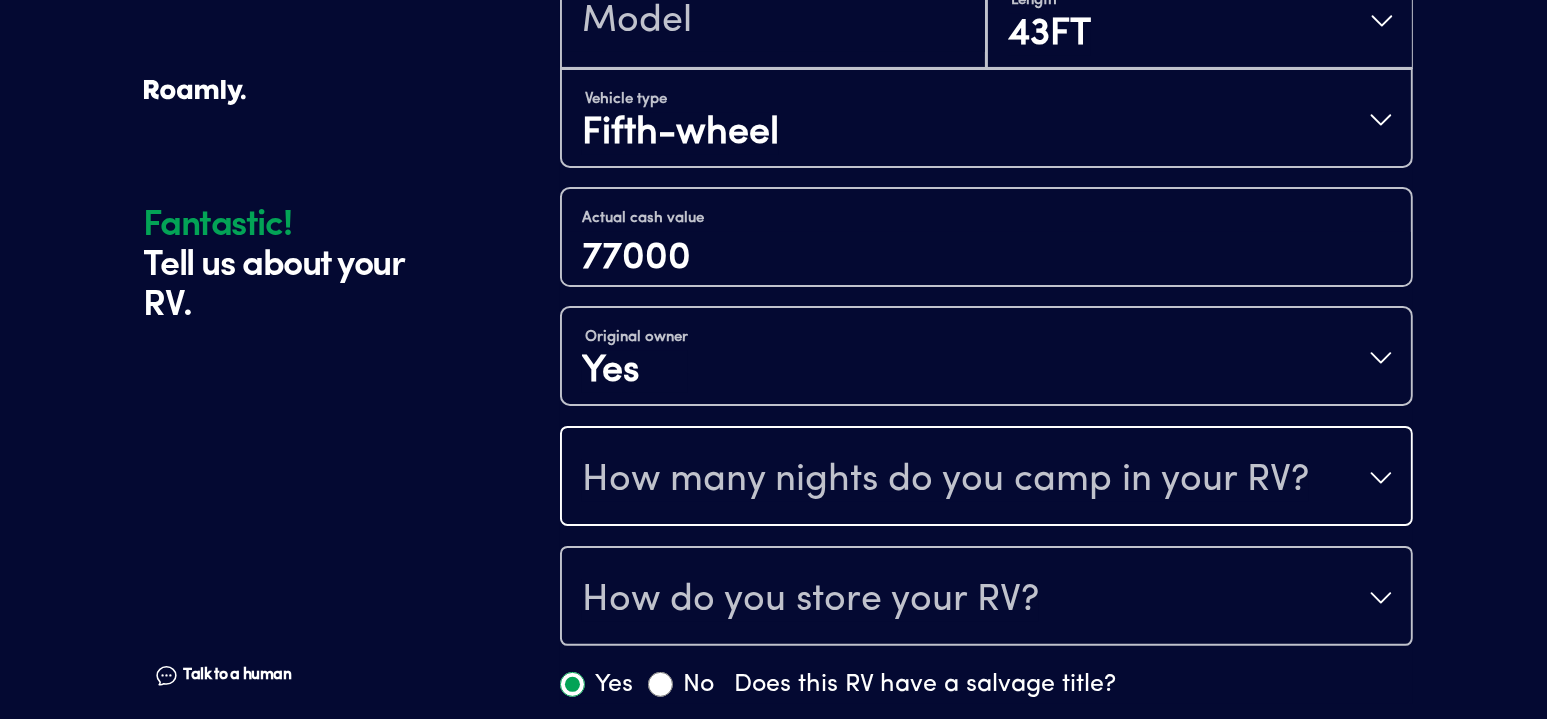 click on "How many nights do you camp in your RV?" at bounding box center [945, 480] 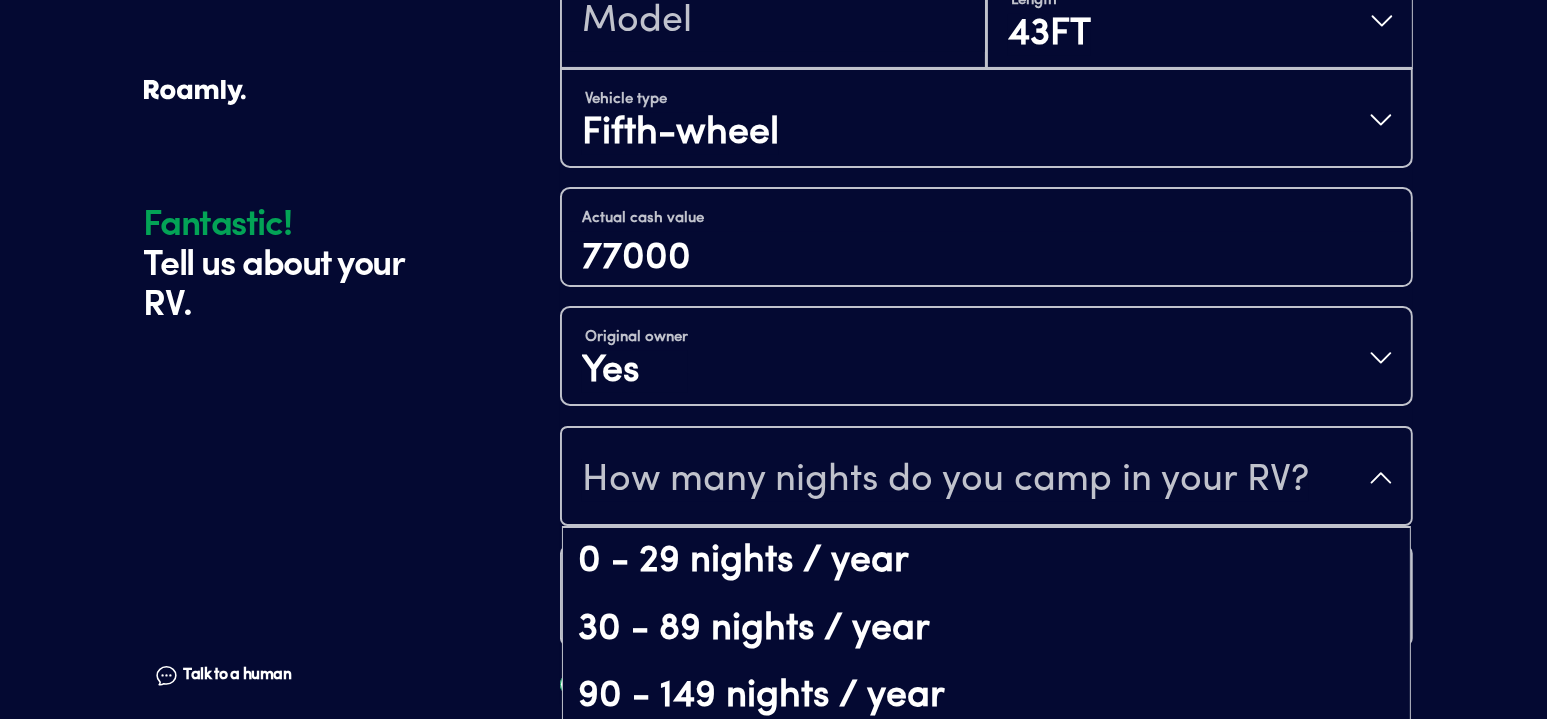 scroll, scrollTop: 39, scrollLeft: 0, axis: vertical 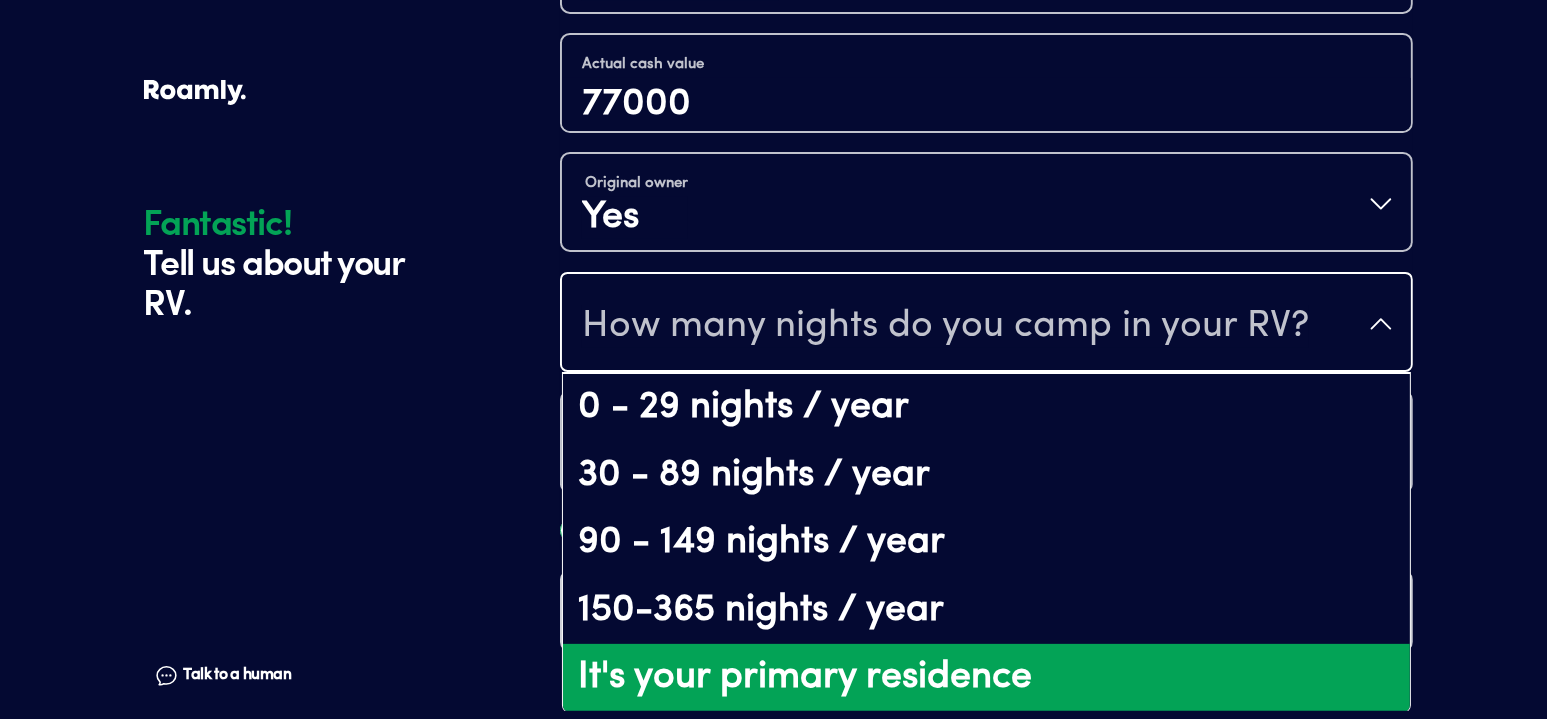 click on "It's your primary residence" at bounding box center [986, 678] 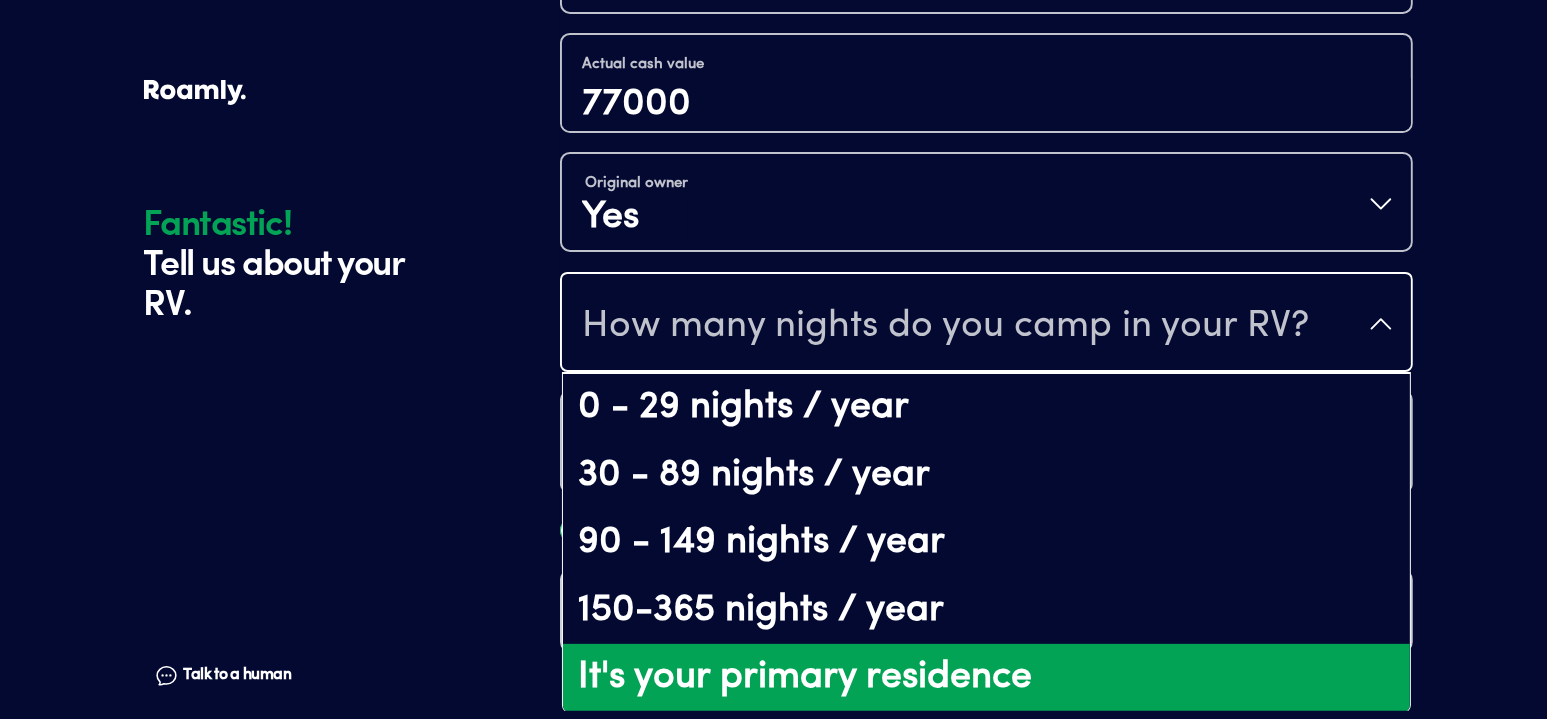 scroll, scrollTop: 0, scrollLeft: 0, axis: both 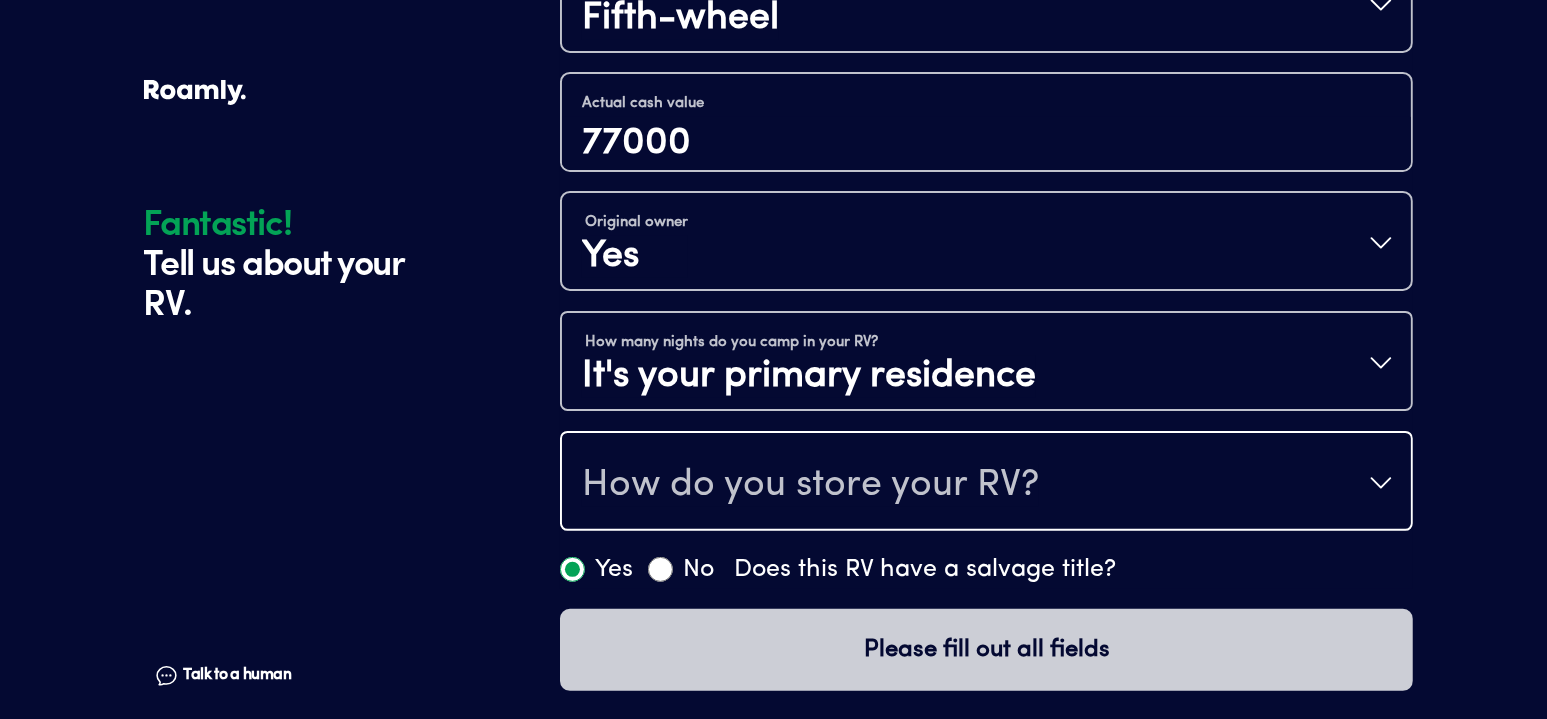 click on "How do you store your RV?" at bounding box center [810, 485] 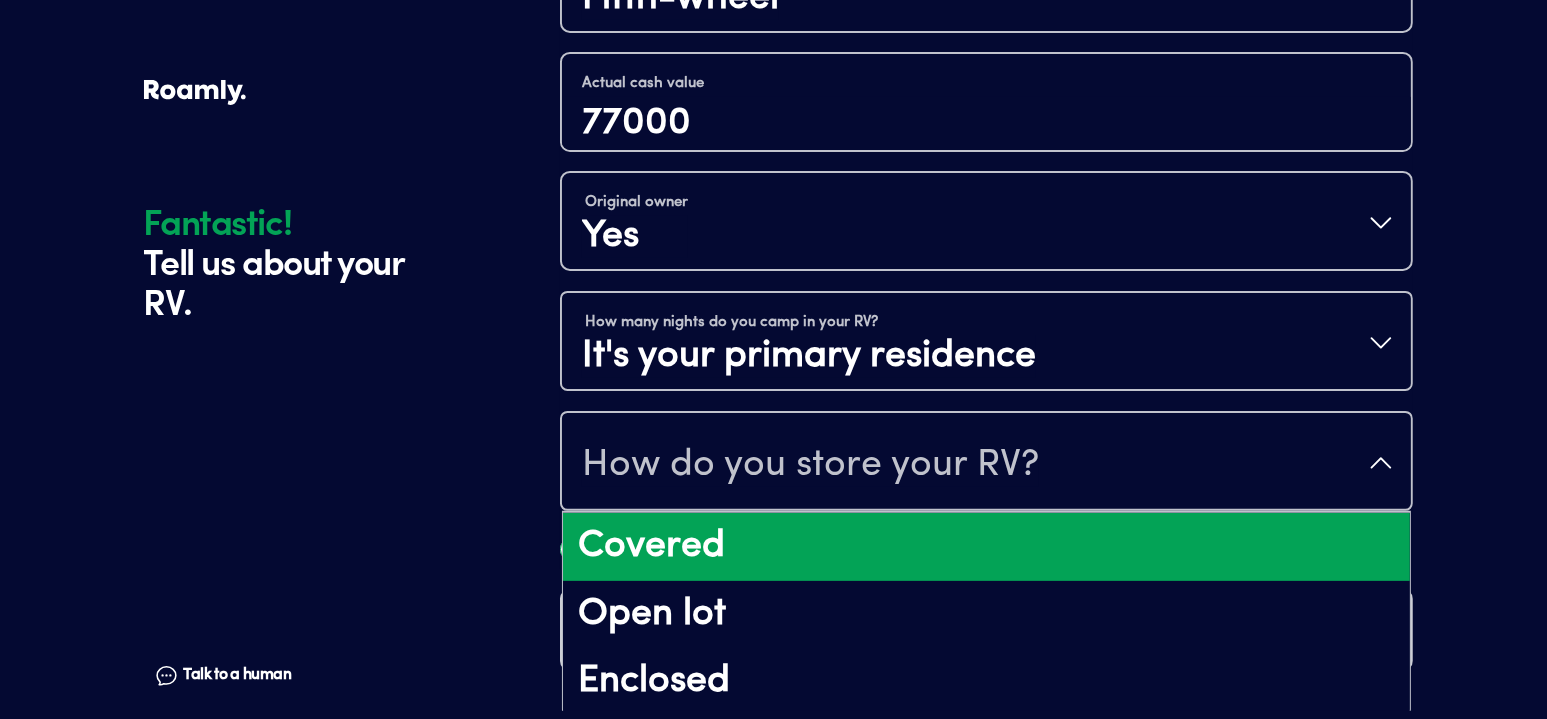 scroll, scrollTop: 25, scrollLeft: 0, axis: vertical 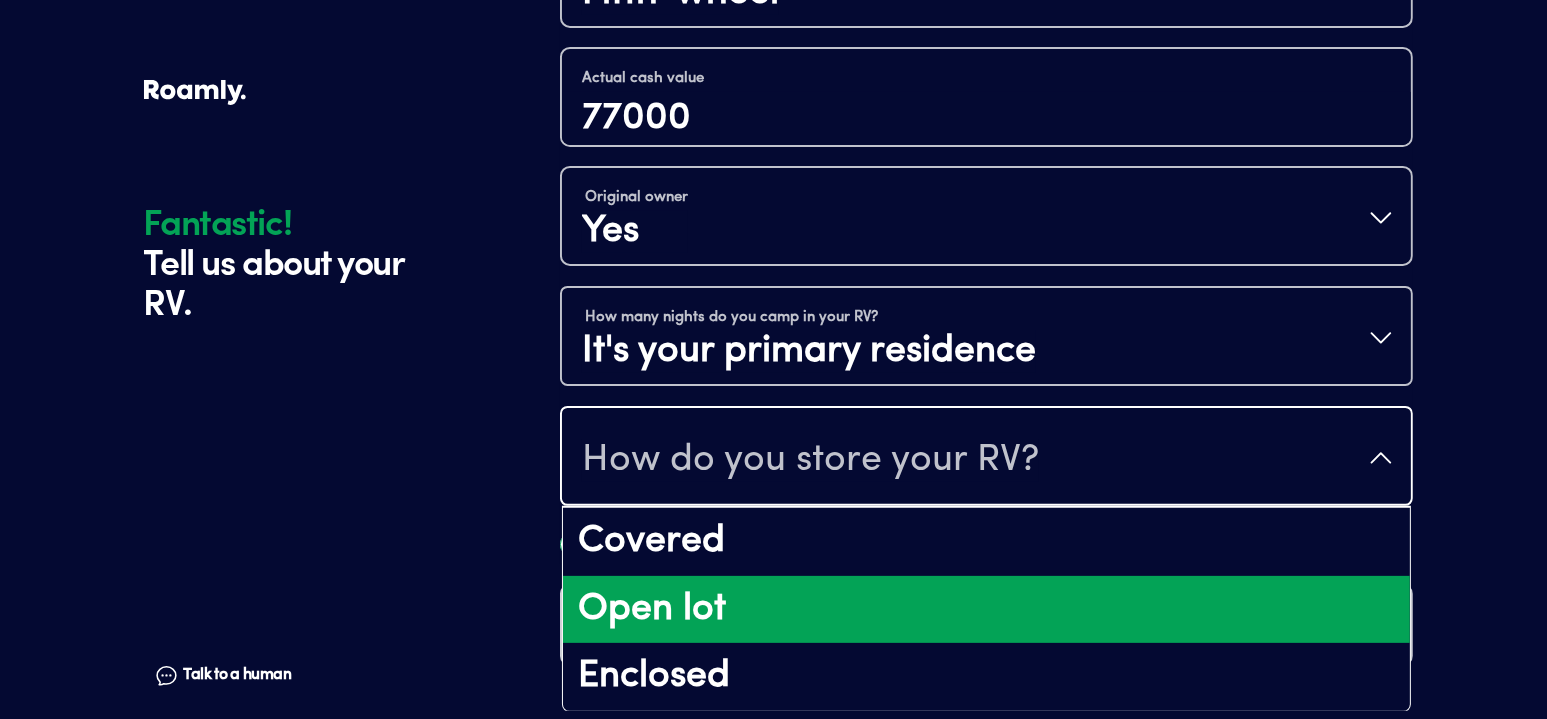 click on "Open lot" at bounding box center [986, 610] 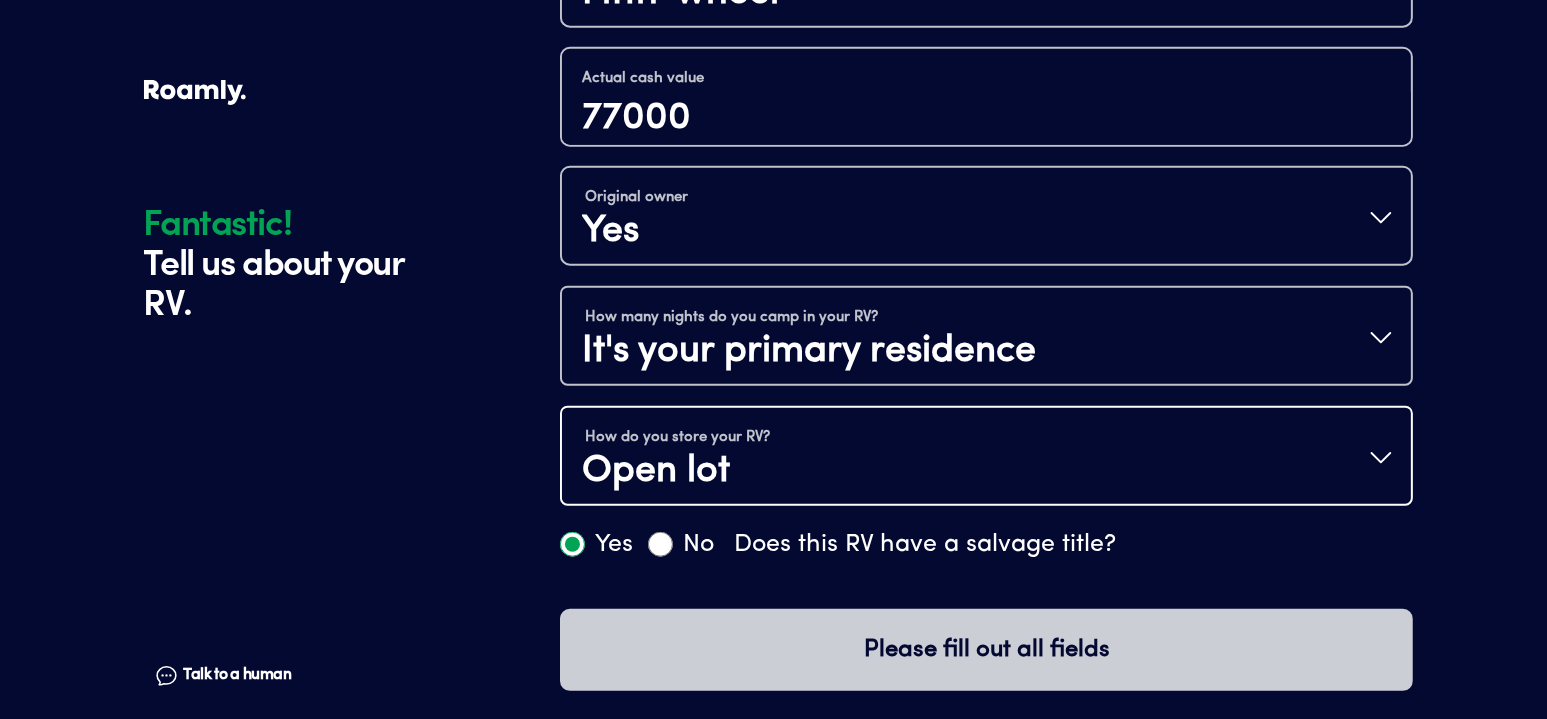 scroll, scrollTop: 0, scrollLeft: 0, axis: both 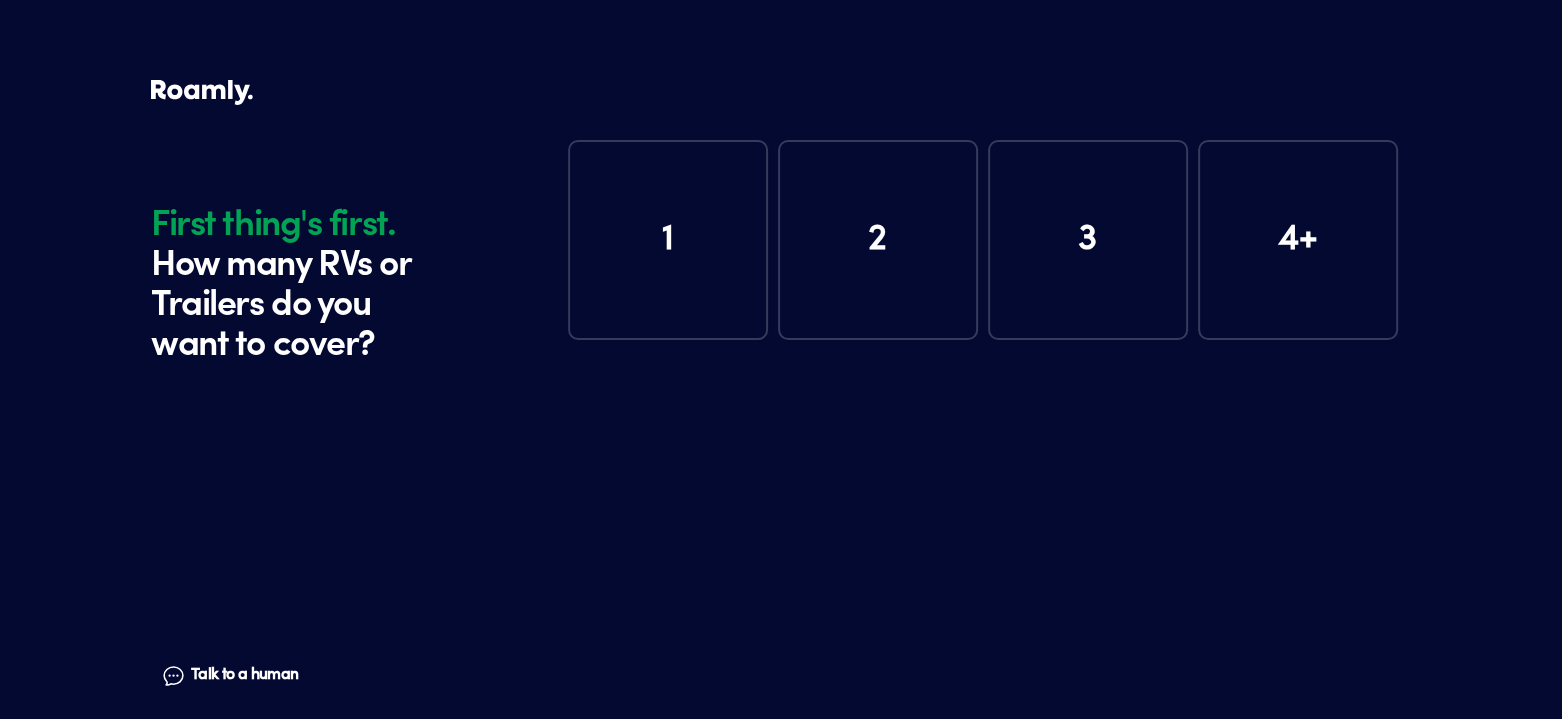 click on "2" at bounding box center (878, 240) 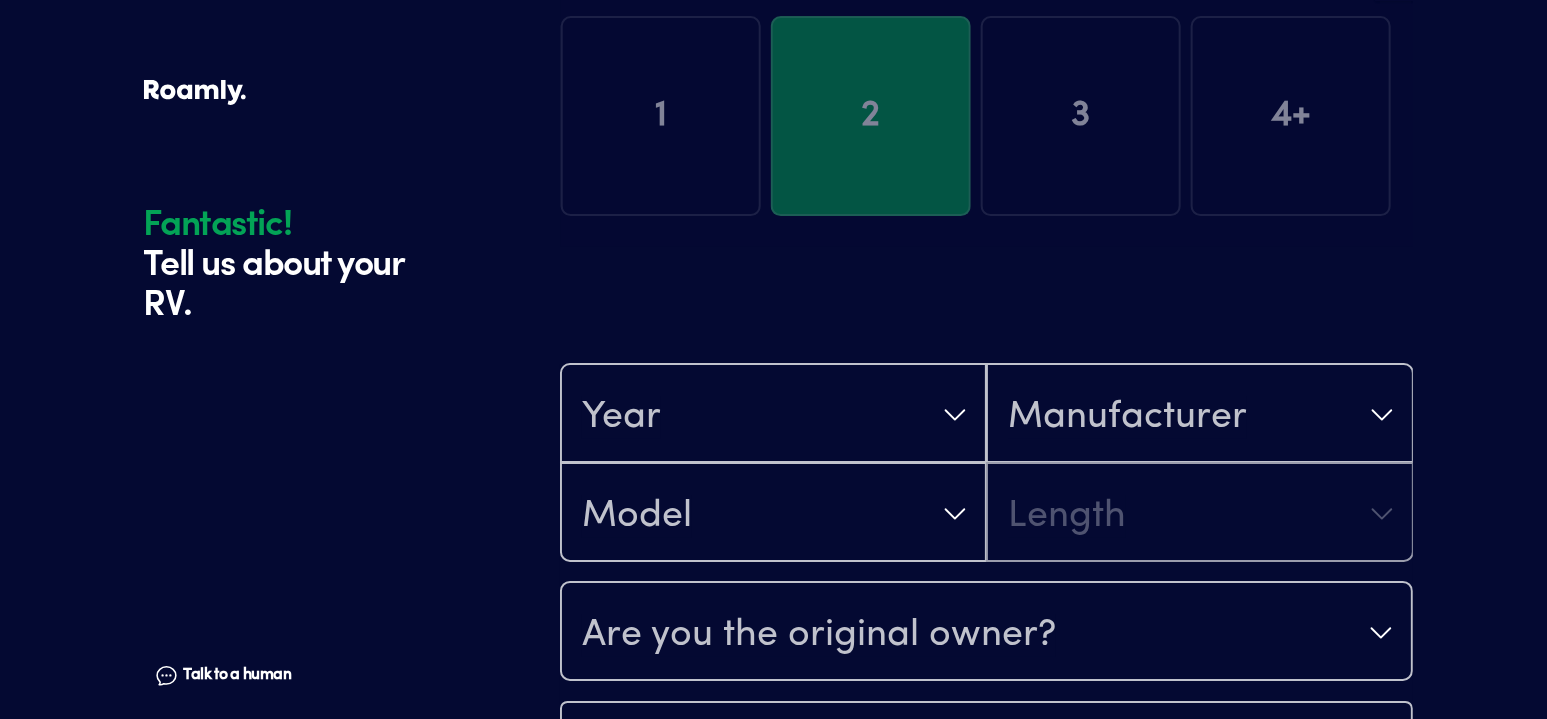 scroll, scrollTop: 390, scrollLeft: 0, axis: vertical 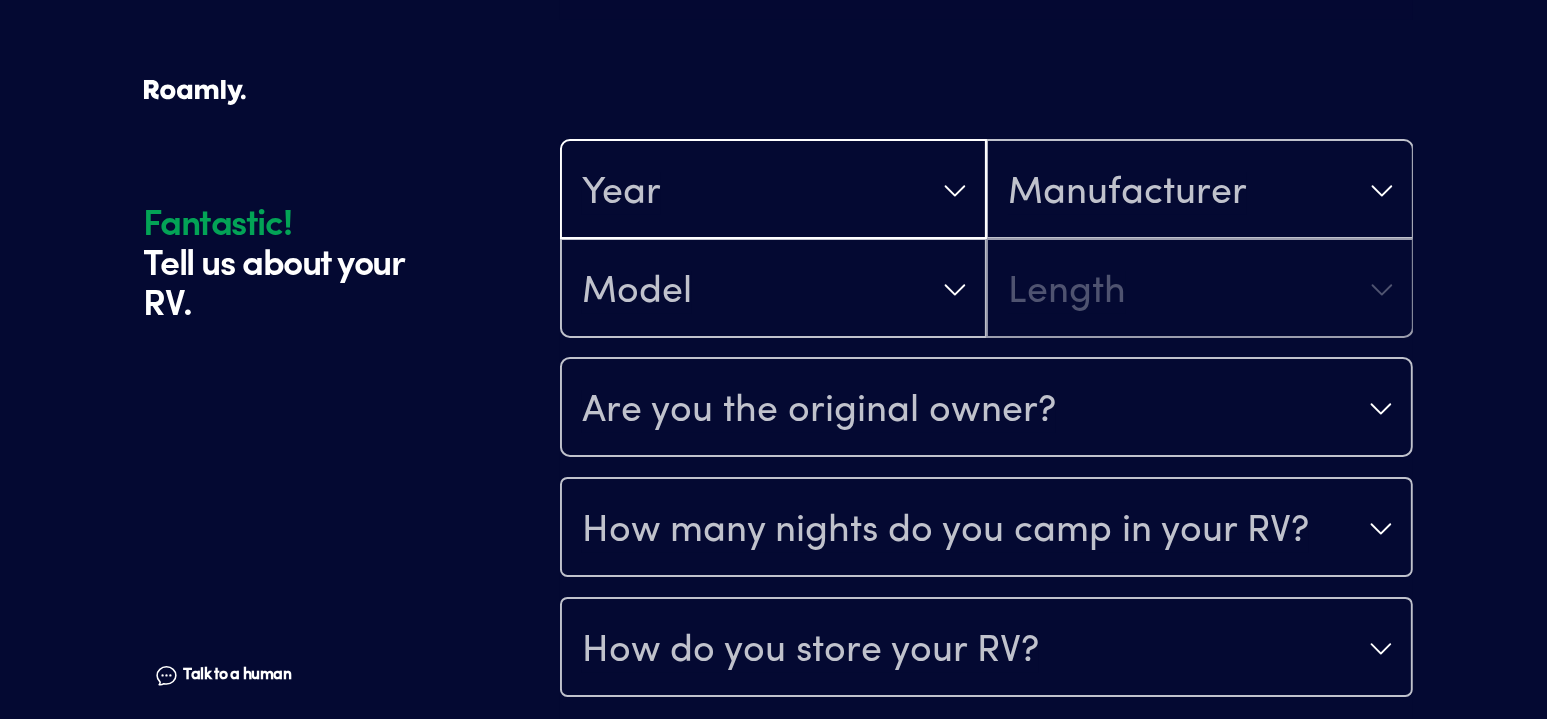 click on "Year" at bounding box center [773, 191] 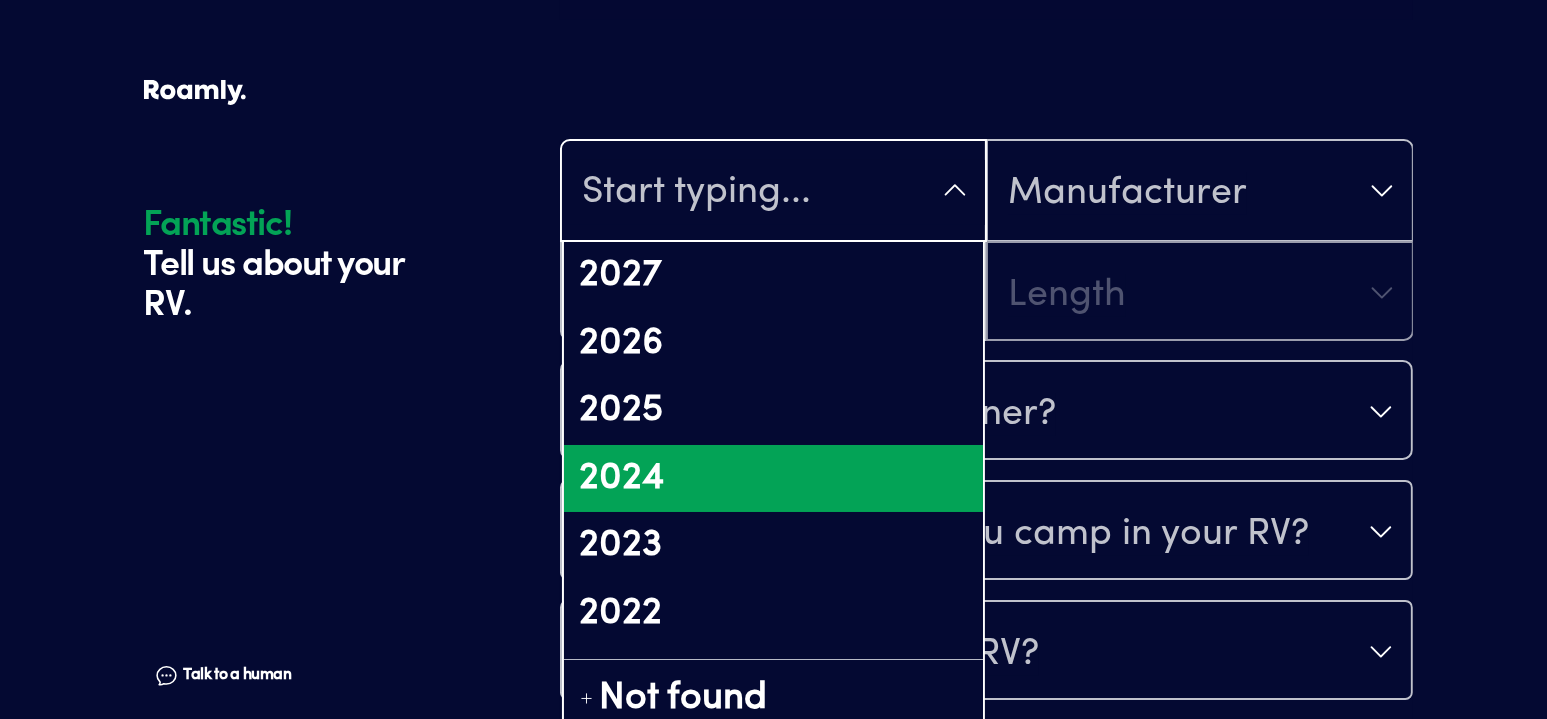 click on "2024" at bounding box center [773, 479] 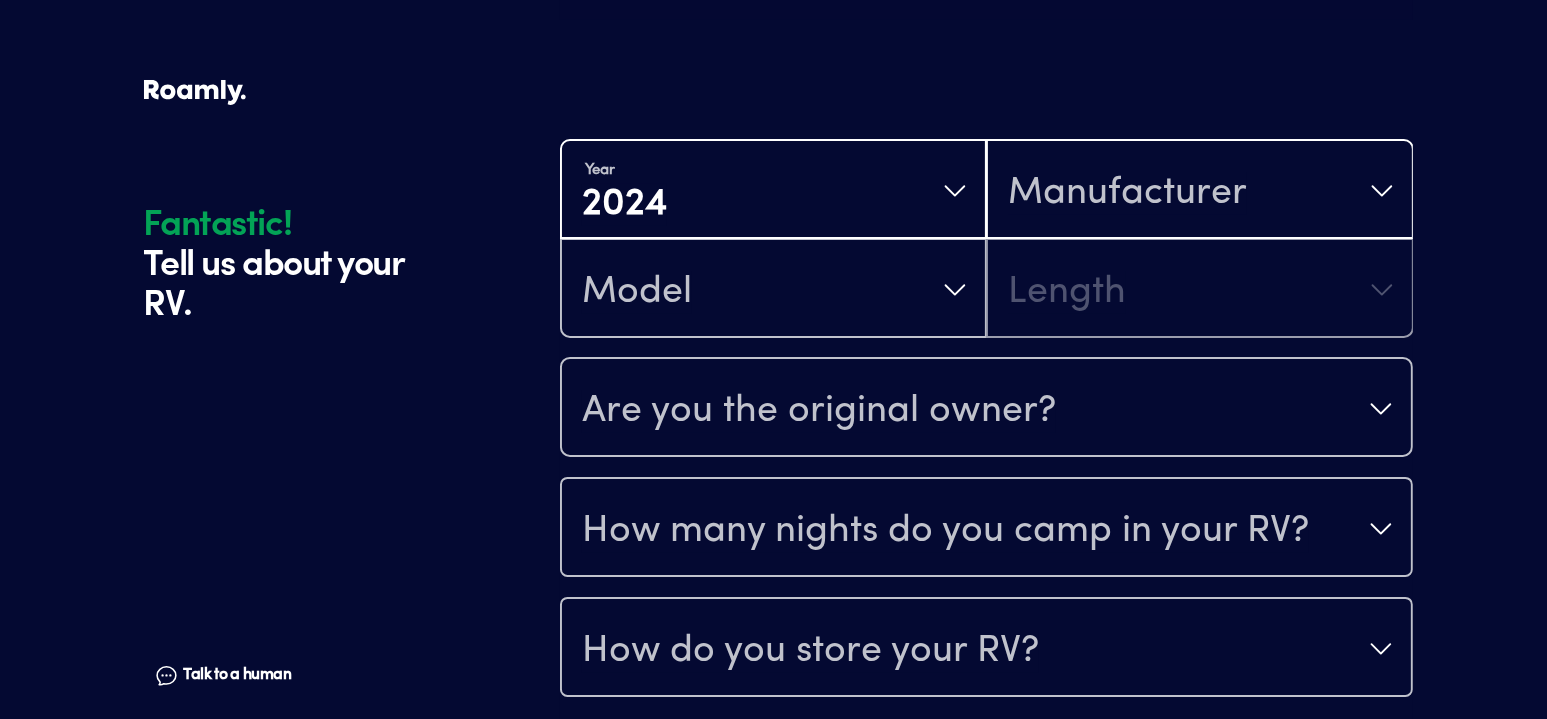 click on "Manufacturer" at bounding box center [1127, 193] 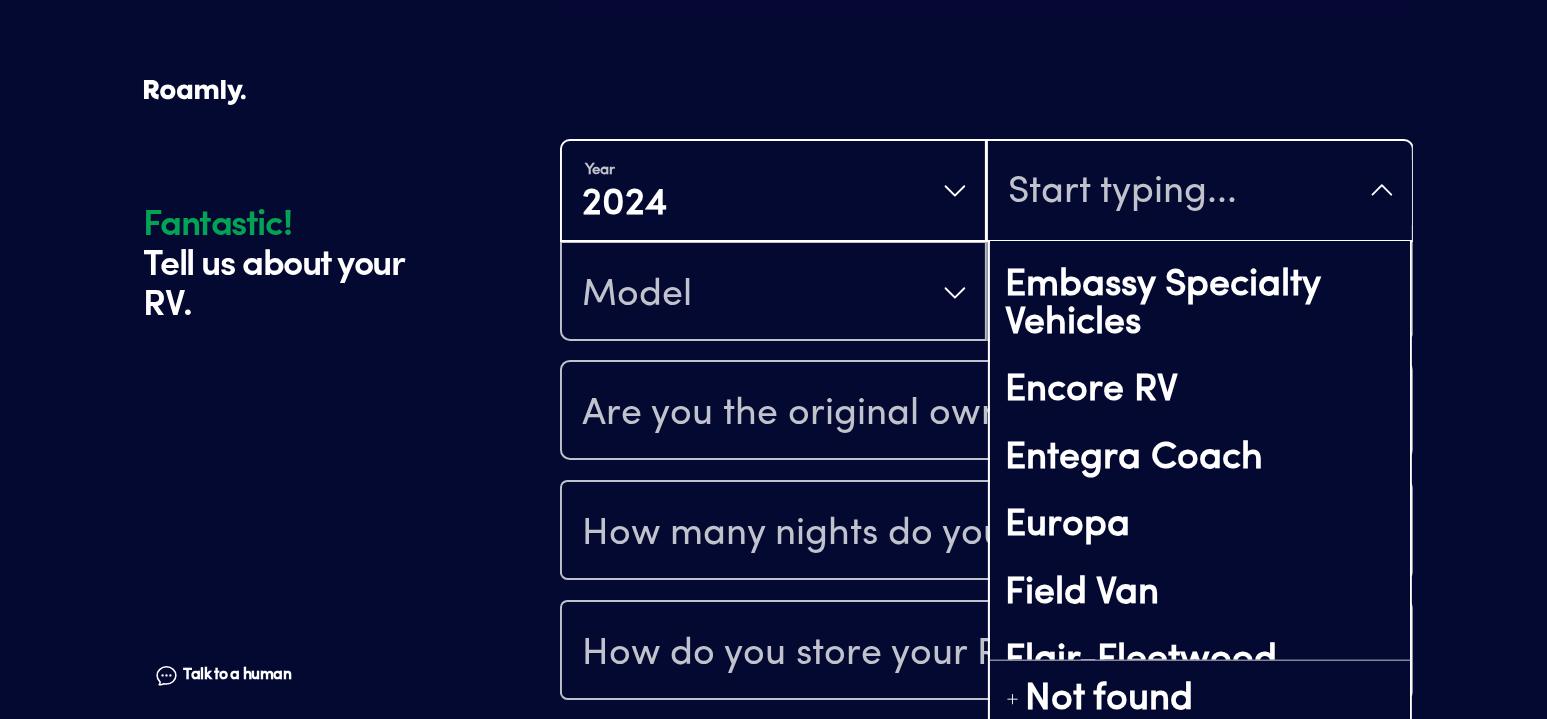 scroll, scrollTop: 3300, scrollLeft: 0, axis: vertical 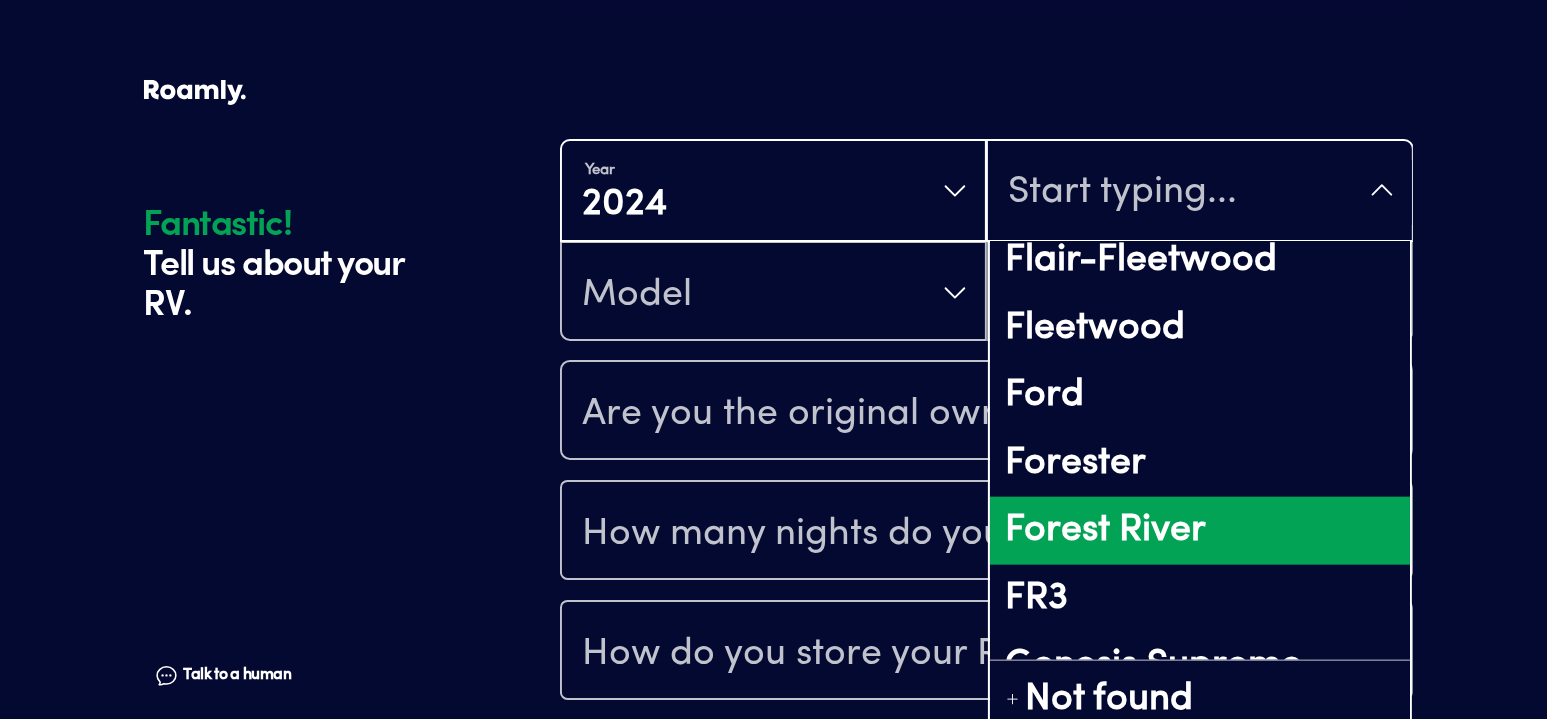 click on "Forest River" at bounding box center [1199, 531] 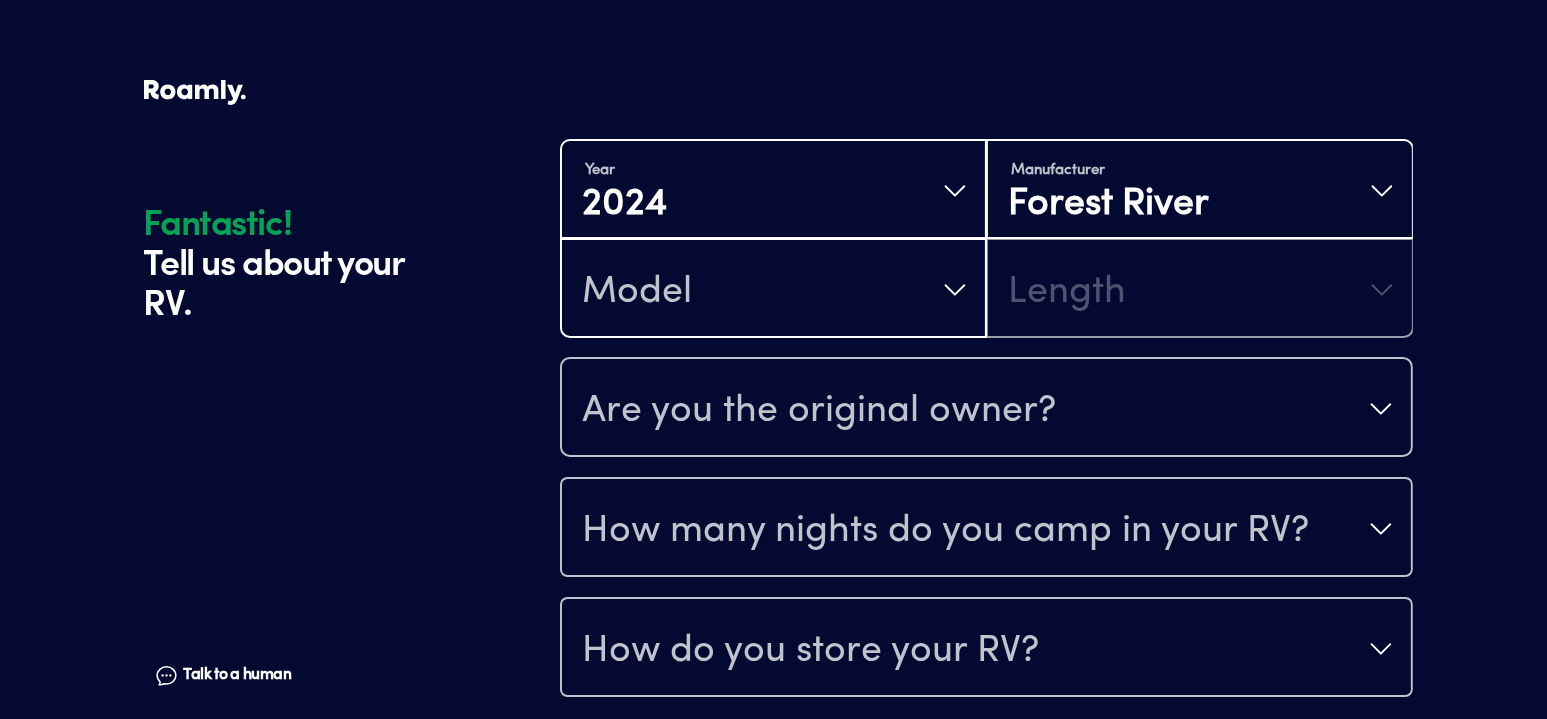click on "Model" at bounding box center (773, 290) 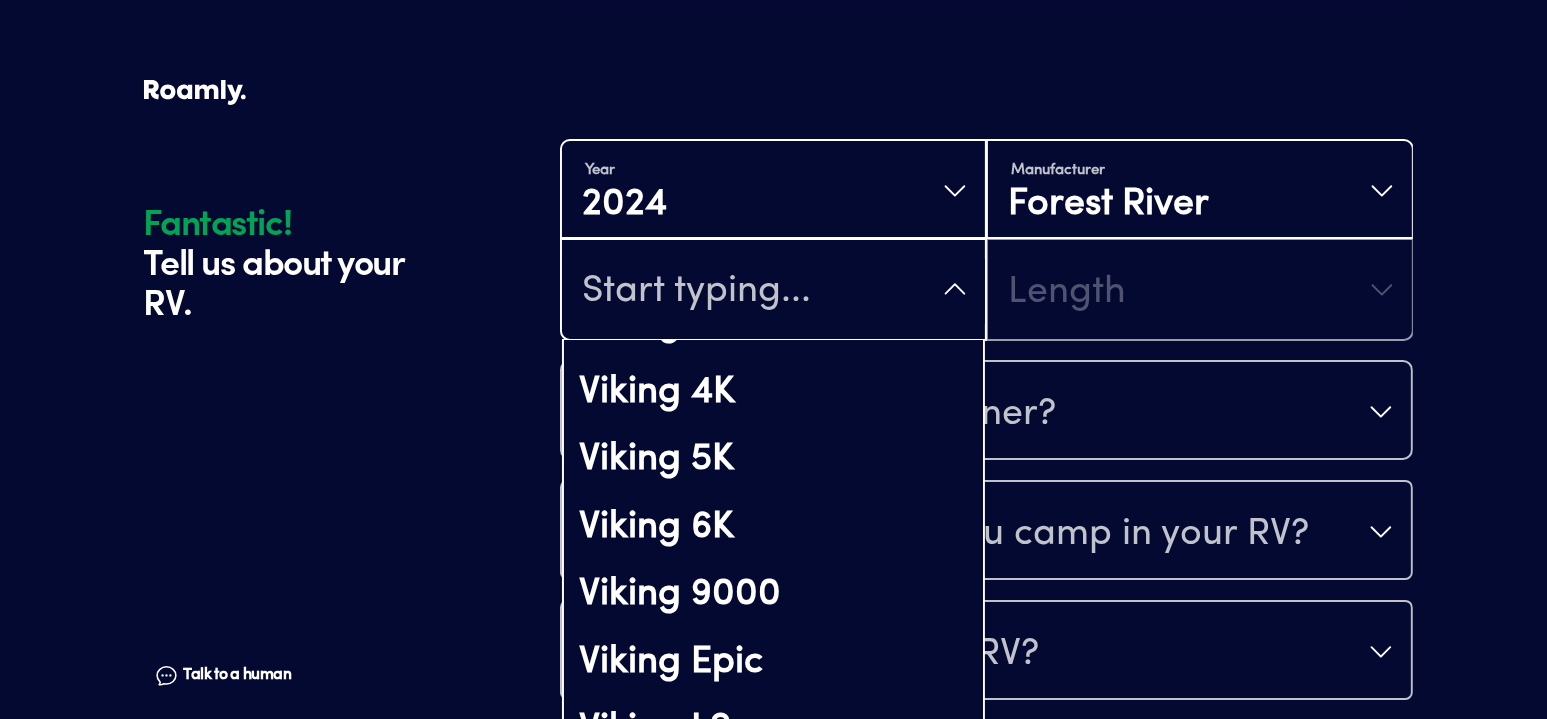 scroll, scrollTop: 7400, scrollLeft: 0, axis: vertical 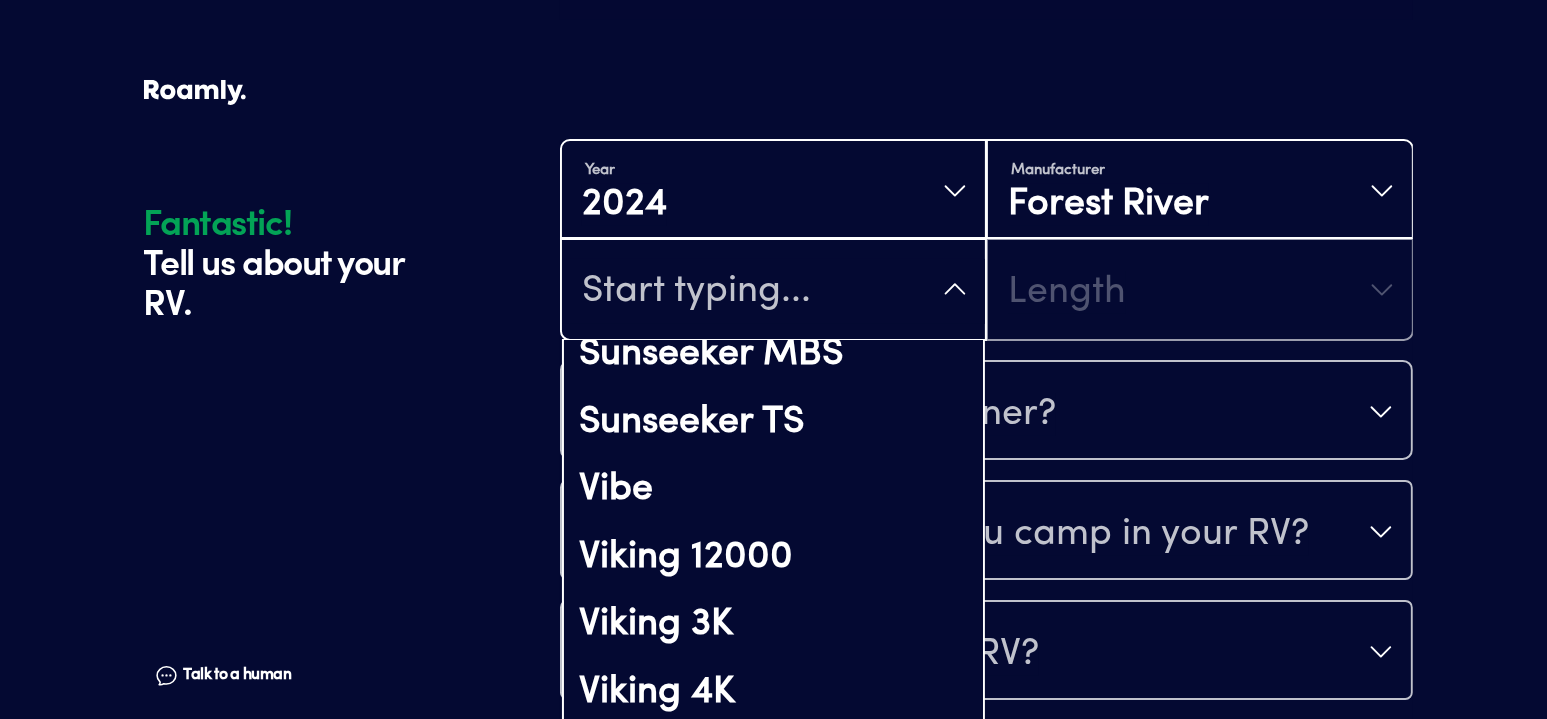click on "Manufacturer Forest River" at bounding box center [1199, 191] 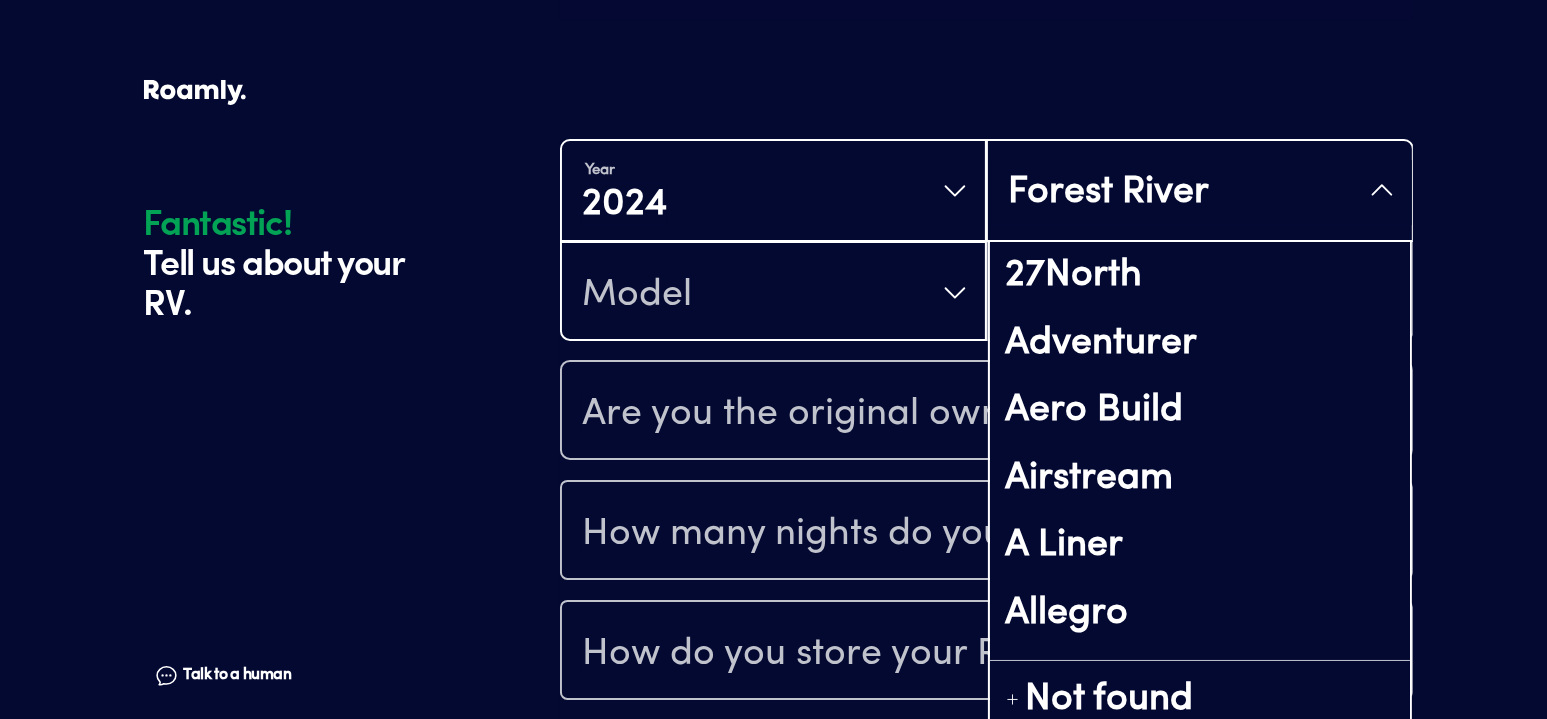 scroll, scrollTop: 408, scrollLeft: 0, axis: vertical 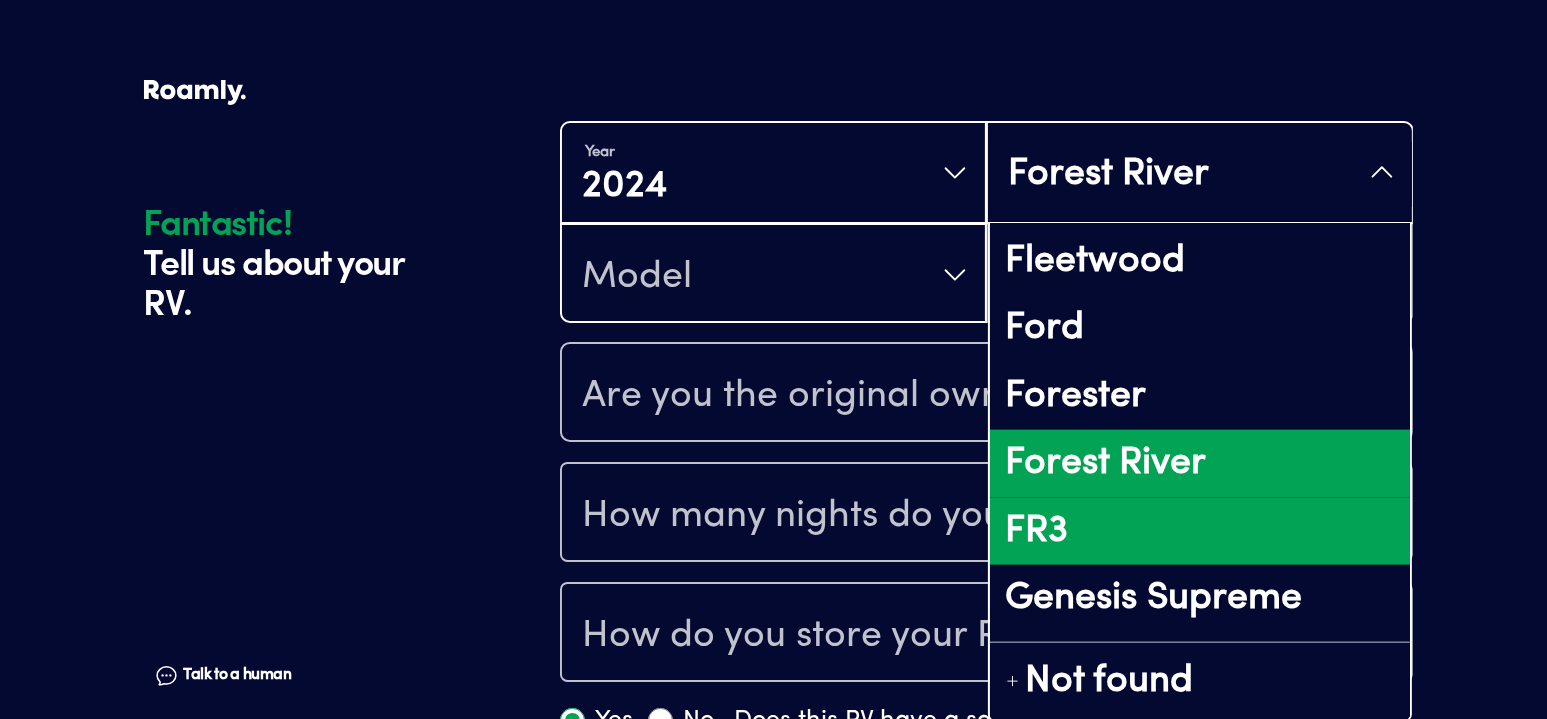 click on "FR3" at bounding box center (1199, 532) 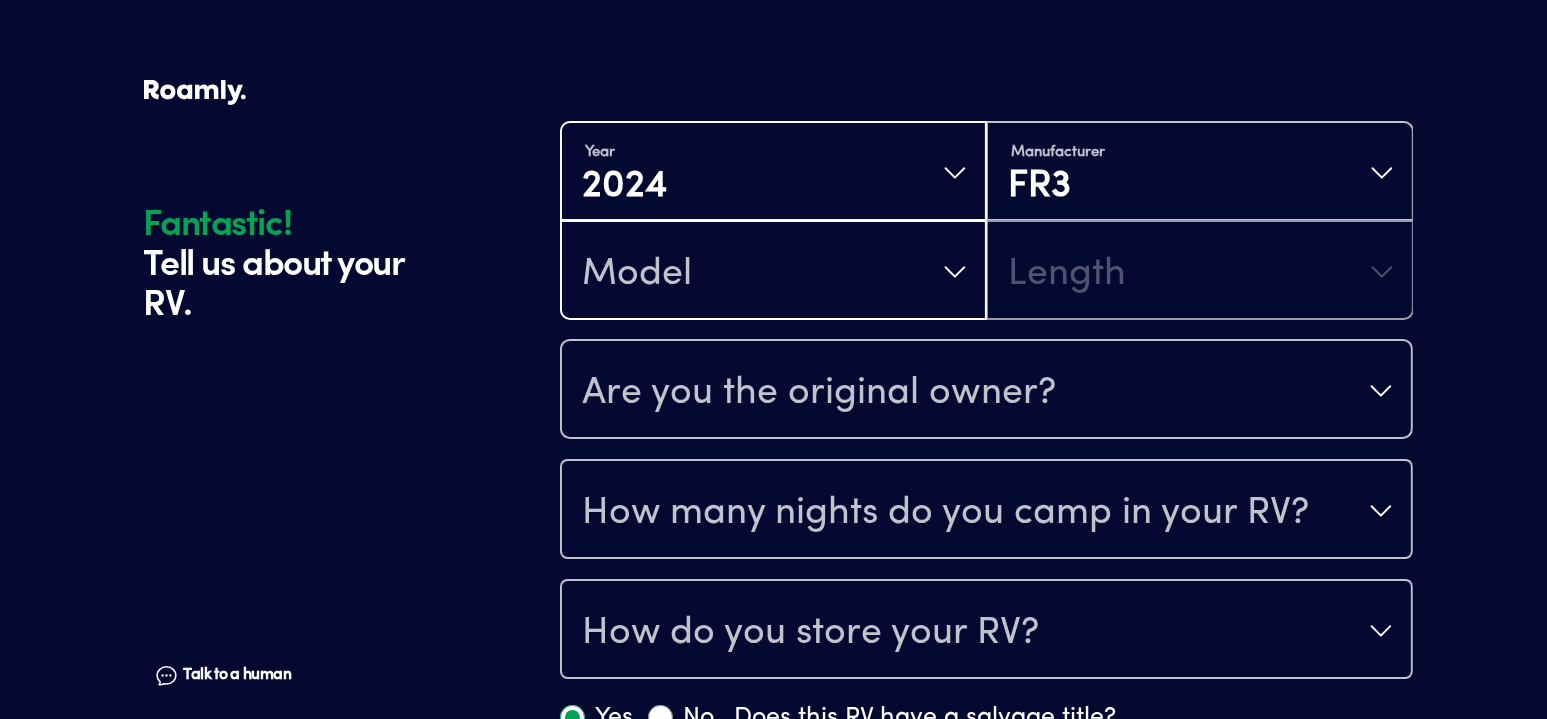 click on "Model" at bounding box center [773, 272] 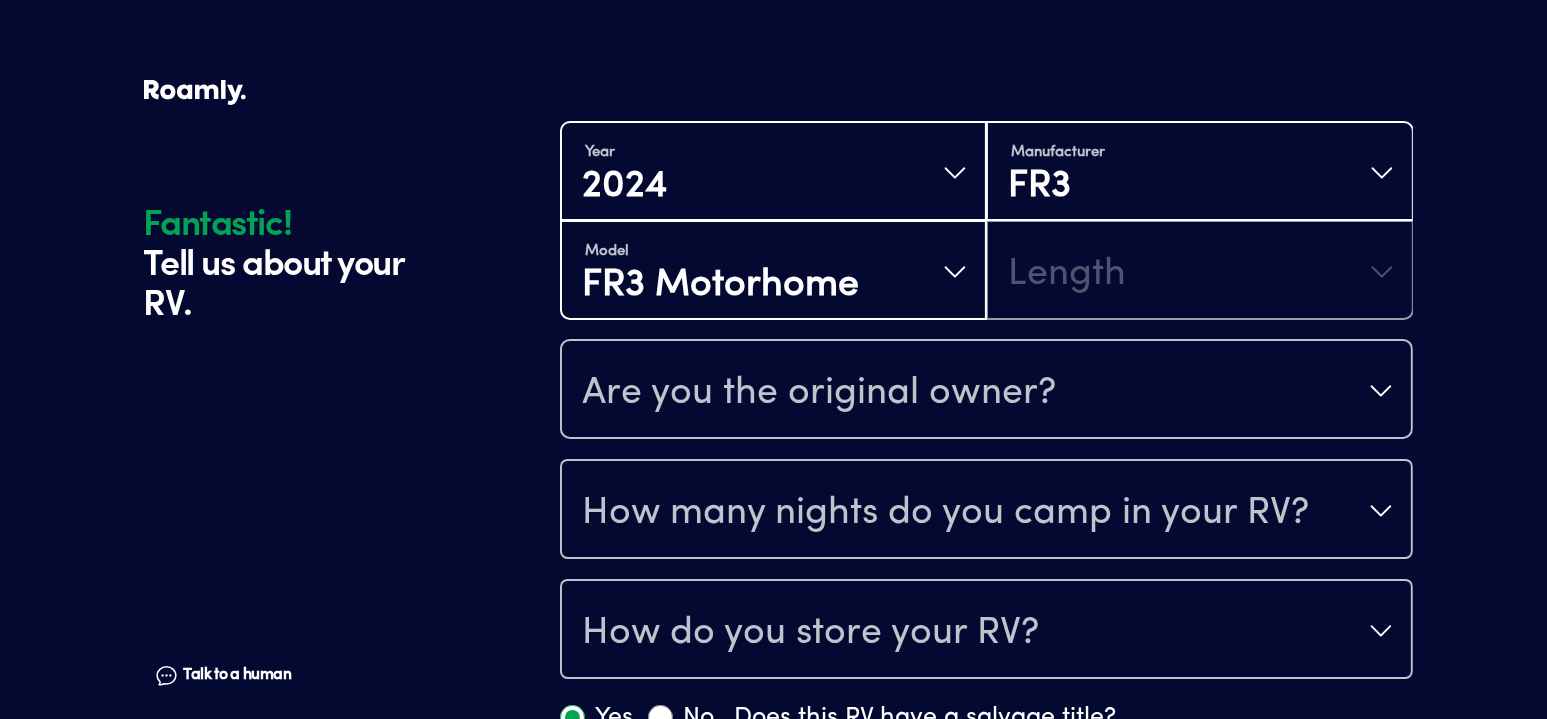 click on "Manufacturer FR3" at bounding box center [1199, 173] 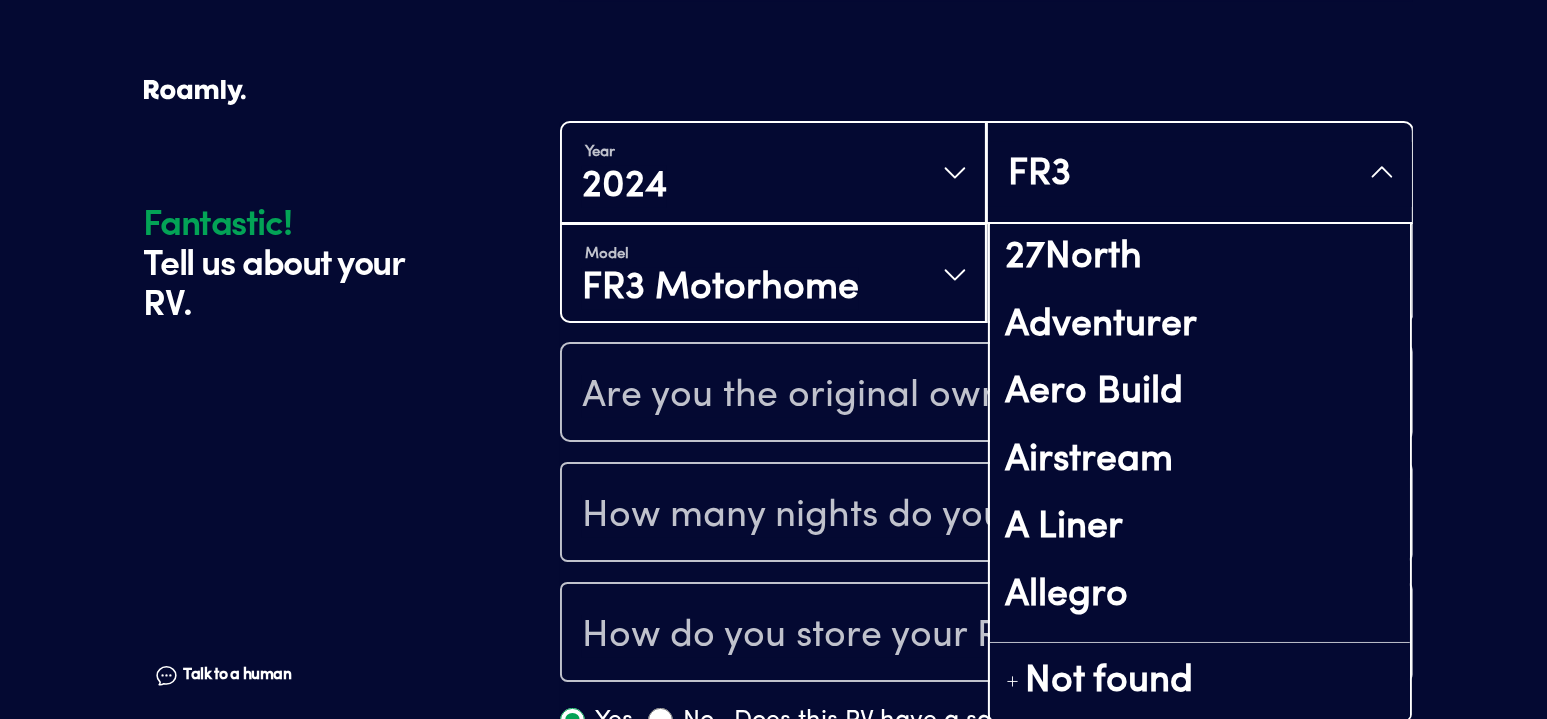 scroll, scrollTop: 3117, scrollLeft: 0, axis: vertical 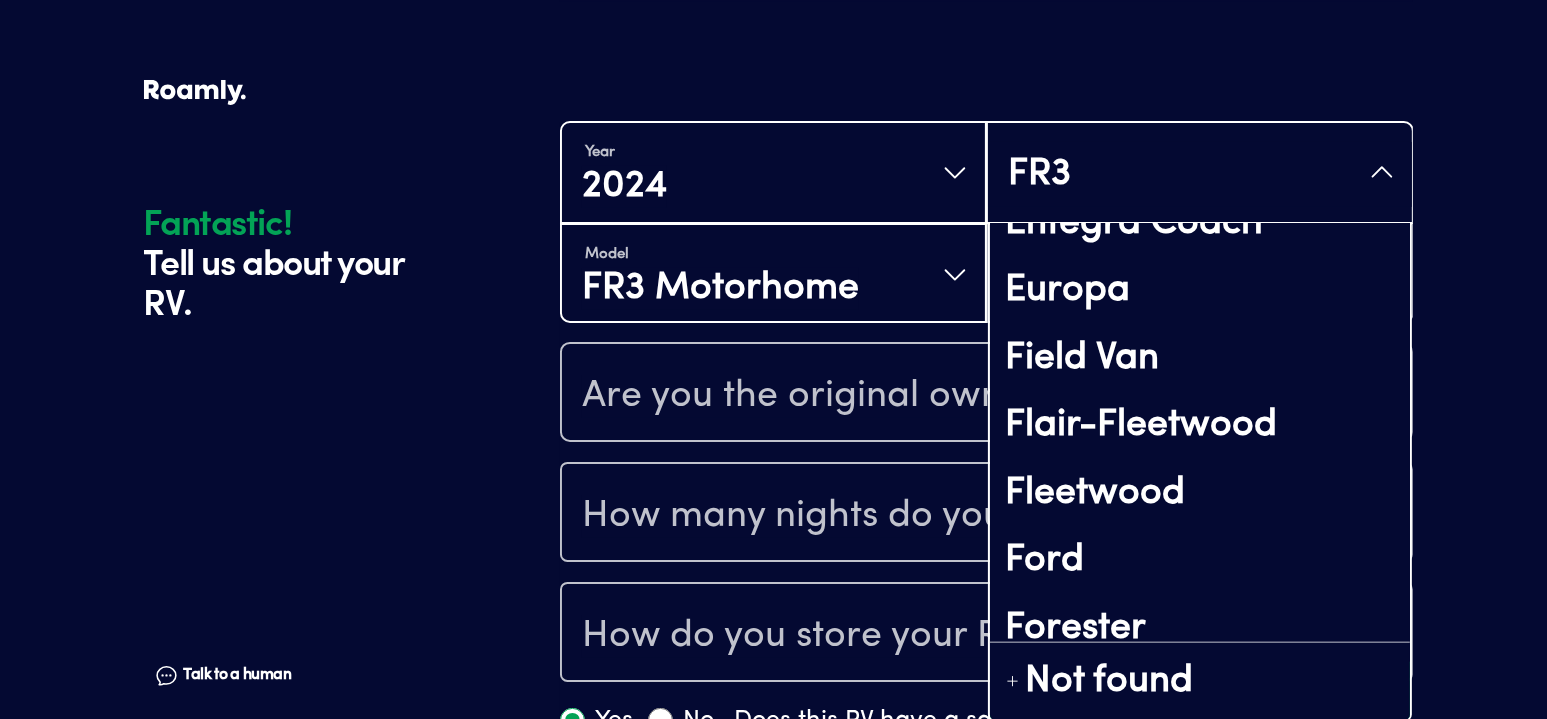 click on "Forest River" at bounding box center [1199, 696] 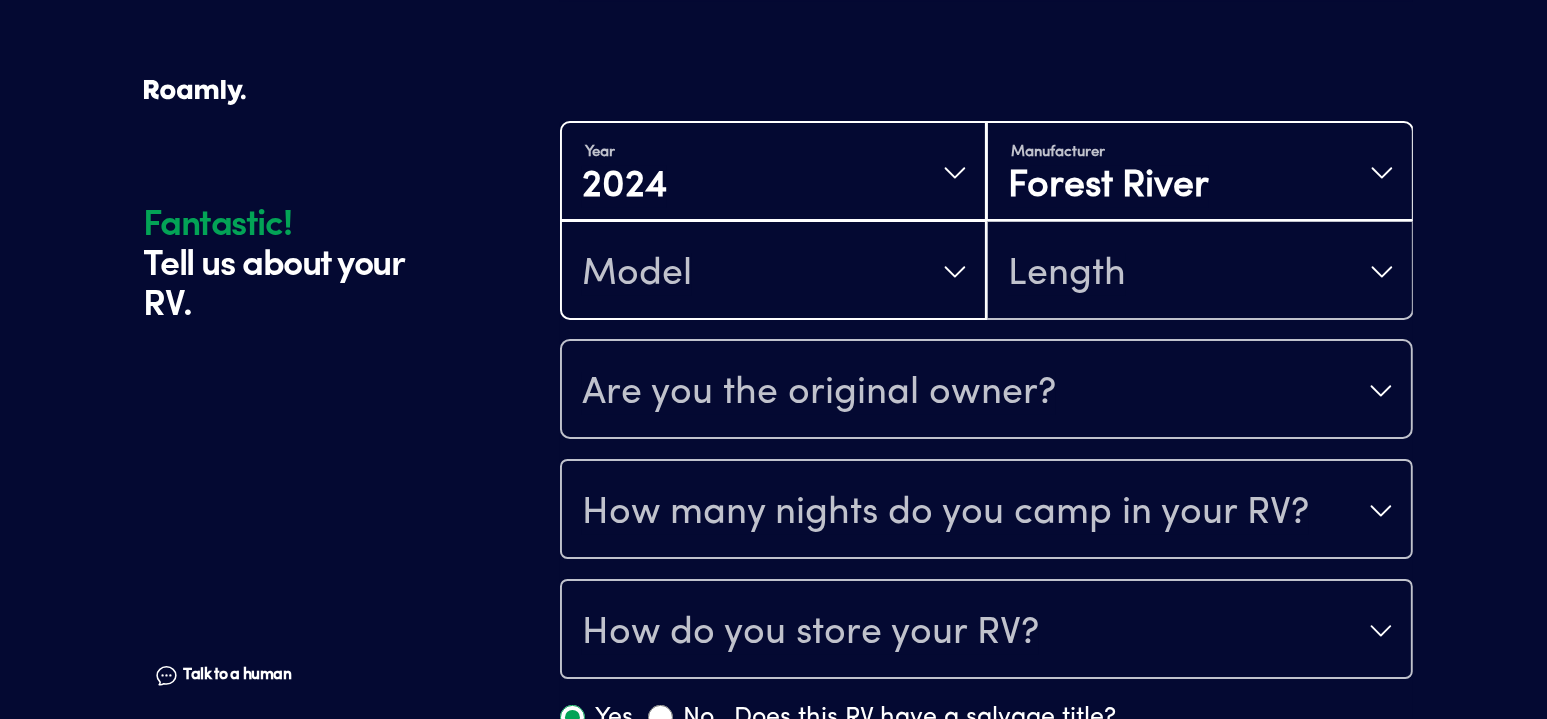 click on "Model" at bounding box center [773, 272] 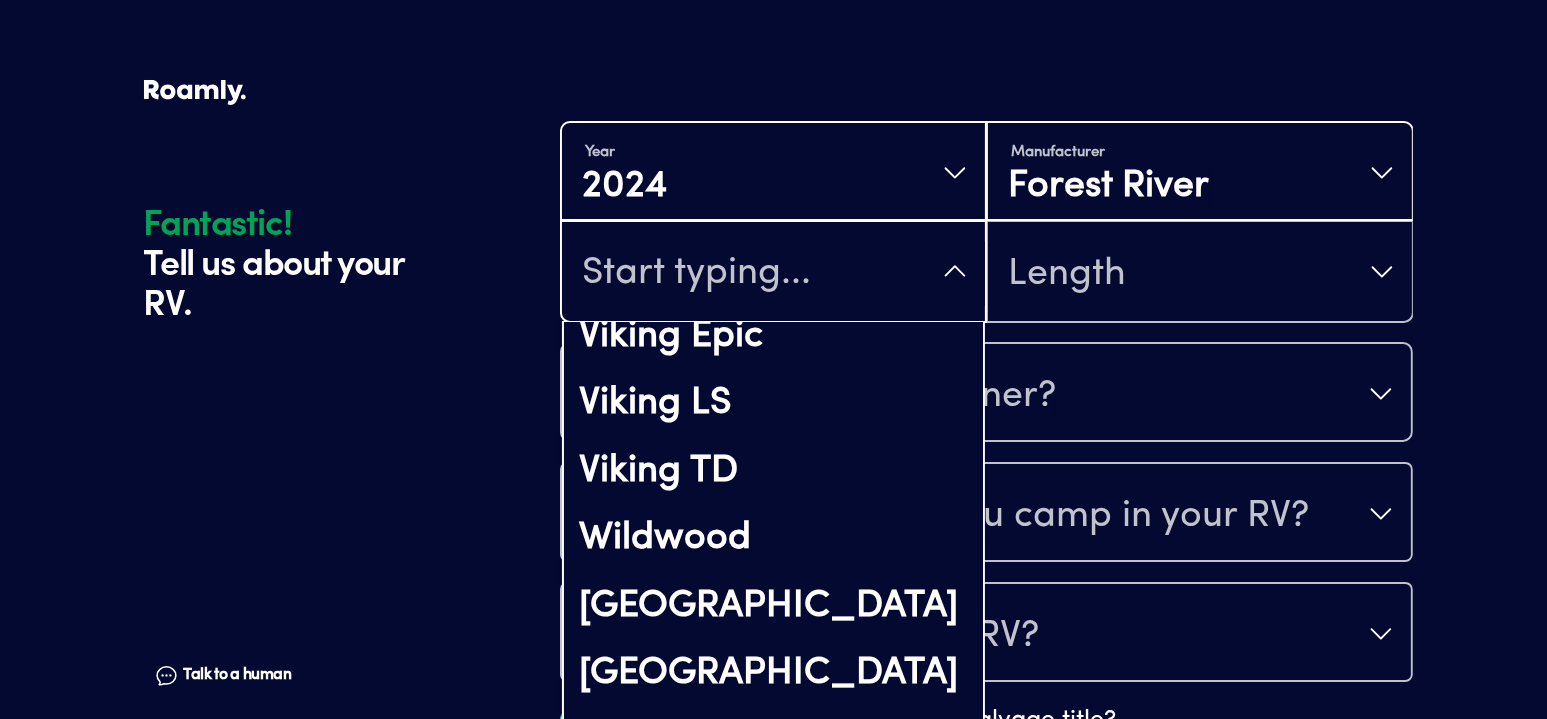 scroll, scrollTop: 8291, scrollLeft: 0, axis: vertical 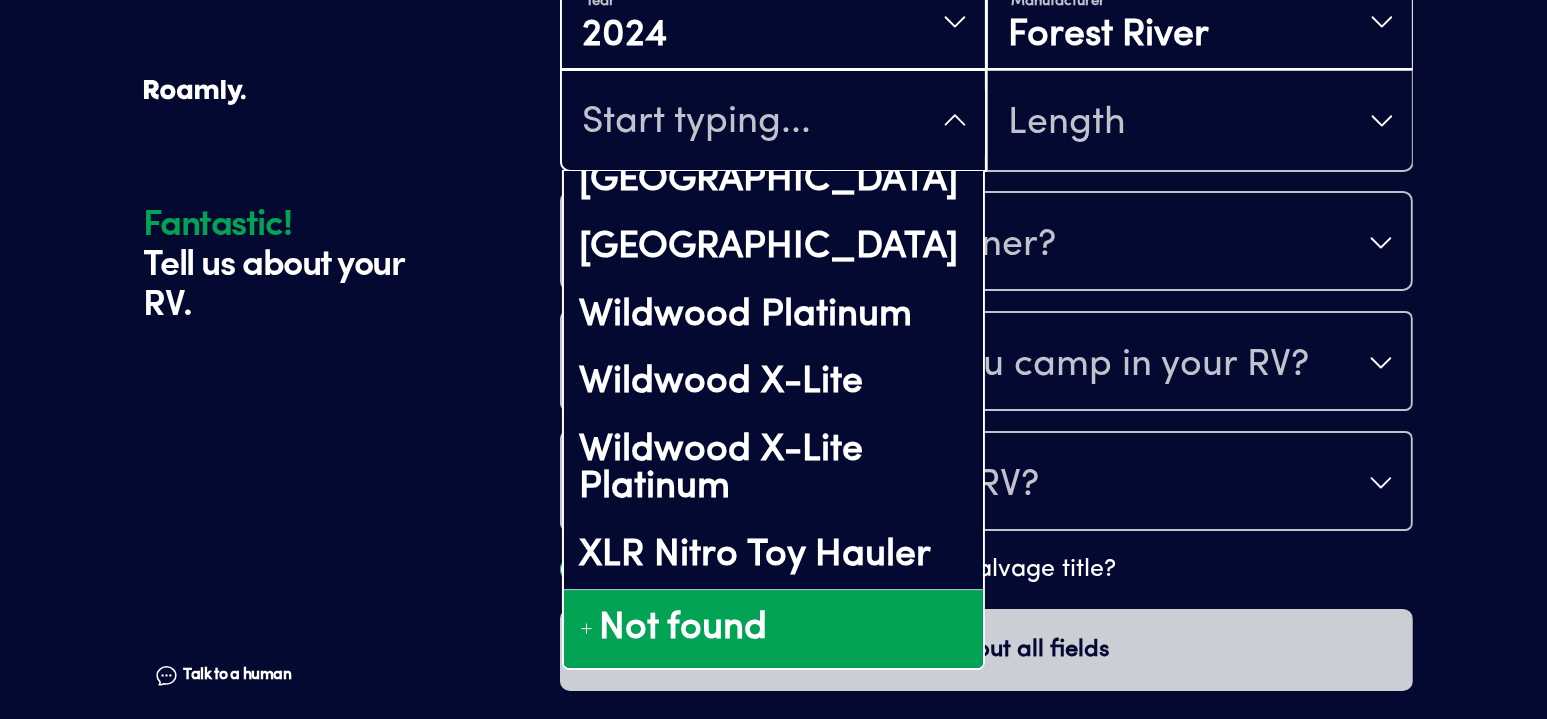 click on "Not found" at bounding box center (683, 629) 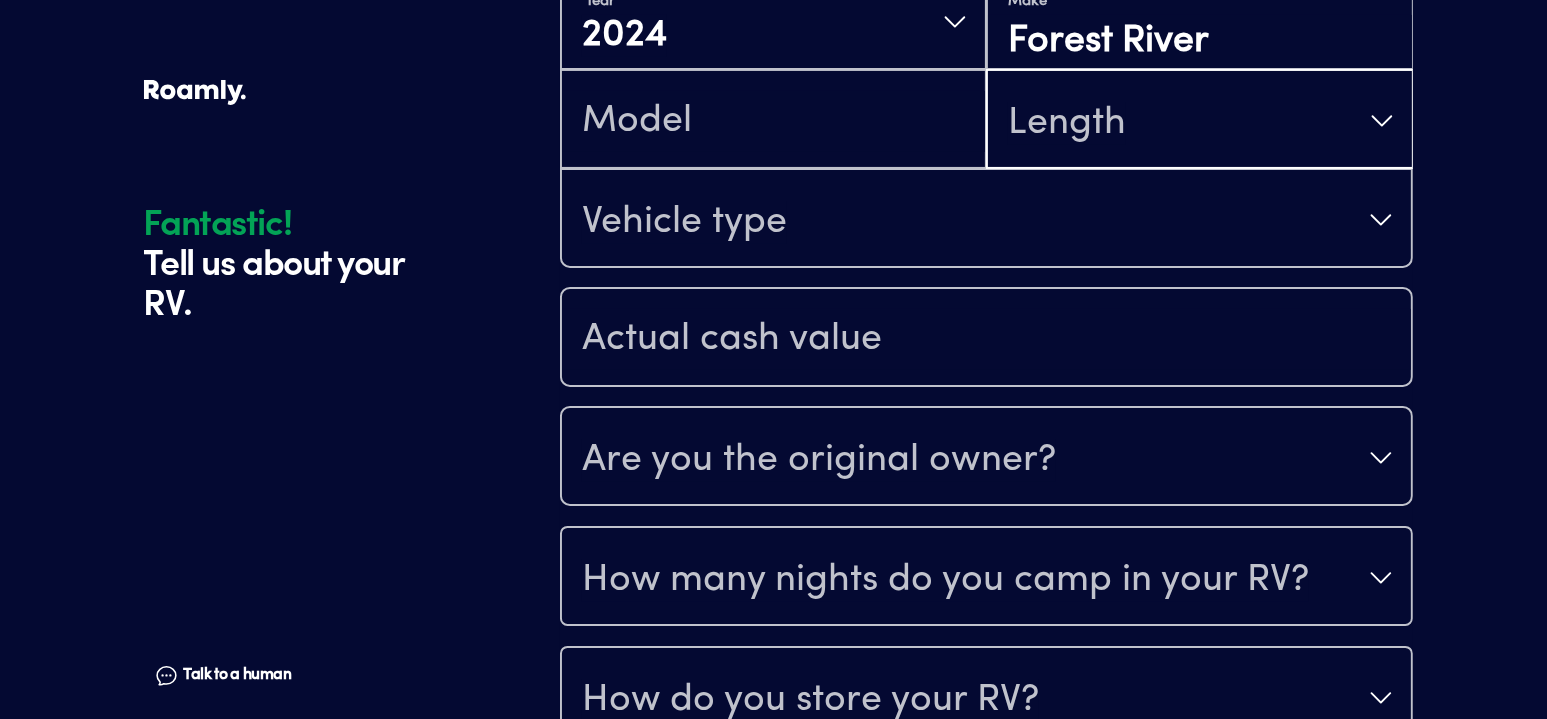 click on "Length" at bounding box center (1199, 121) 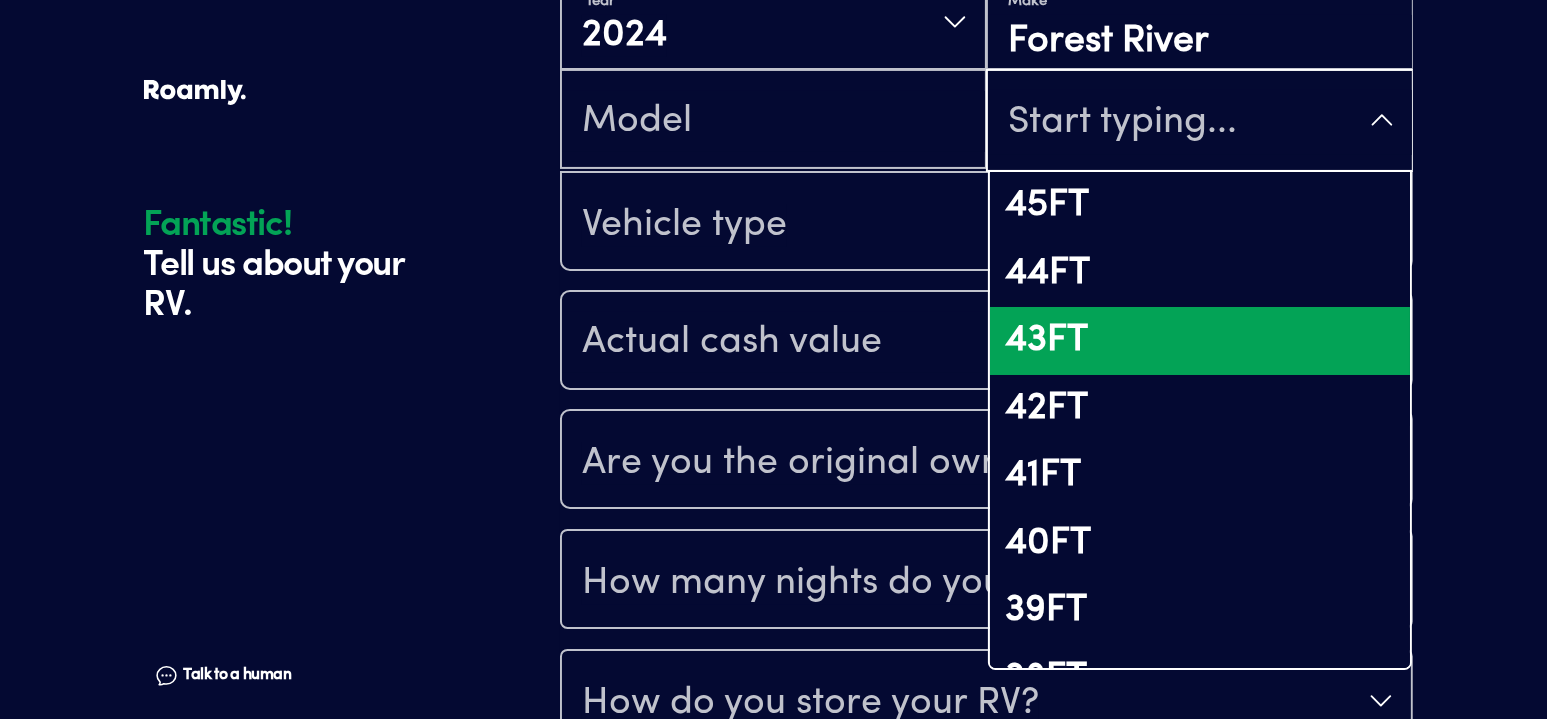 click on "43FT" at bounding box center (1199, 341) 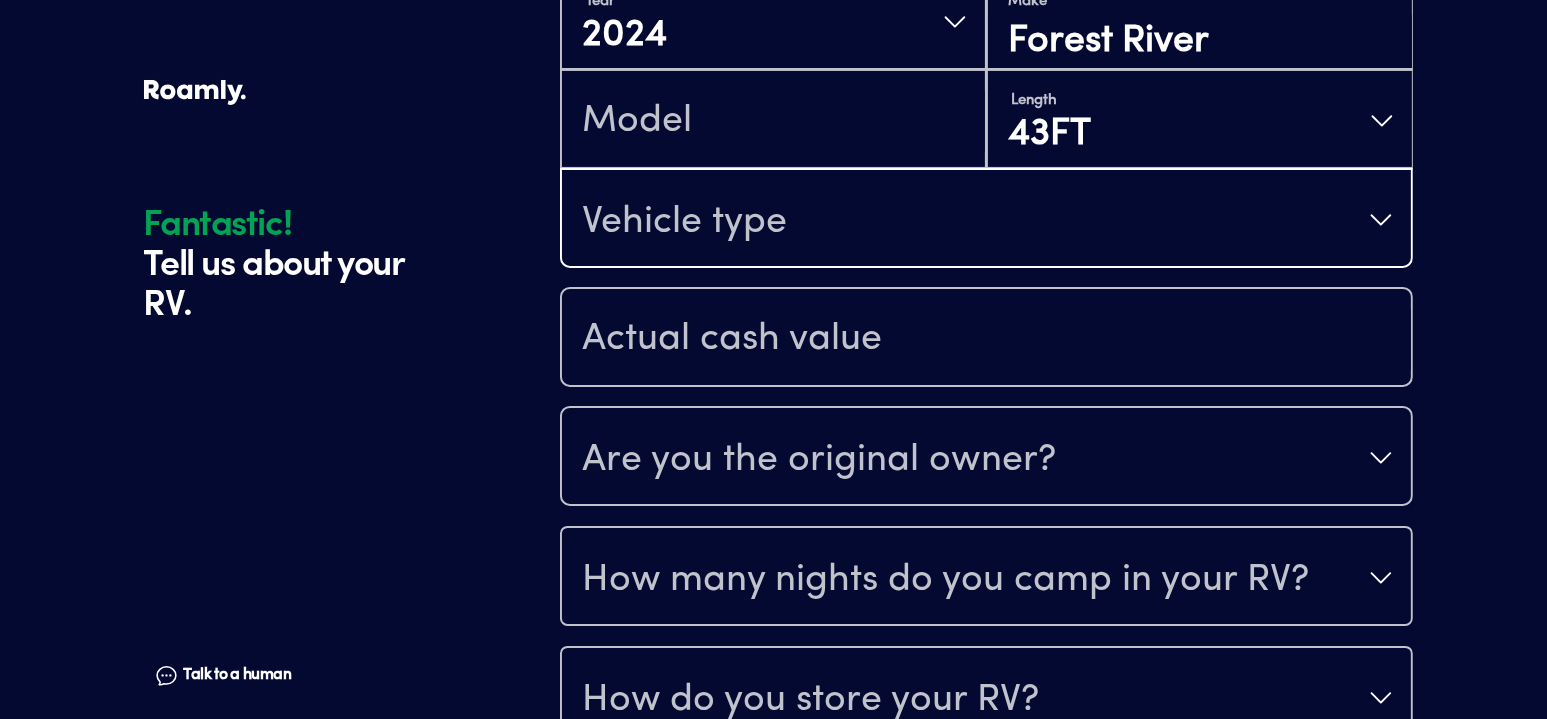 click on "Vehicle type" at bounding box center (986, 220) 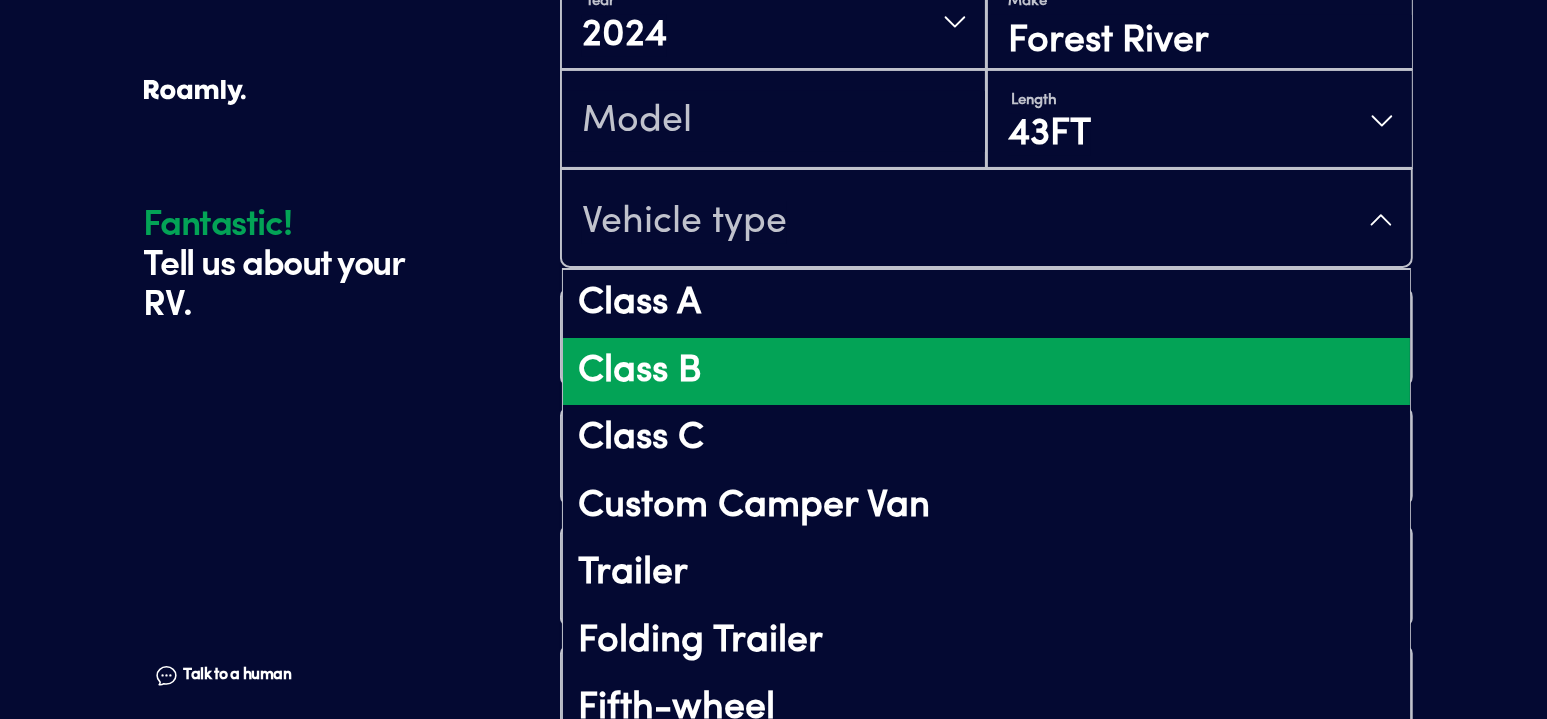 scroll, scrollTop: 100, scrollLeft: 0, axis: vertical 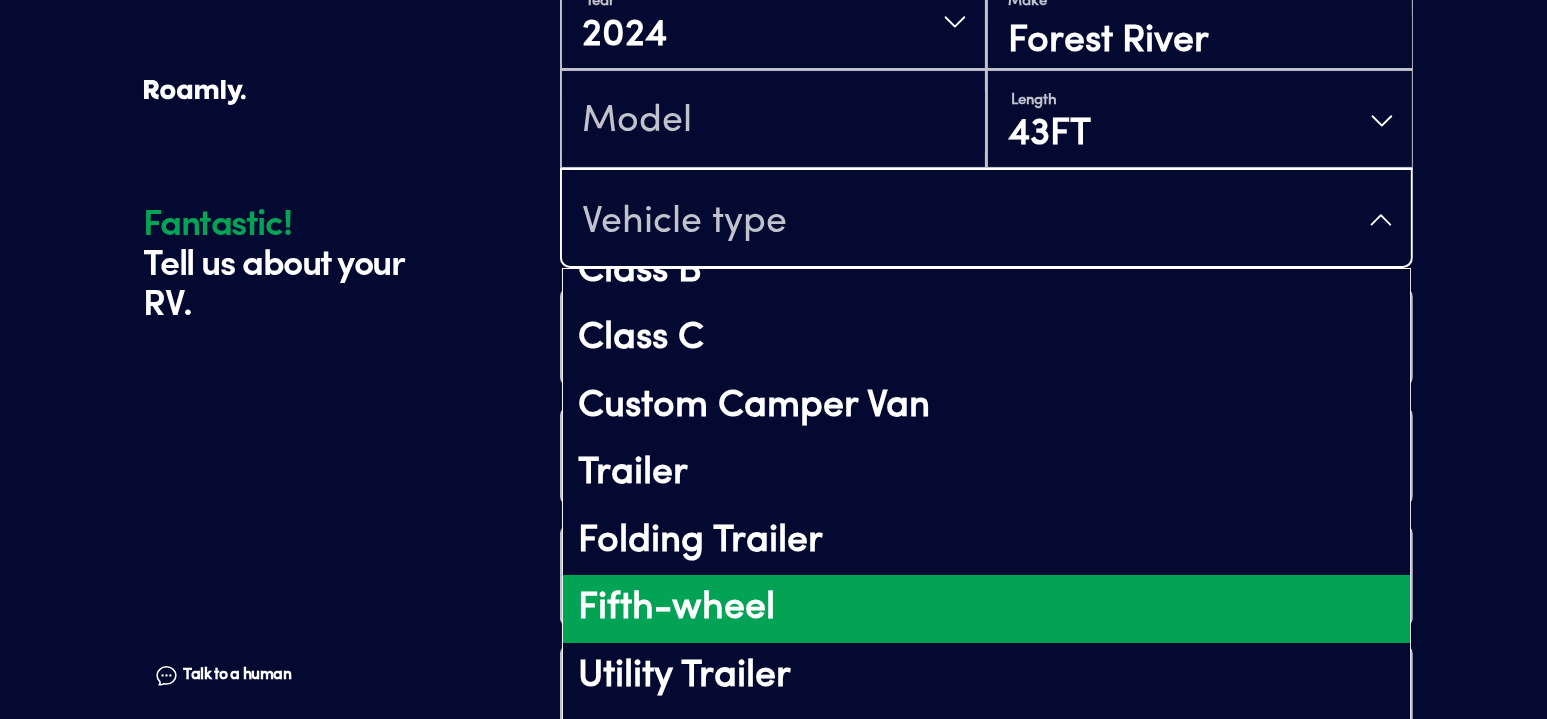 click on "Fifth-wheel" at bounding box center (986, 609) 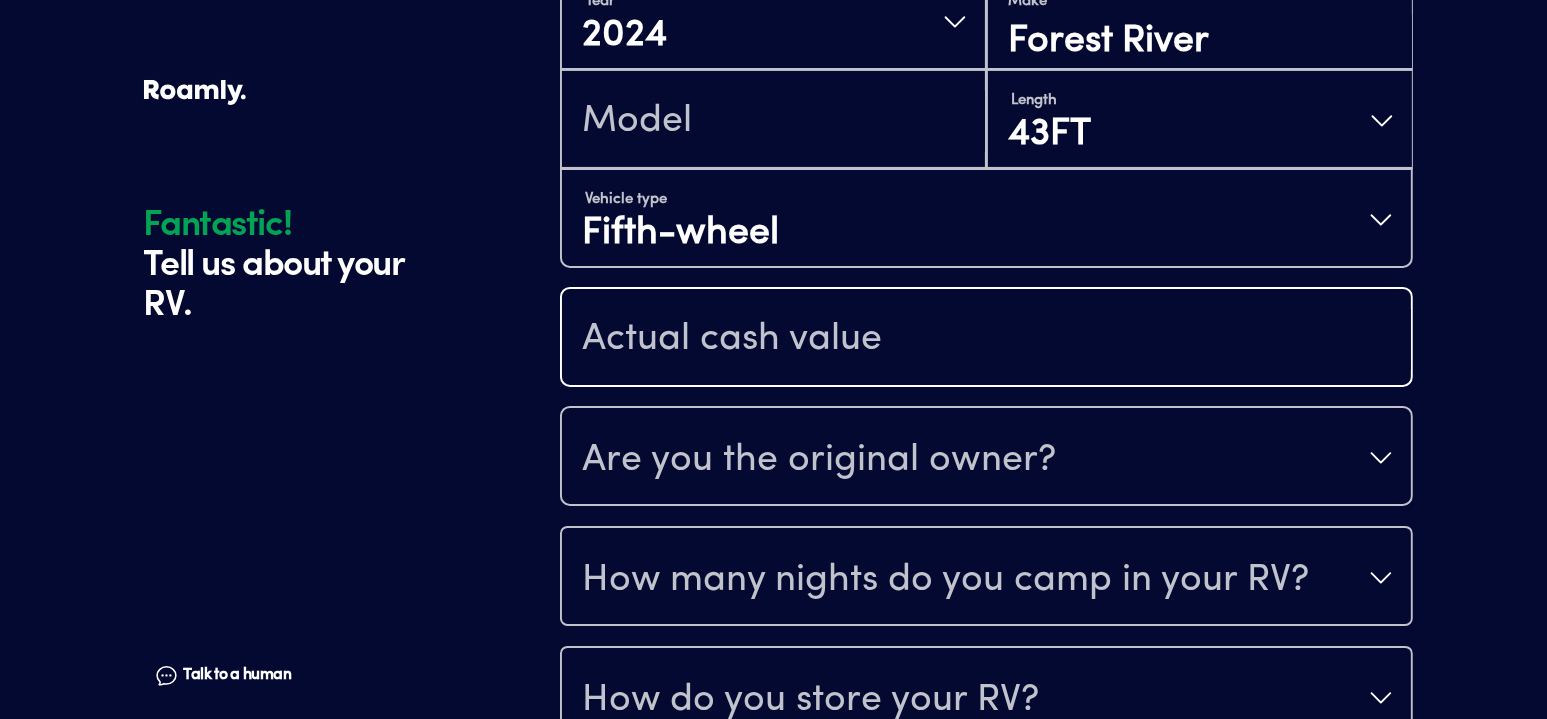click at bounding box center [986, 339] 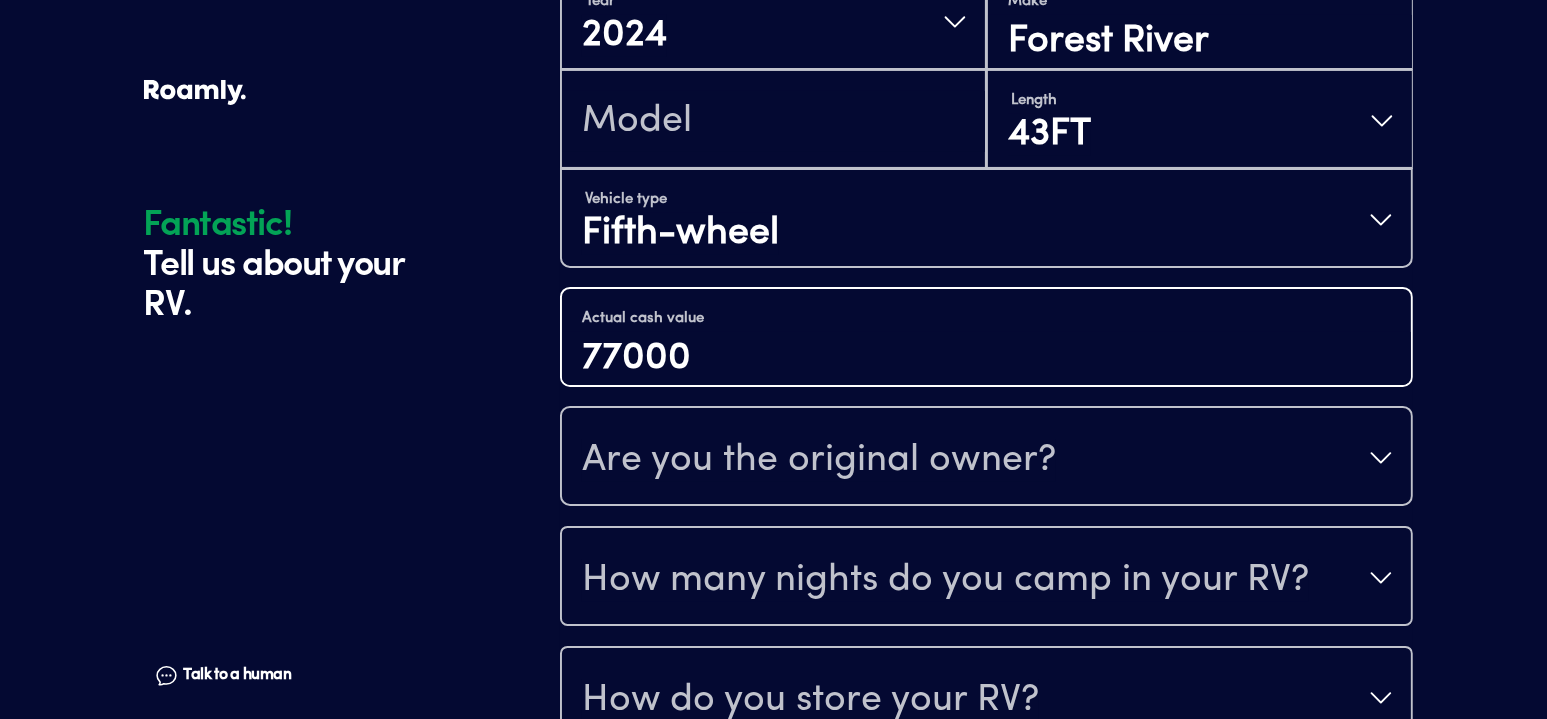 type on "77000" 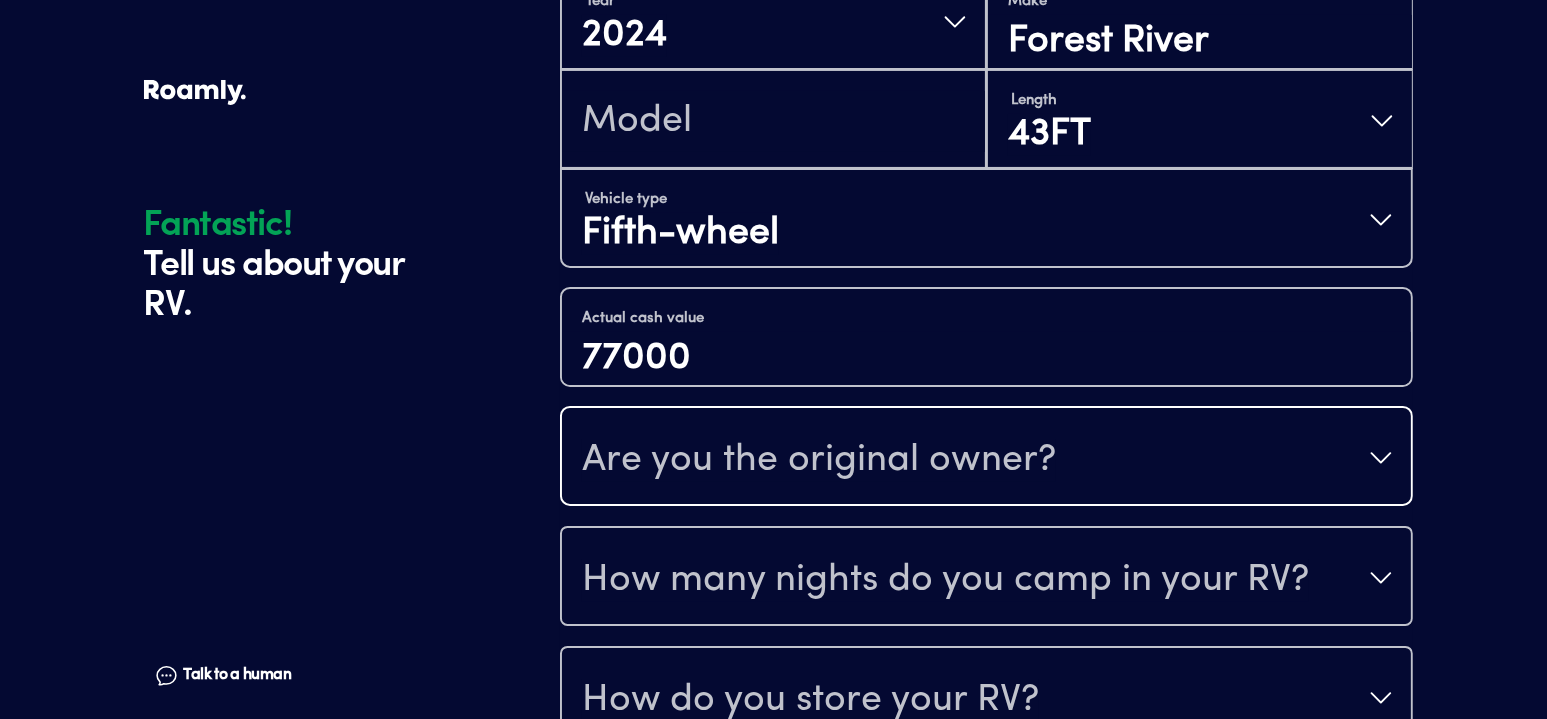 type 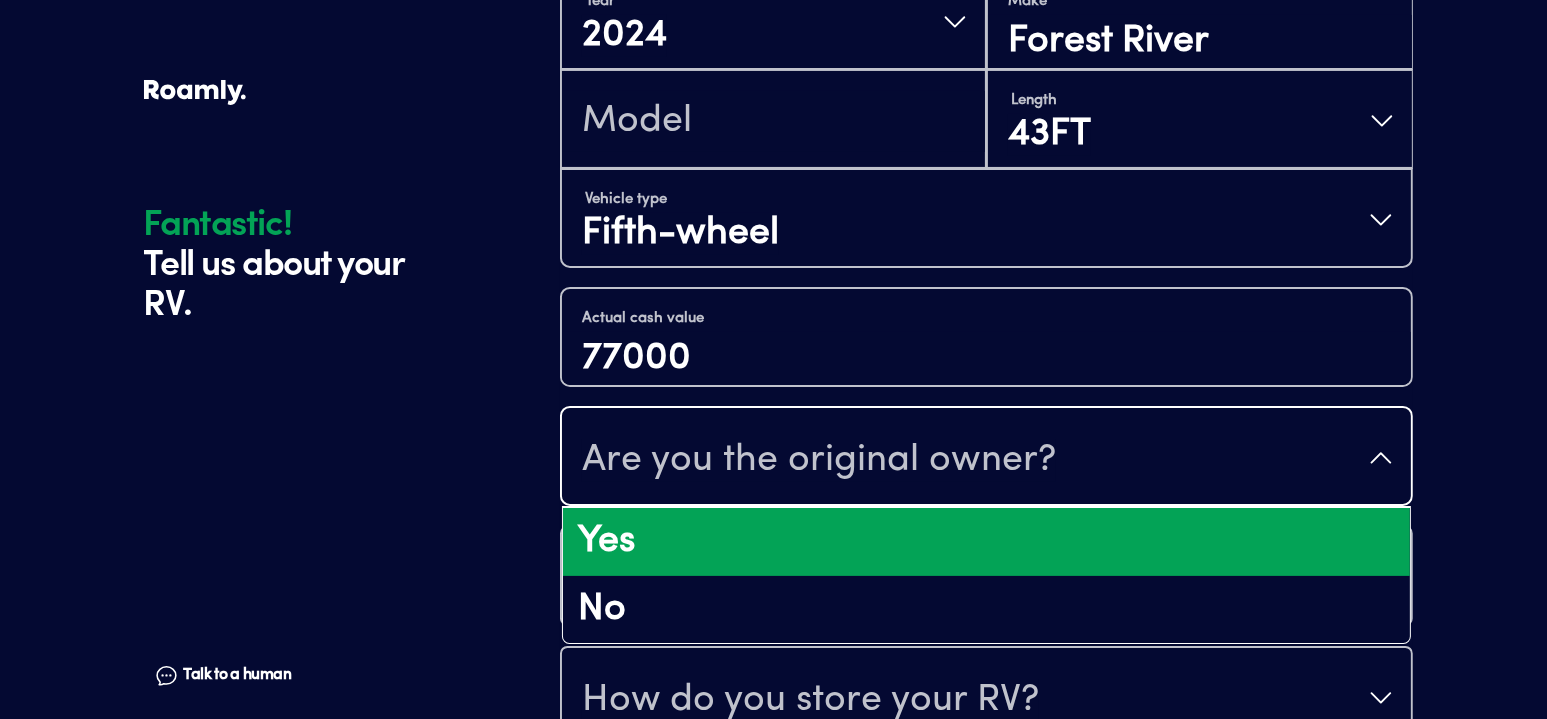 click on "Yes" at bounding box center (986, 542) 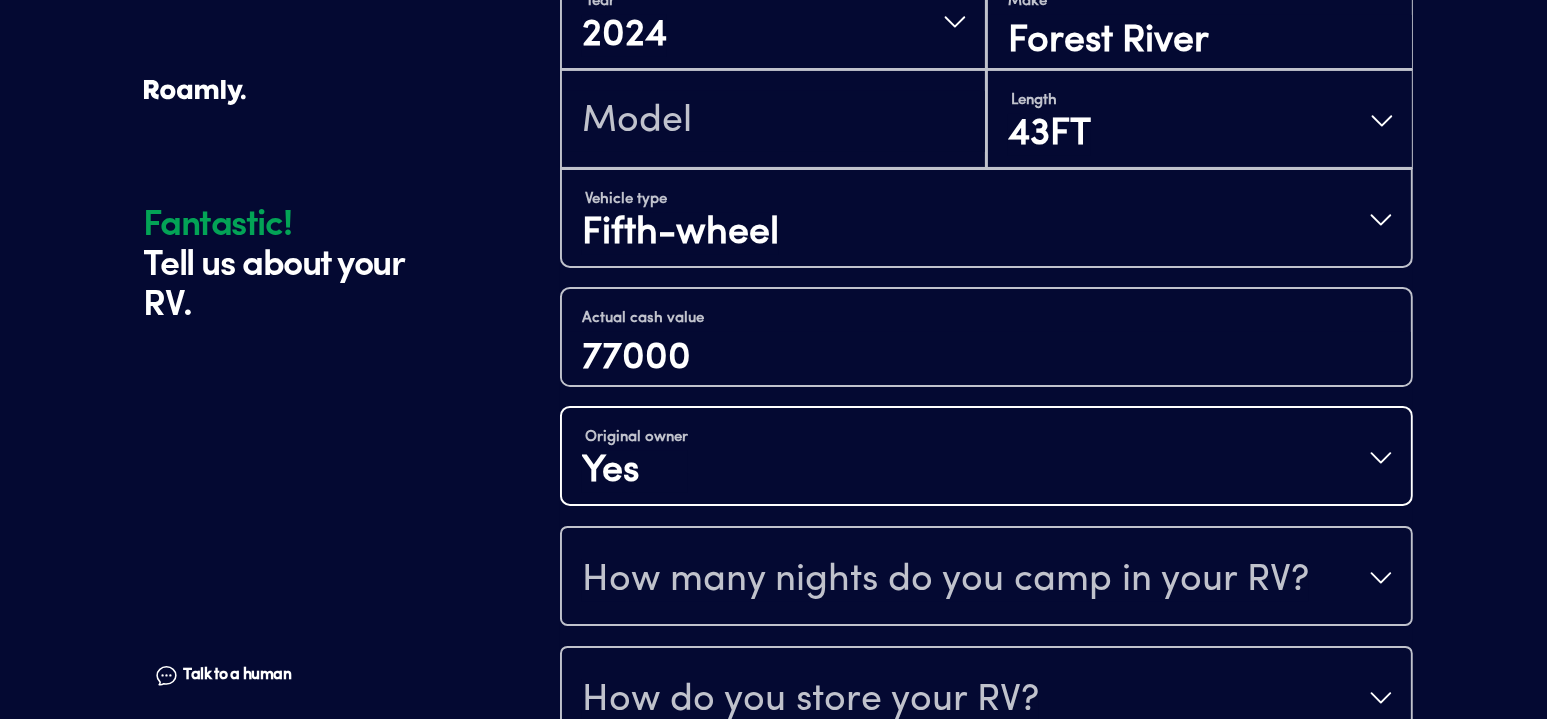 scroll, scrollTop: 659, scrollLeft: 0, axis: vertical 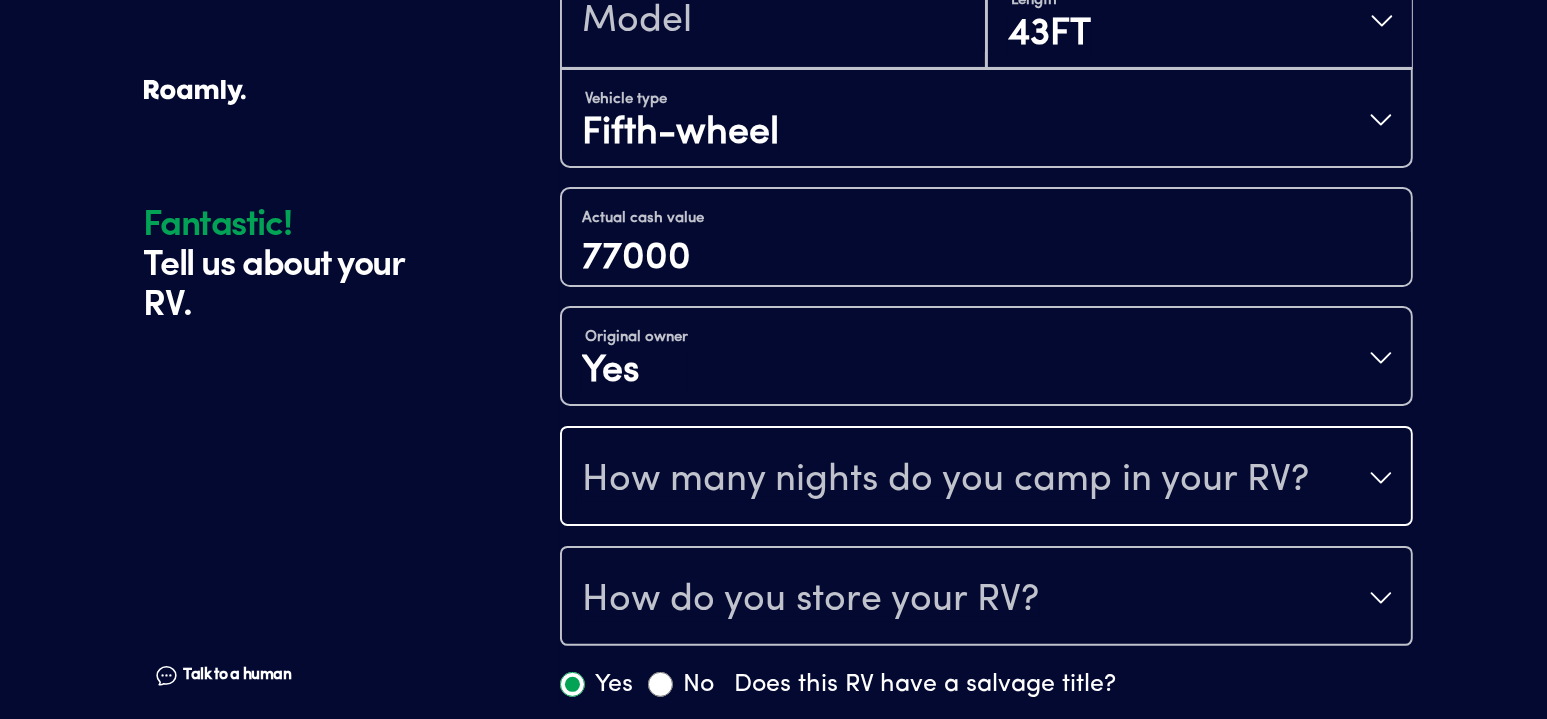 click on "How many nights do you camp in your RV?" at bounding box center [945, 480] 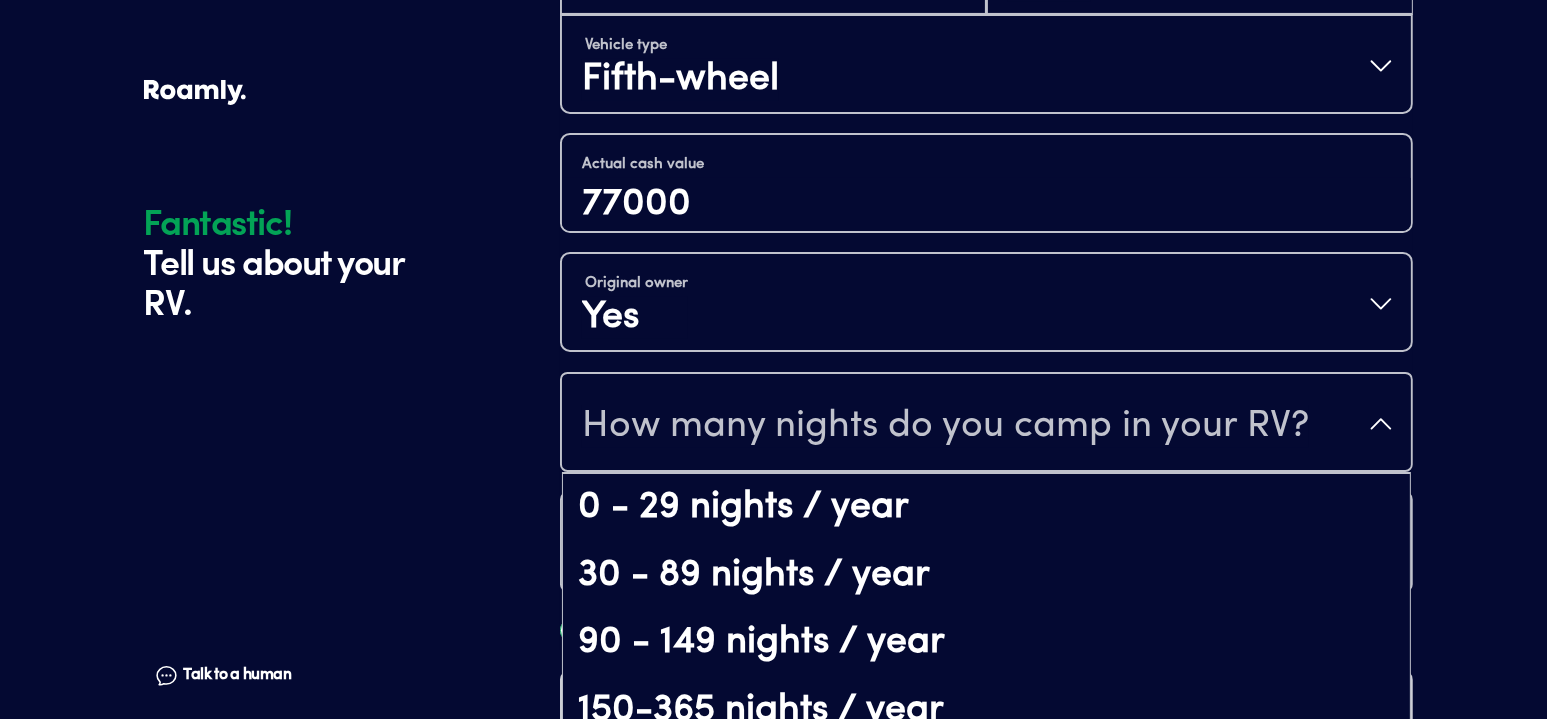 scroll, scrollTop: 759, scrollLeft: 0, axis: vertical 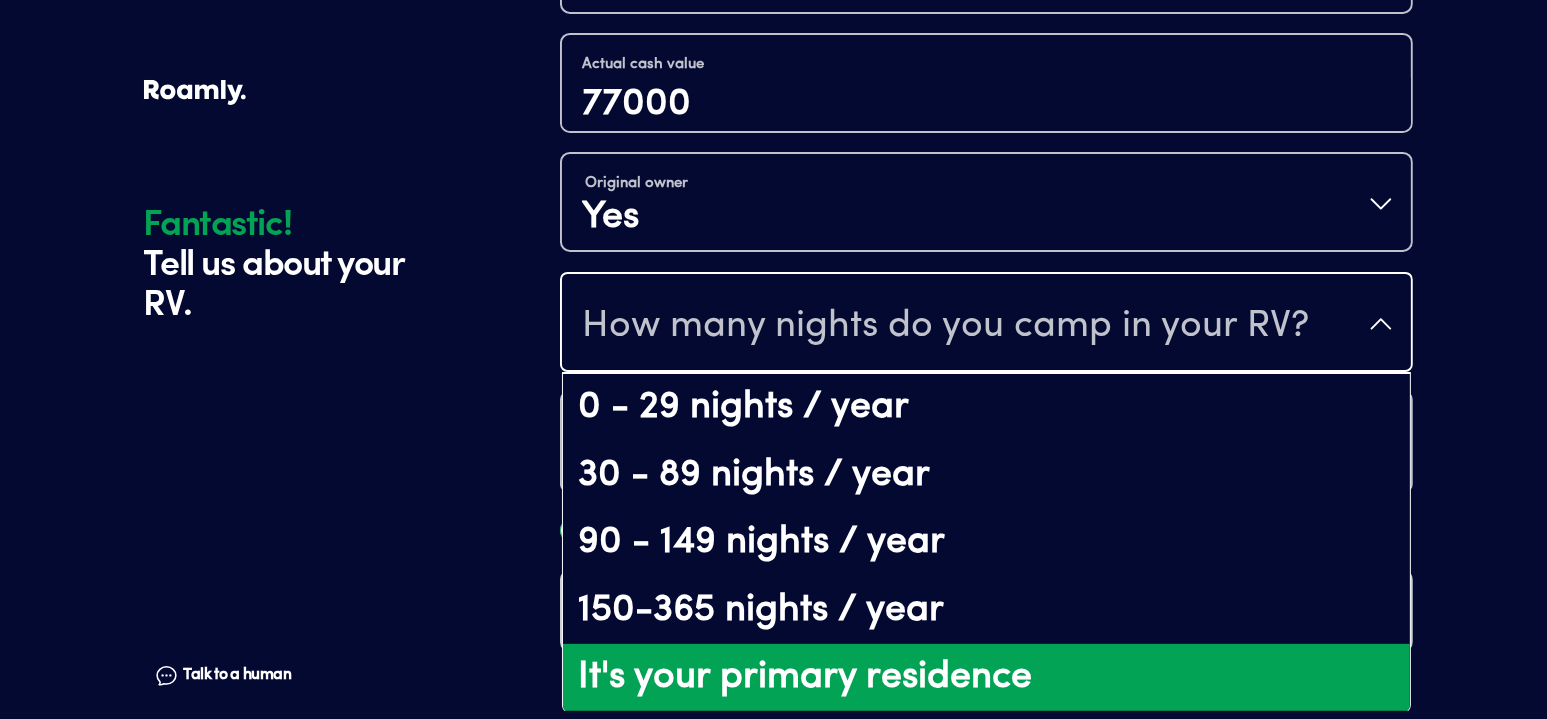click on "It's your primary residence" at bounding box center [986, 678] 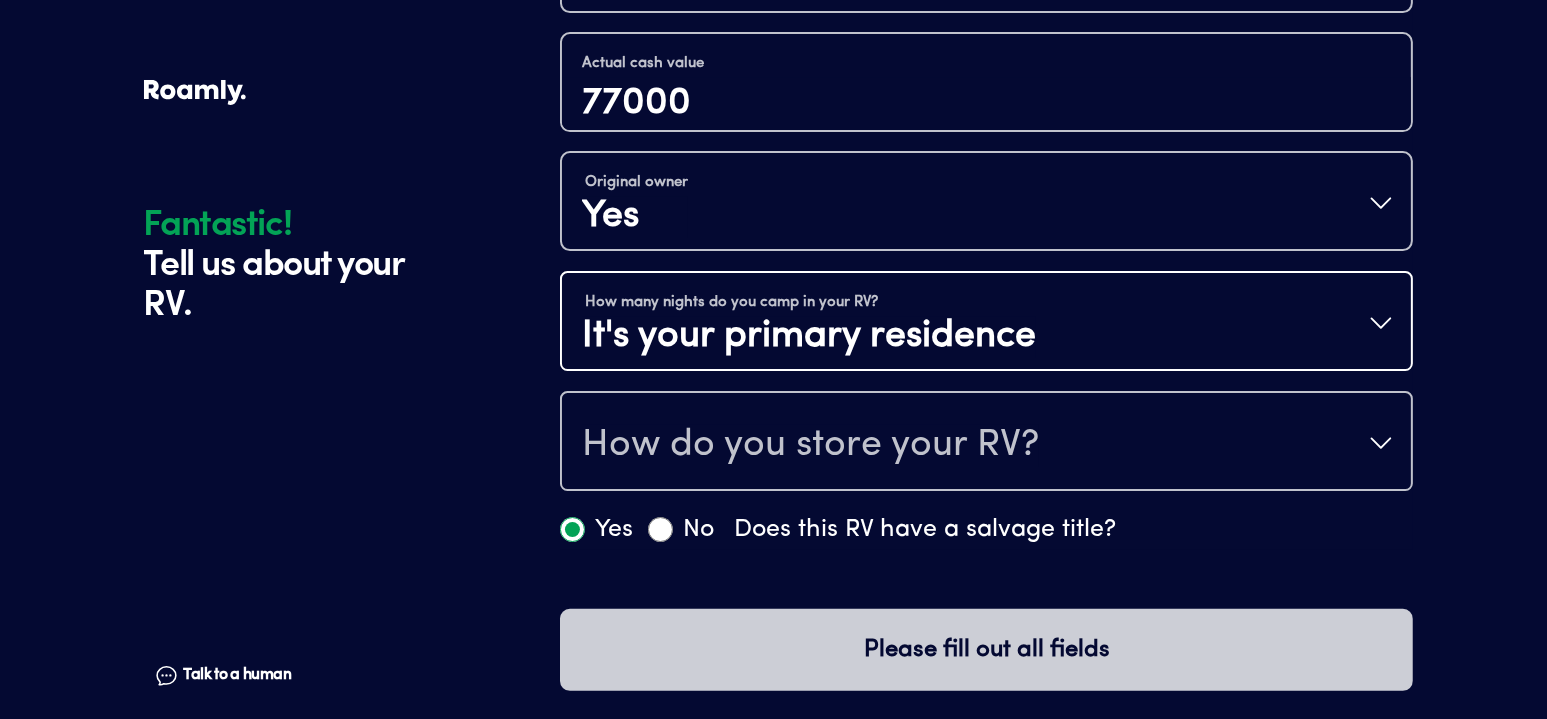 scroll, scrollTop: 0, scrollLeft: 0, axis: both 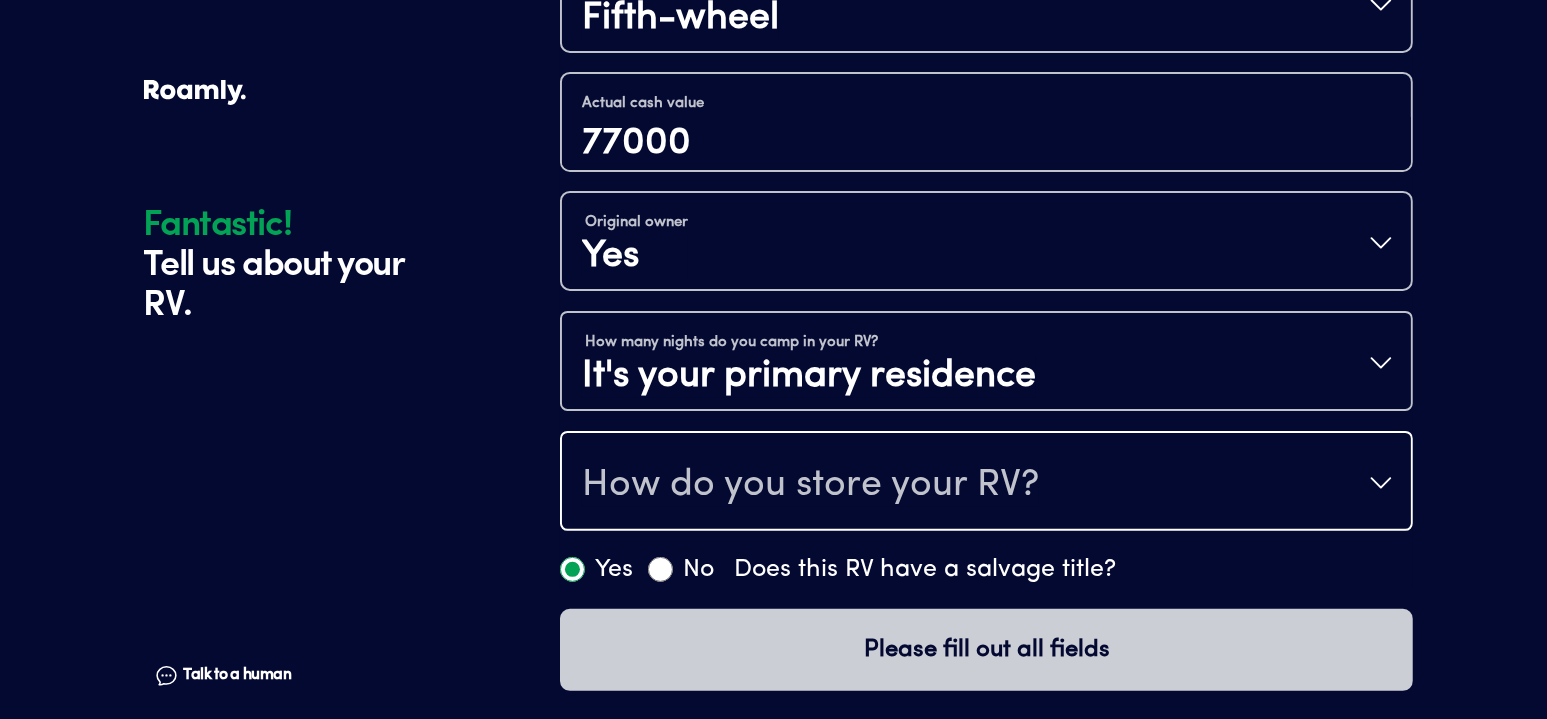 click on "How do you store your RV?" at bounding box center [810, 485] 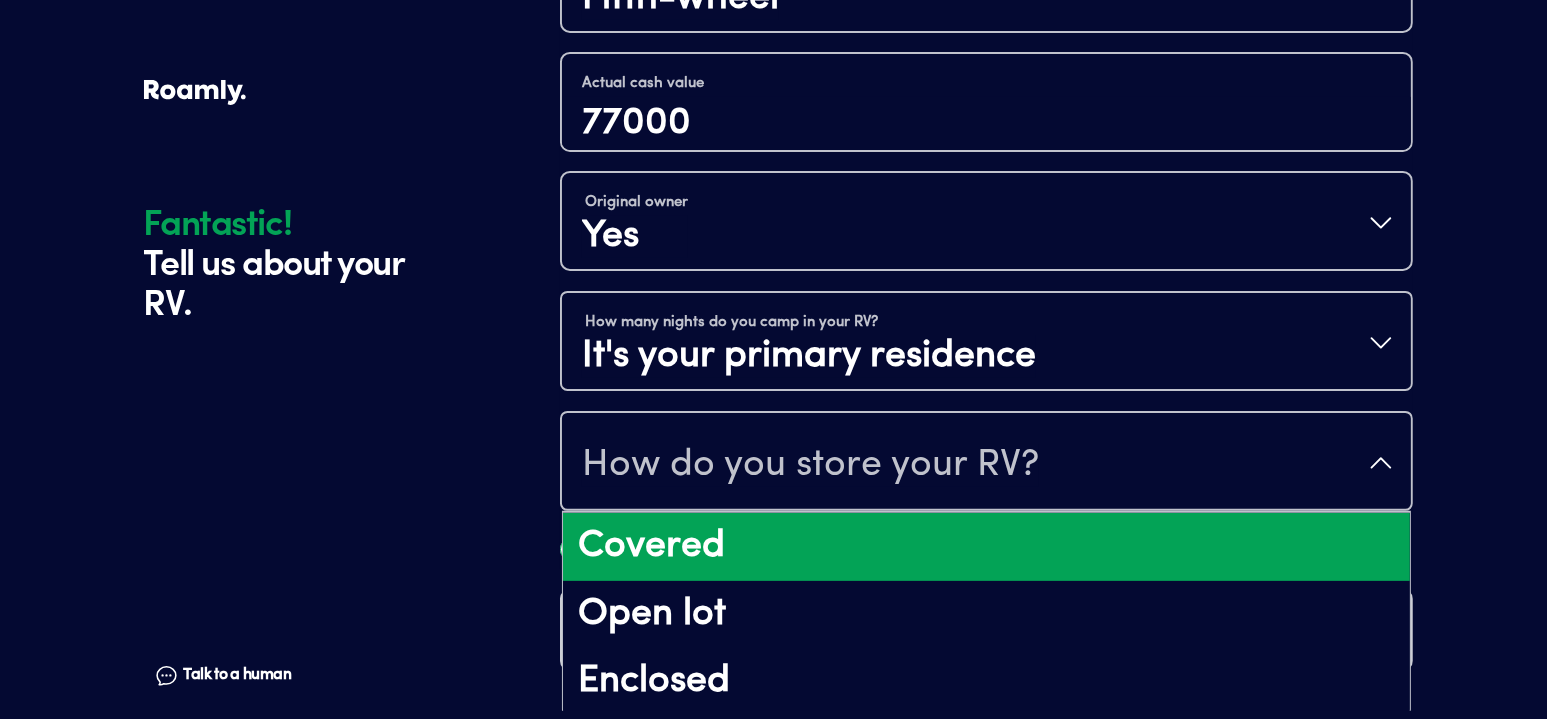 scroll, scrollTop: 25, scrollLeft: 0, axis: vertical 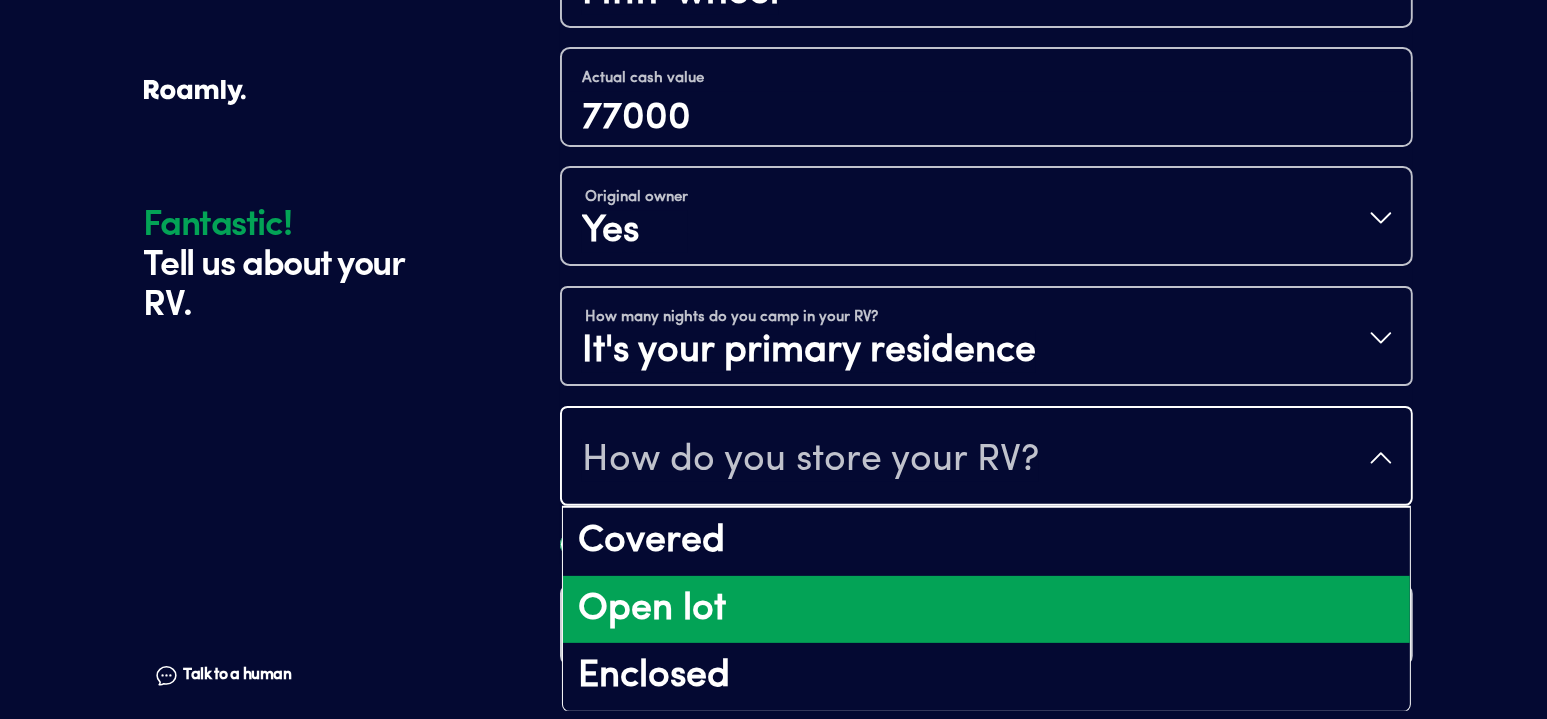 click on "Open lot" at bounding box center [986, 610] 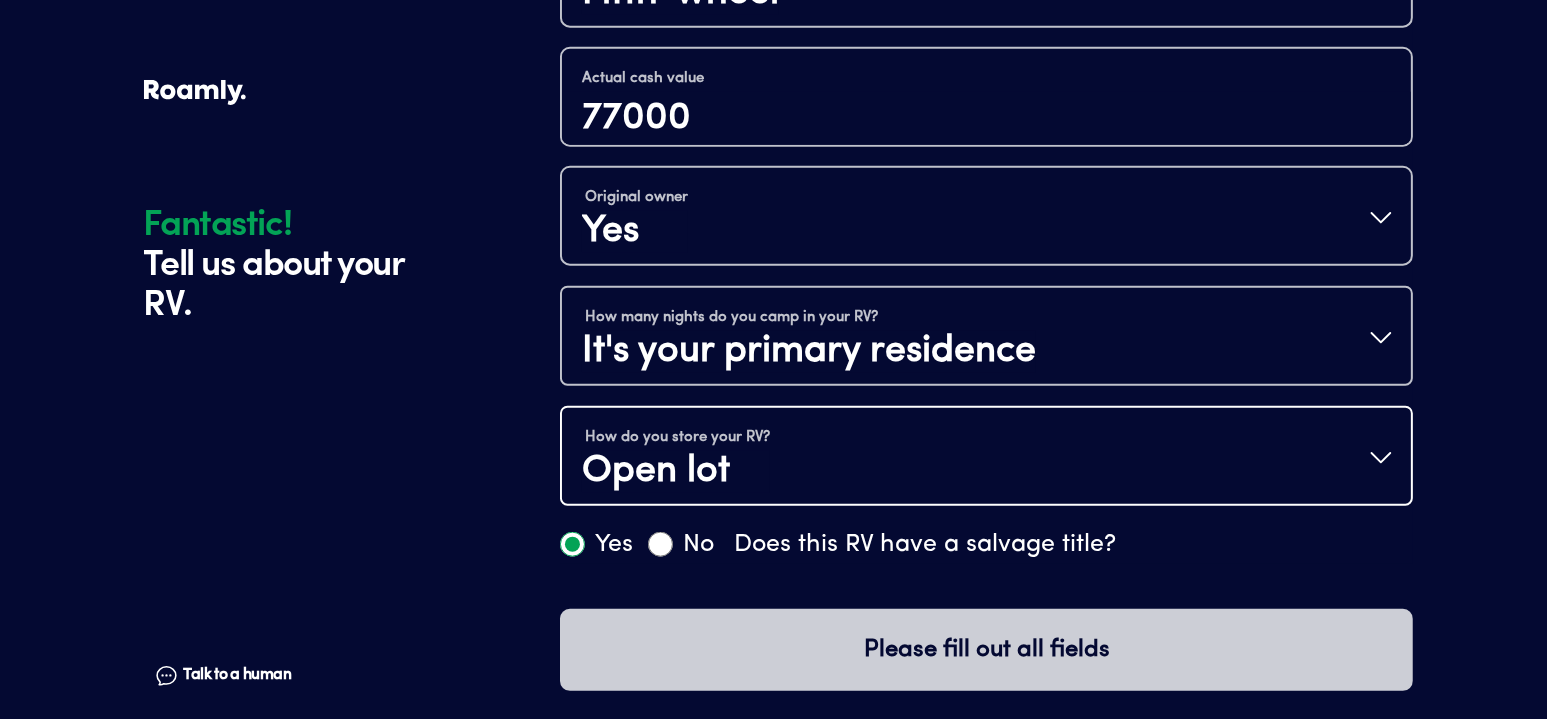 scroll, scrollTop: 0, scrollLeft: 0, axis: both 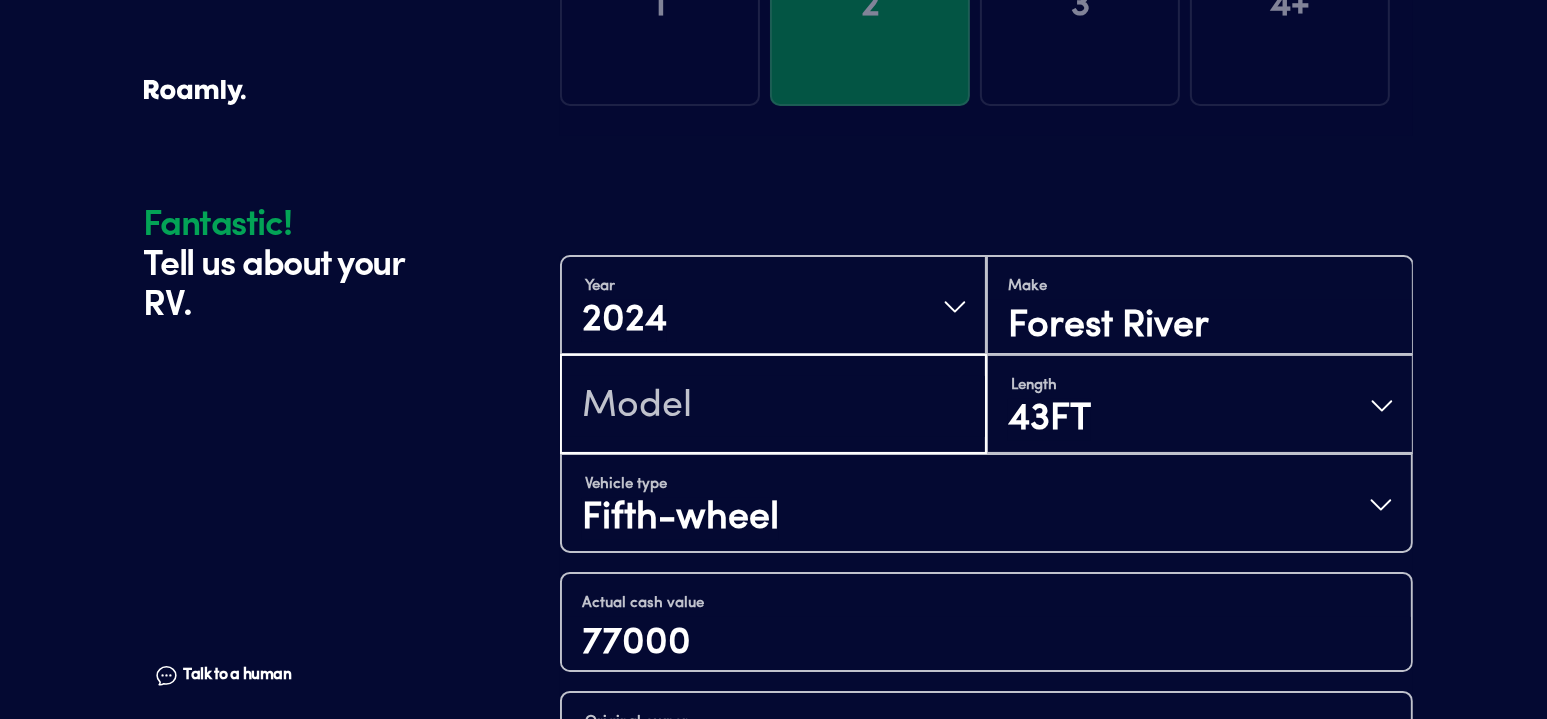 click at bounding box center [773, 406] 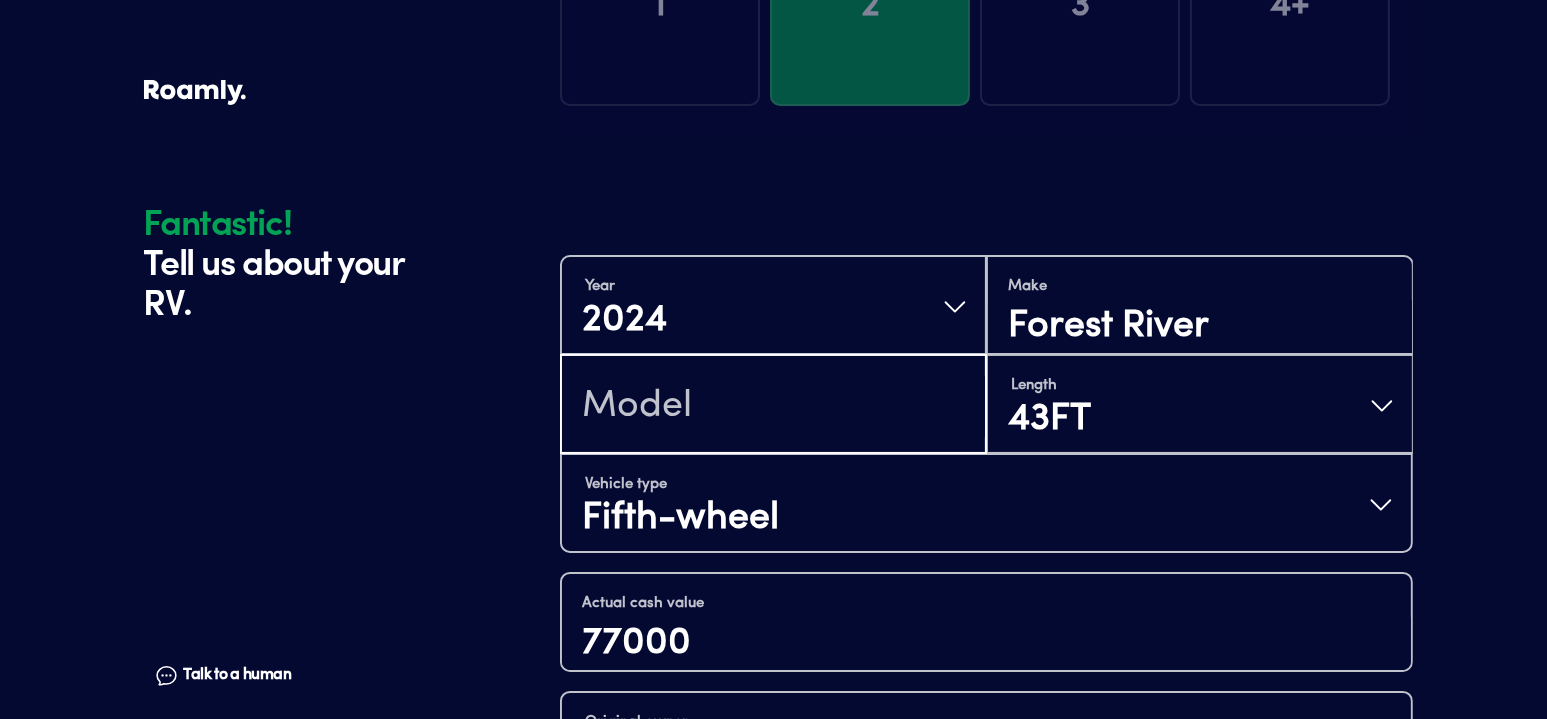 type on "a" 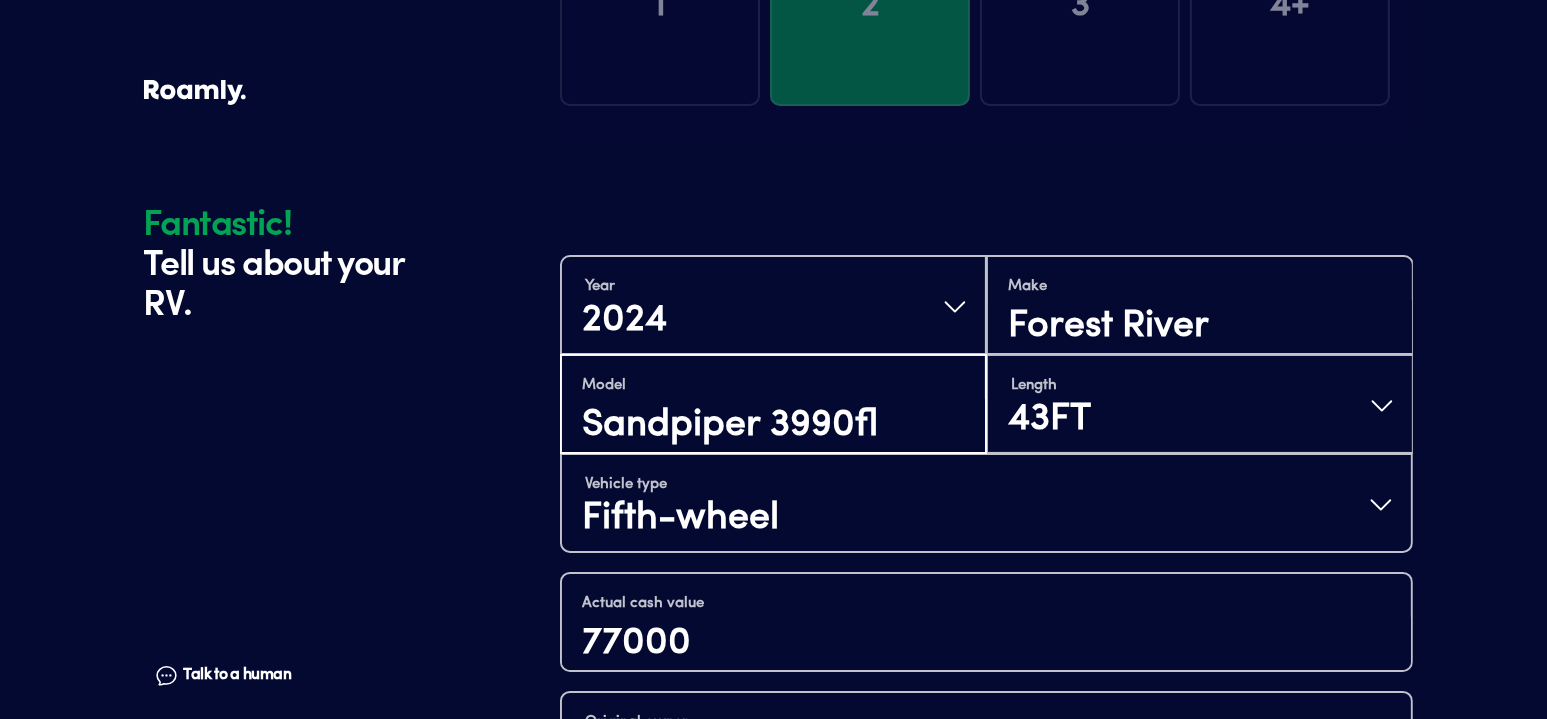 type on "Sandpiper 3990fl" 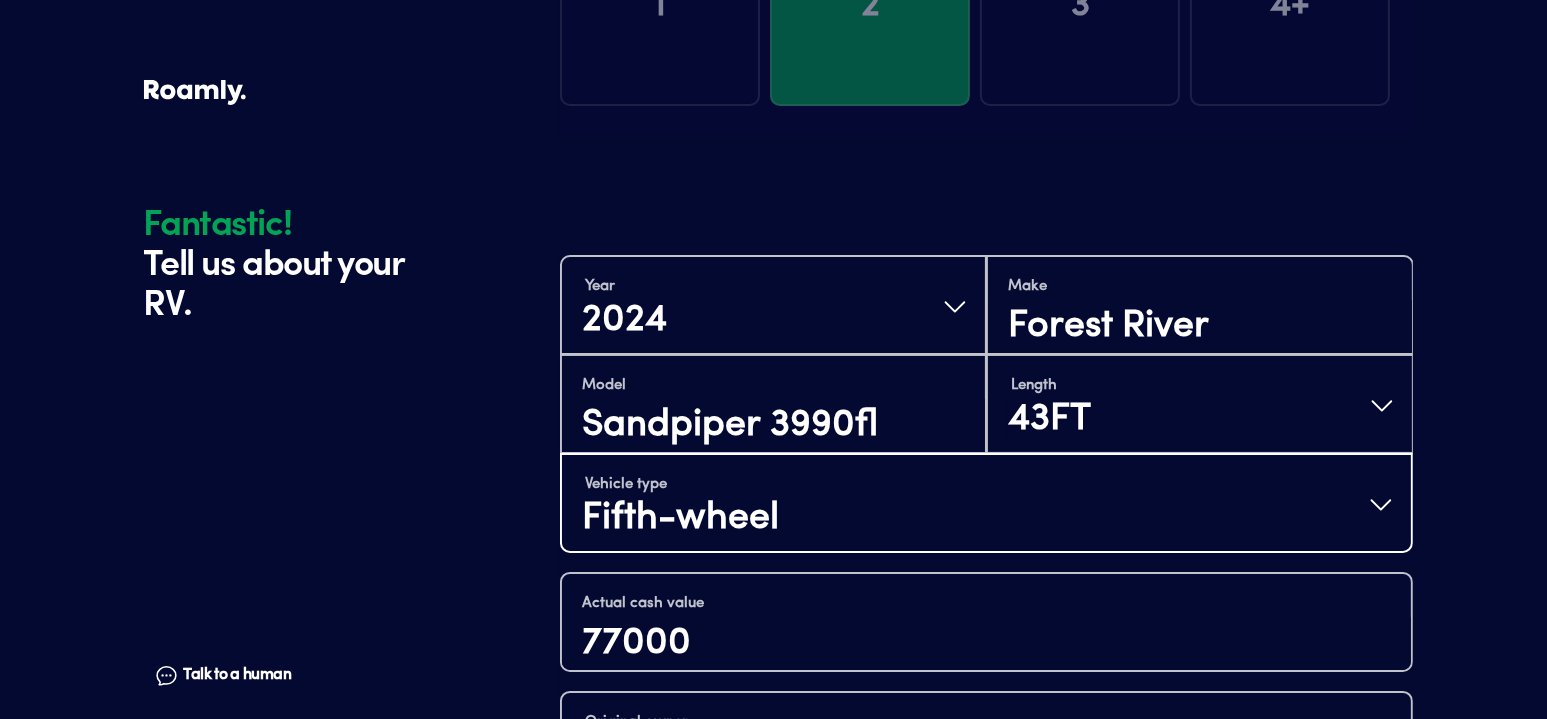 type 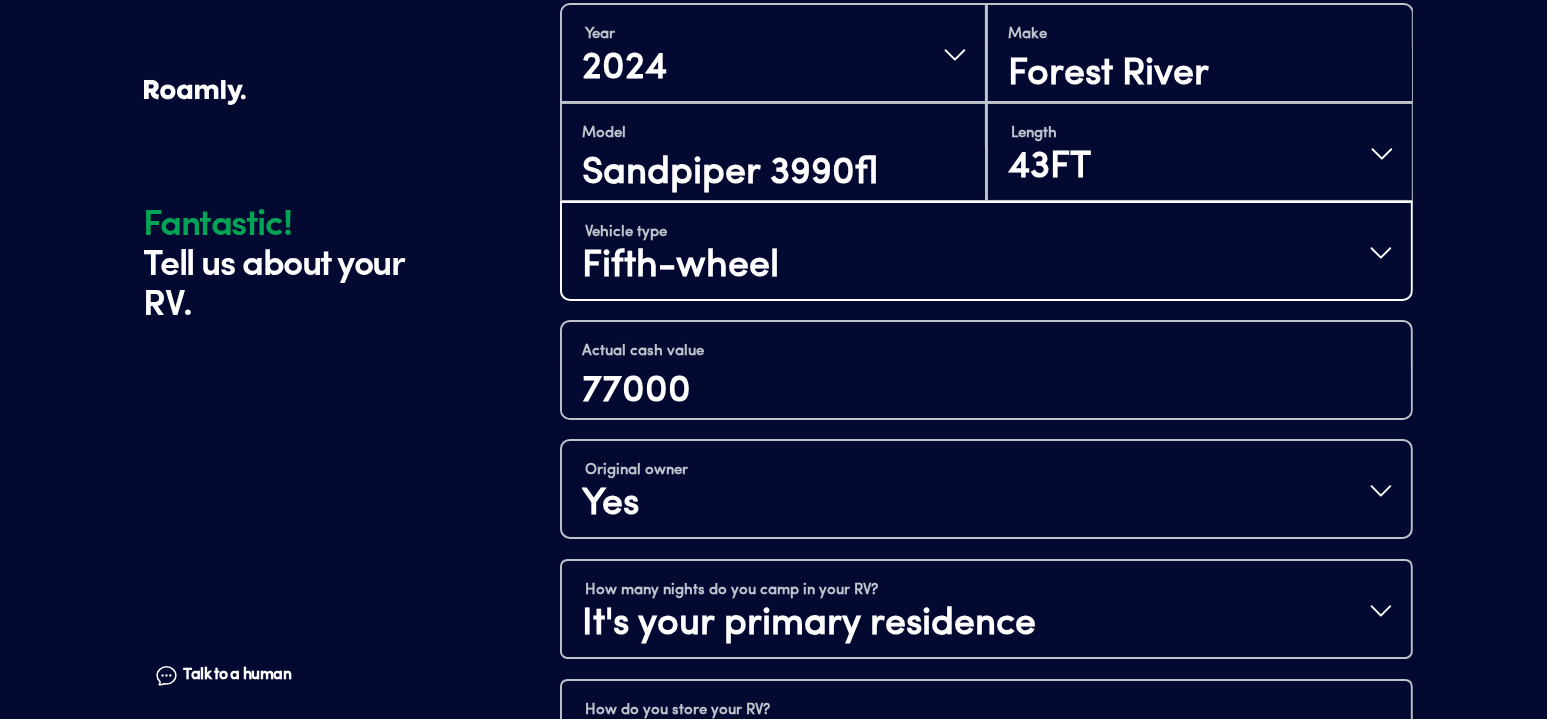 scroll, scrollTop: 774, scrollLeft: 0, axis: vertical 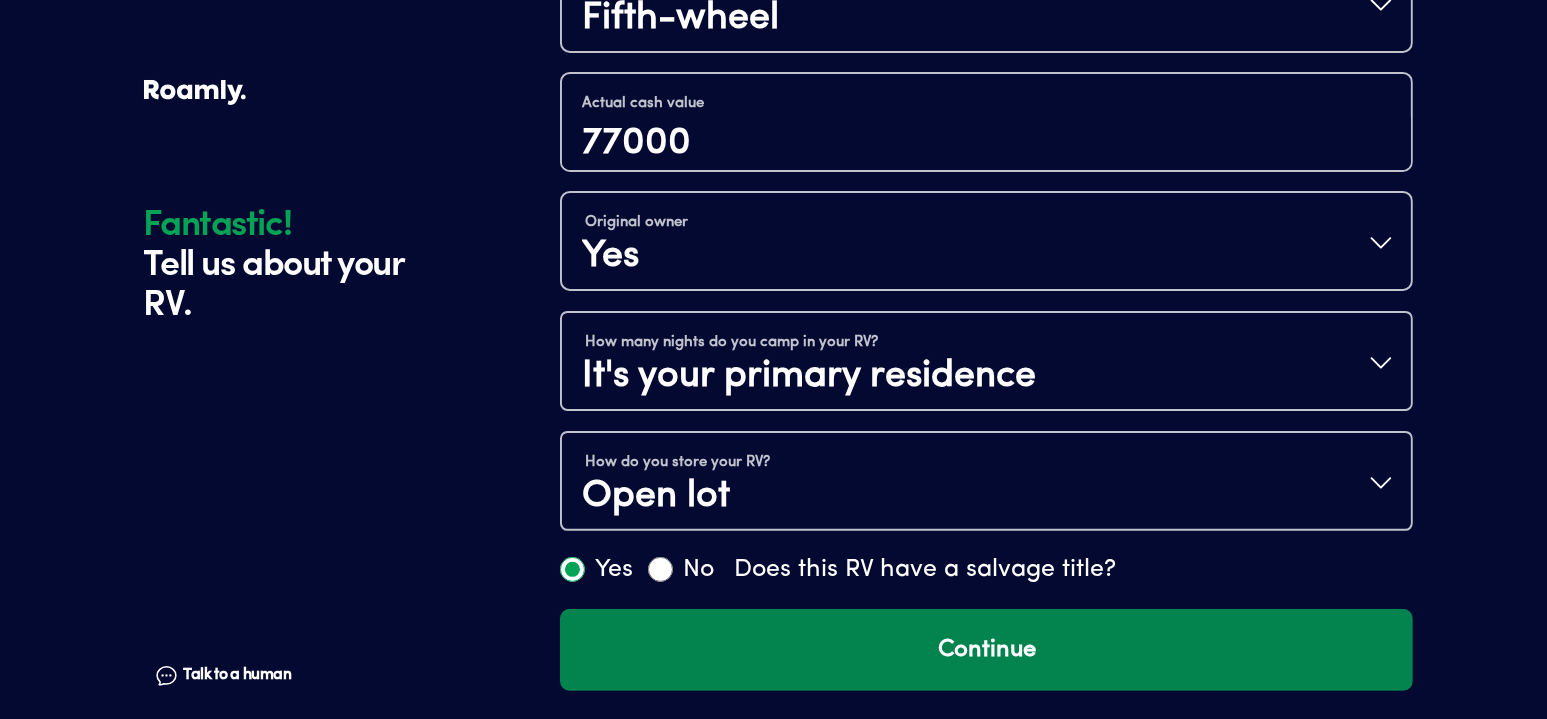 click on "Continue" at bounding box center (986, 650) 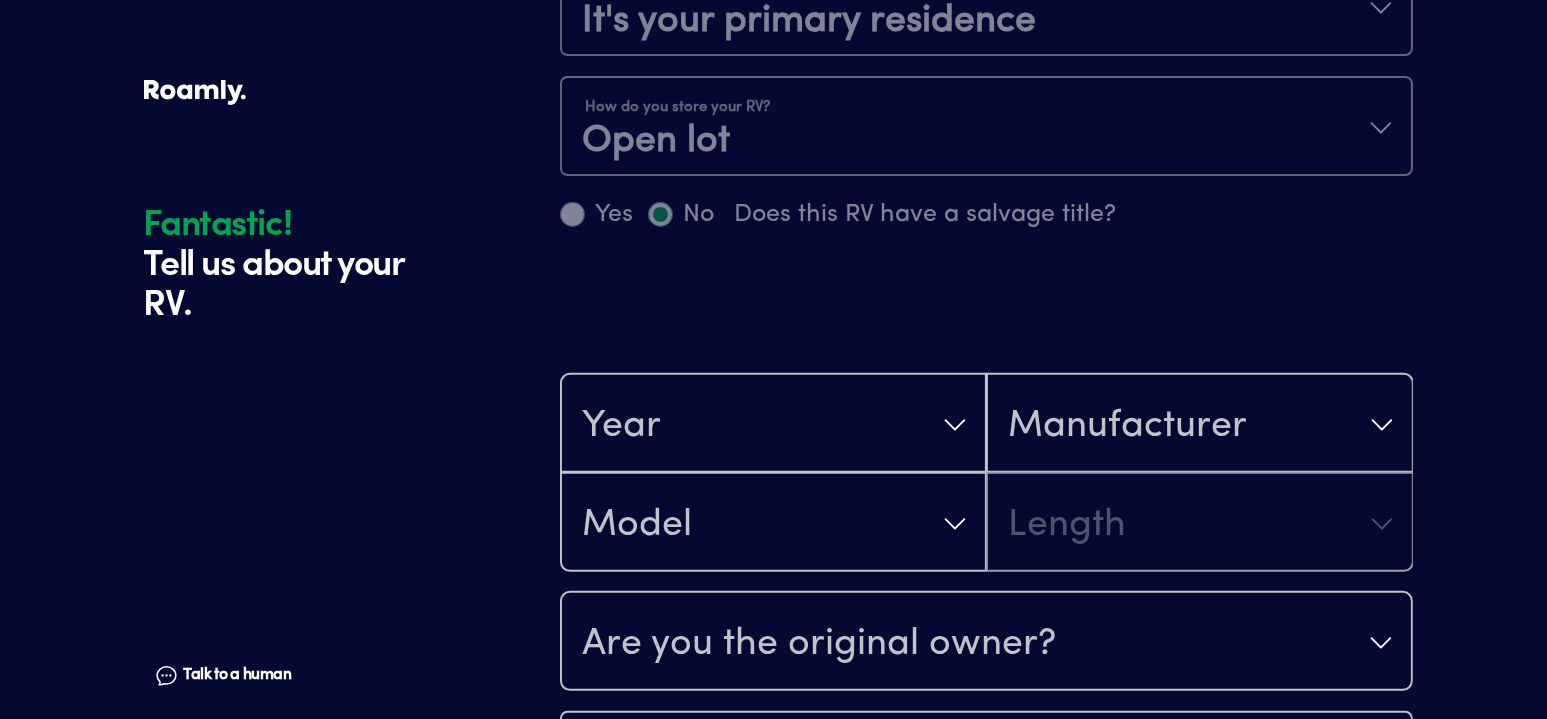 scroll, scrollTop: 1402, scrollLeft: 0, axis: vertical 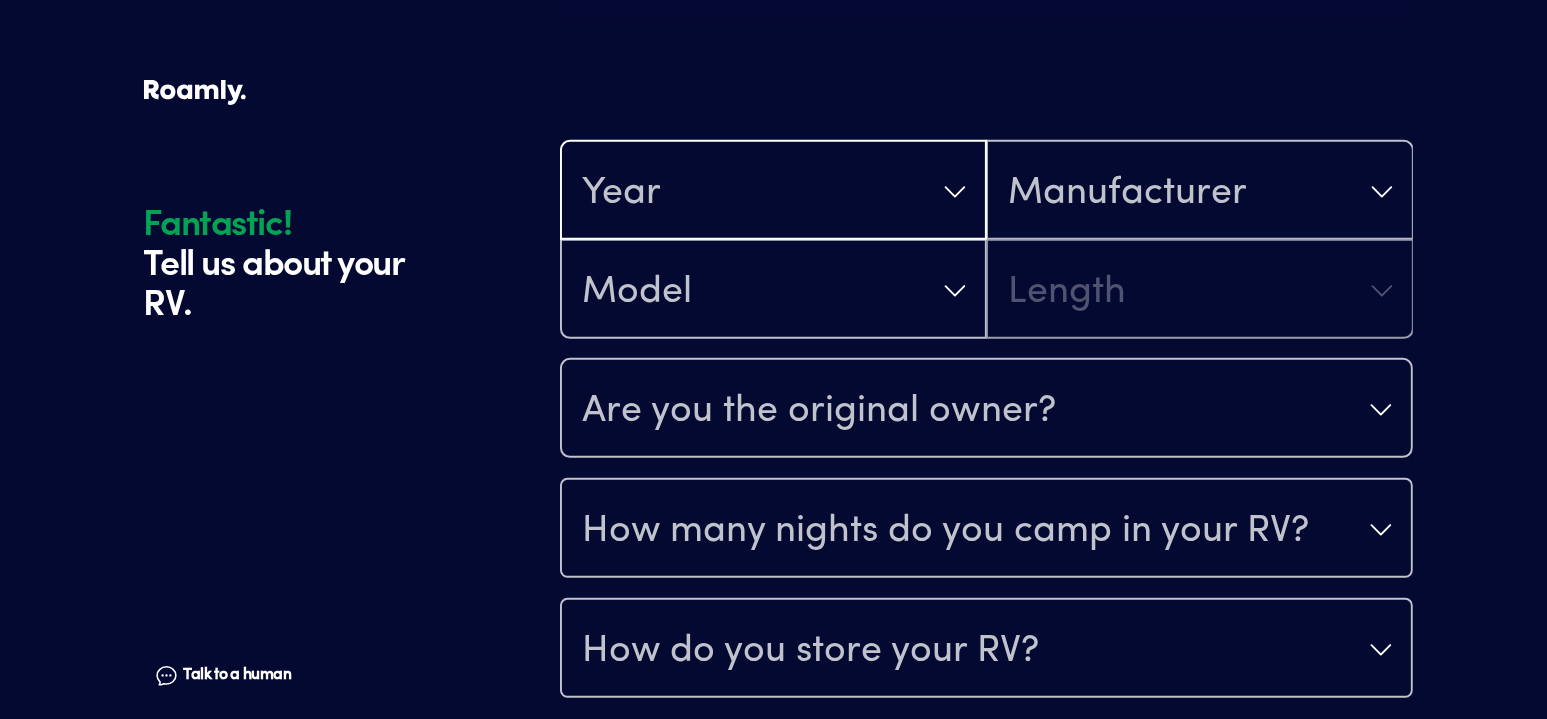click on "Year" at bounding box center [773, 192] 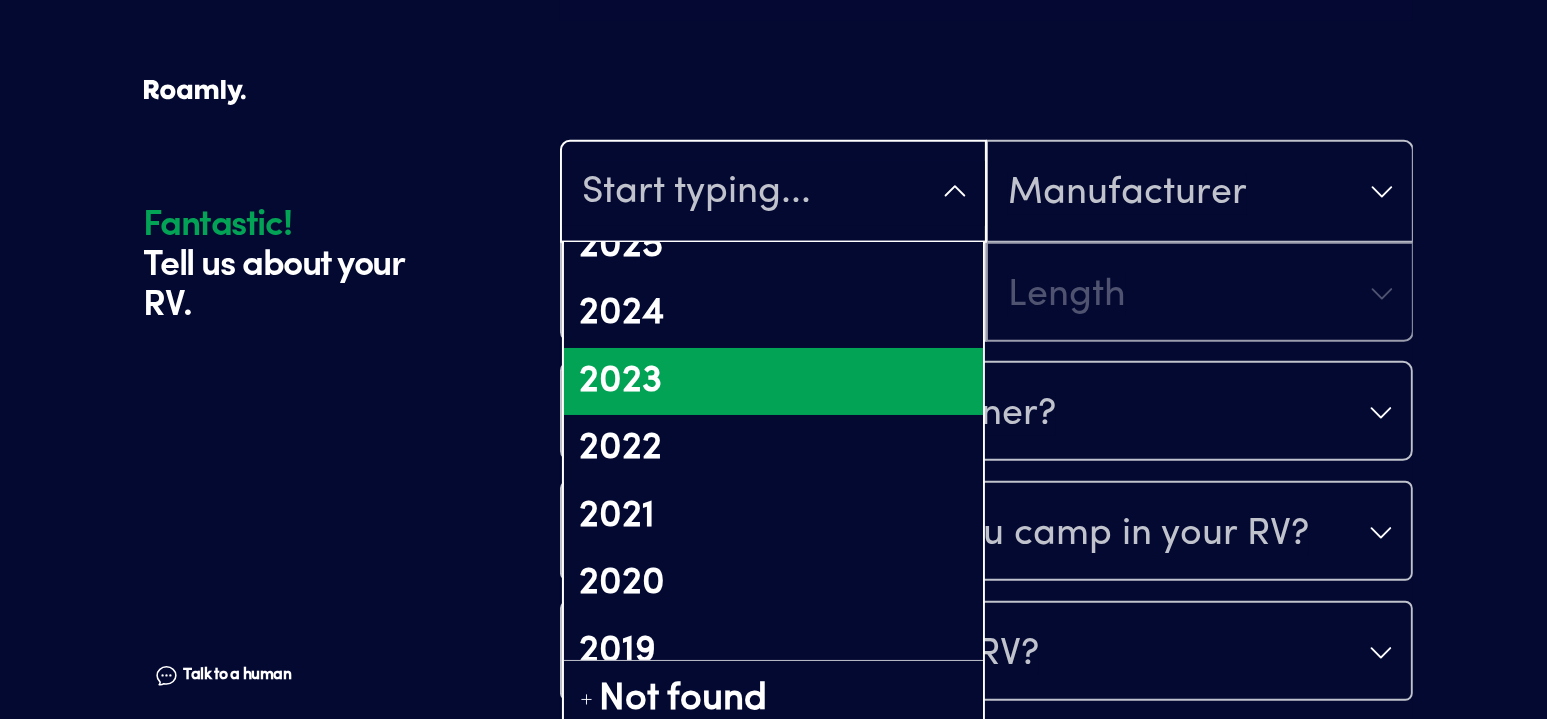 scroll, scrollTop: 200, scrollLeft: 0, axis: vertical 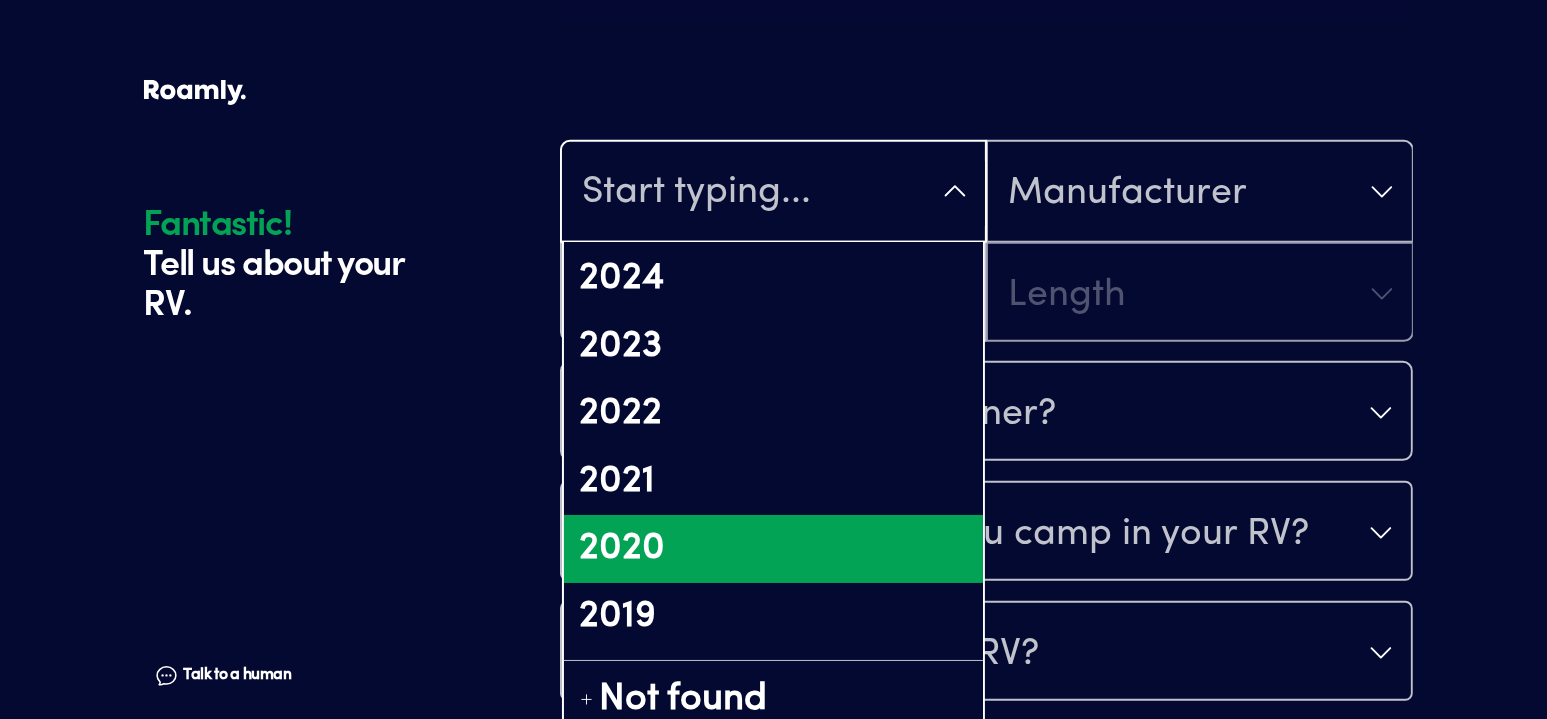 click on "2020" at bounding box center [773, 549] 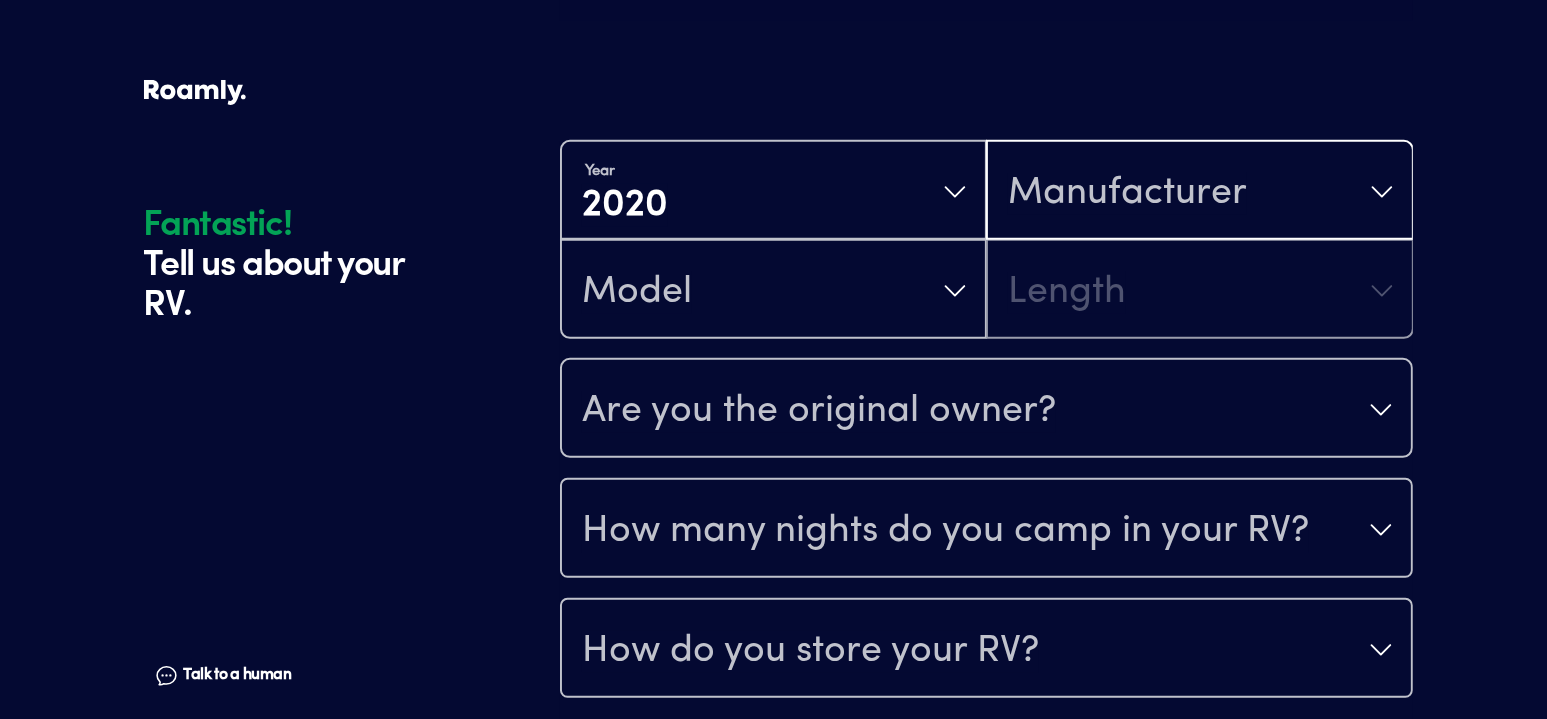 click on "Manufacturer" at bounding box center (1127, 194) 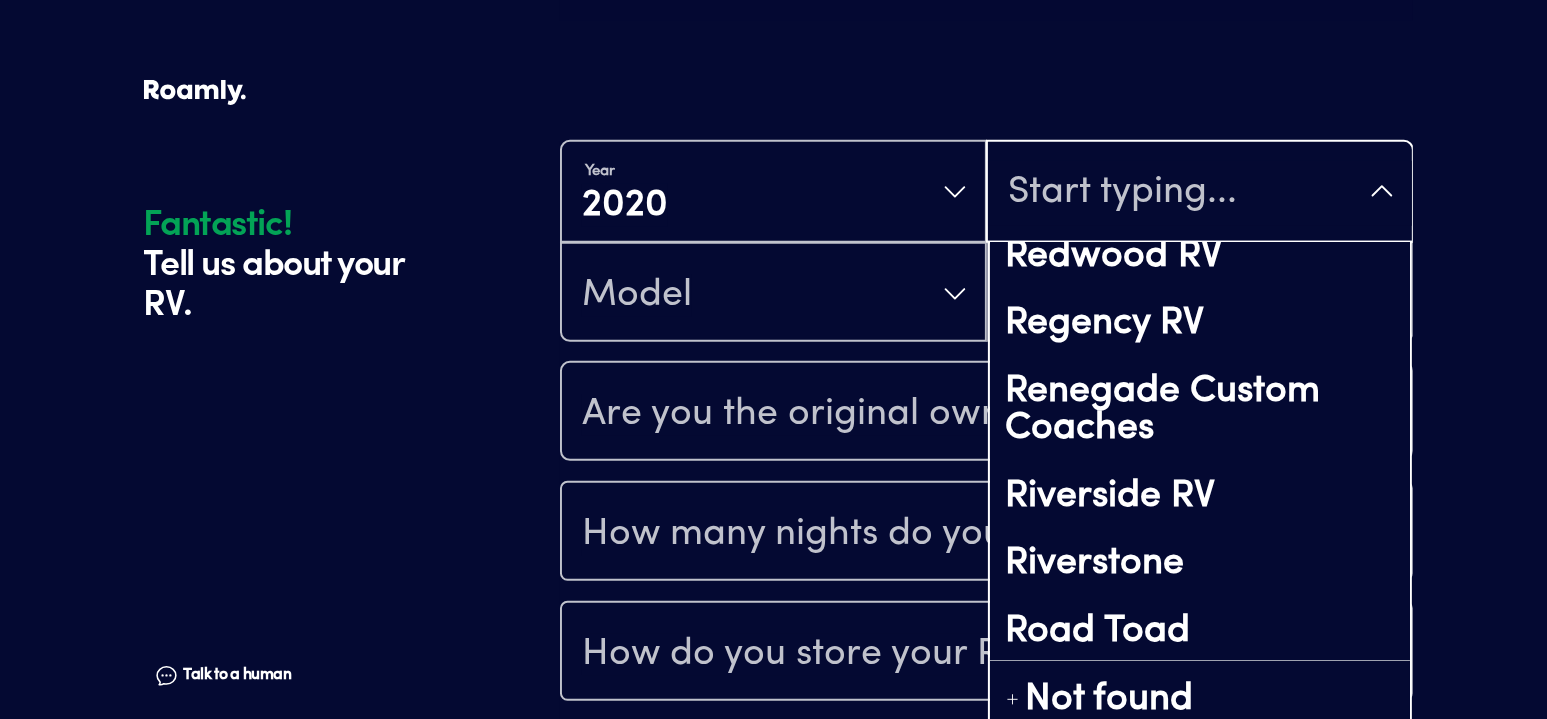 scroll, scrollTop: 11600, scrollLeft: 0, axis: vertical 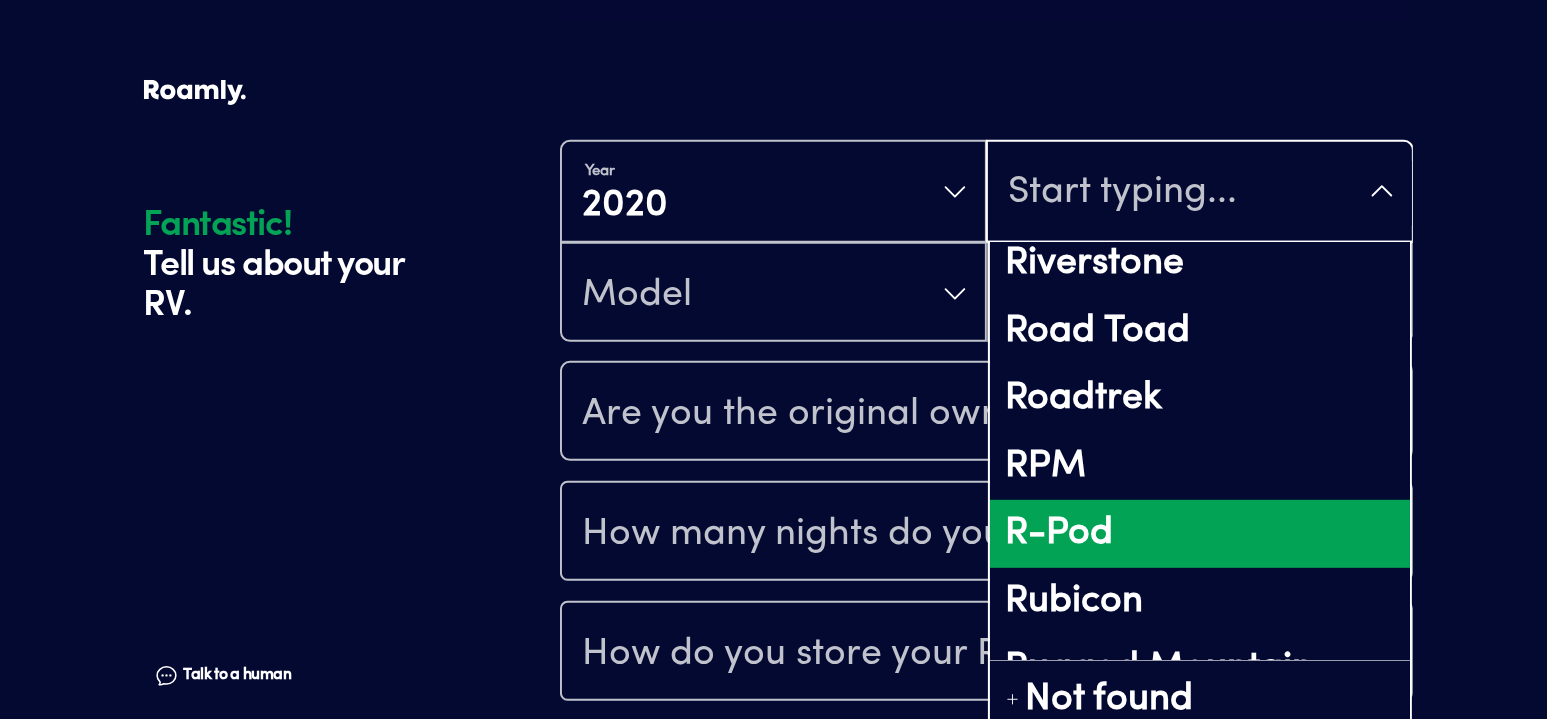 click on "R-Pod" at bounding box center (1199, 534) 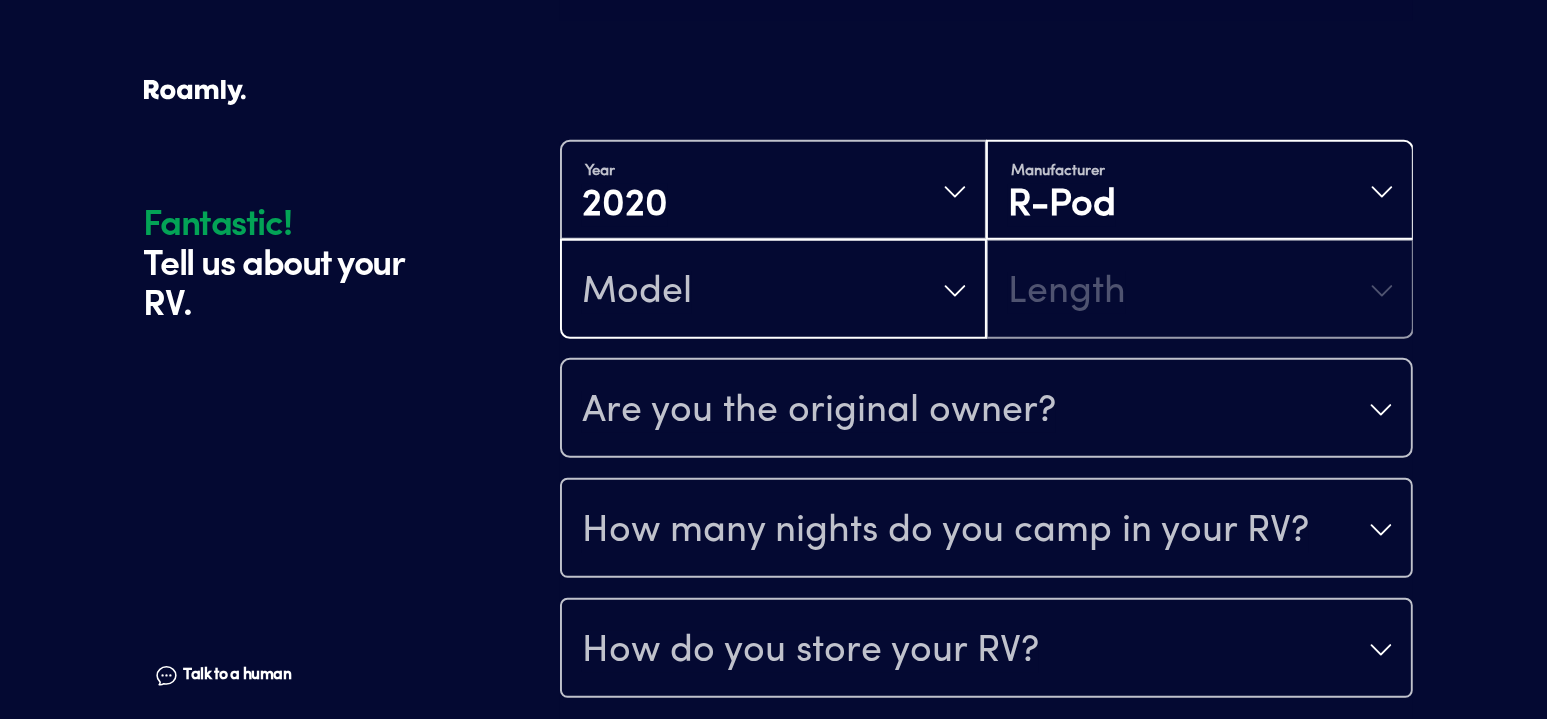 click on "Model" at bounding box center [773, 291] 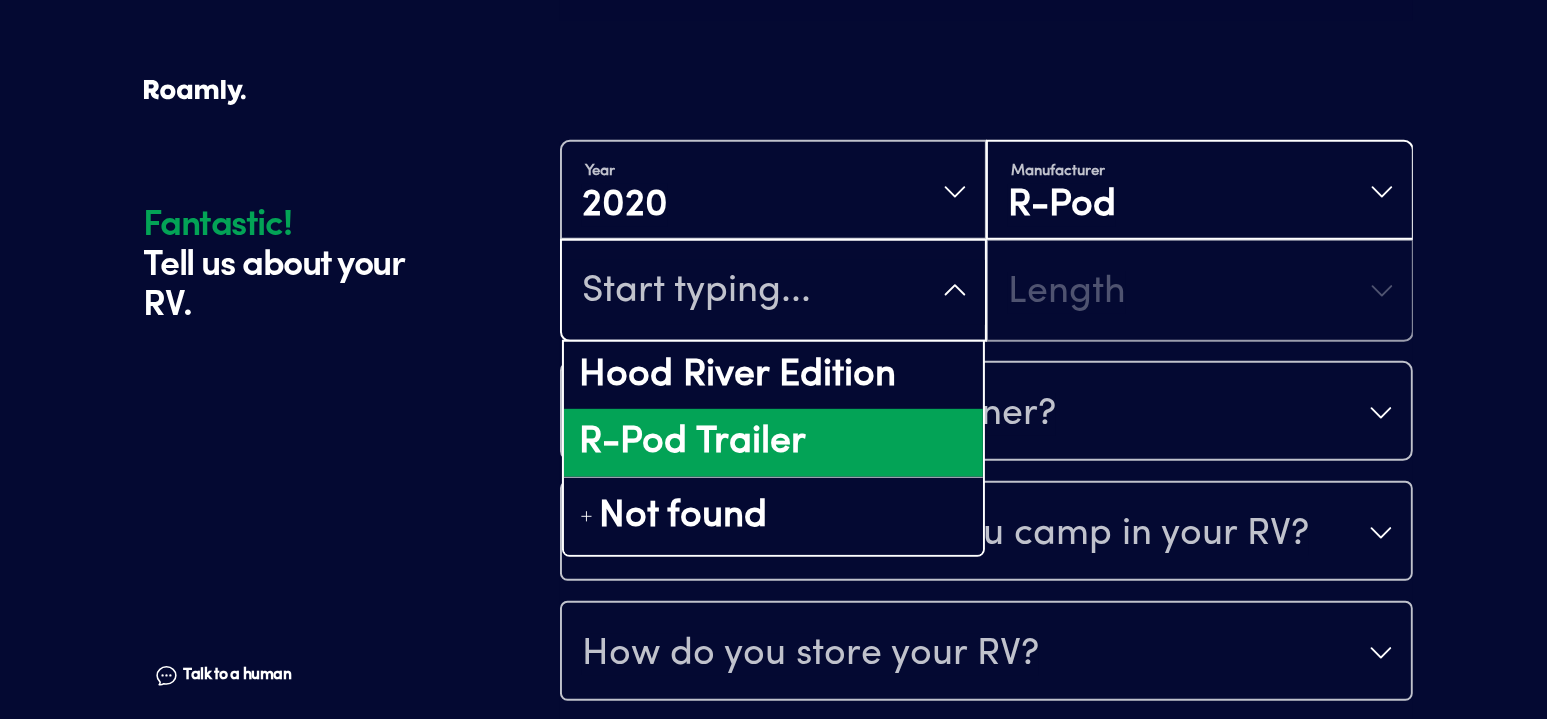 click on "R-Pod Trailer" at bounding box center (773, 443) 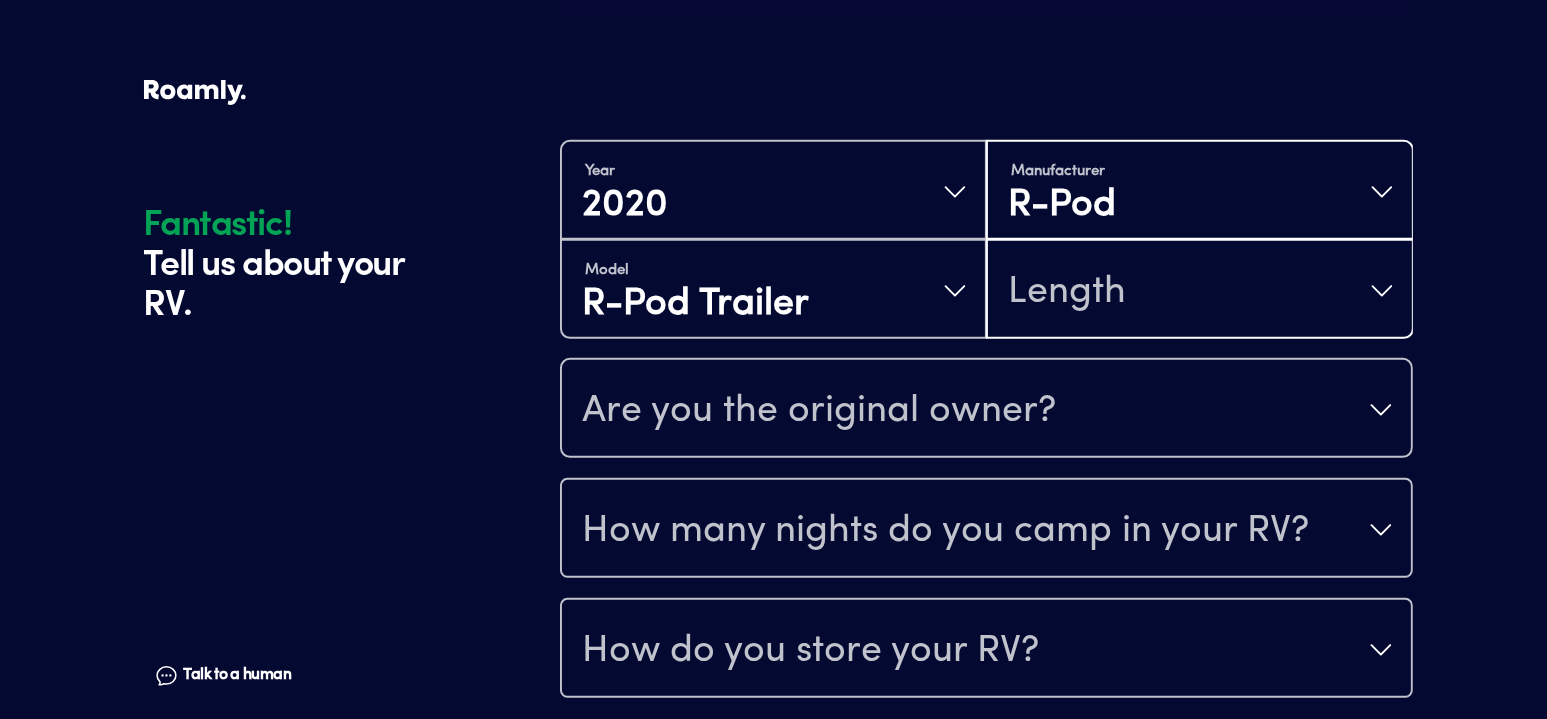click on "Length" at bounding box center (1067, 293) 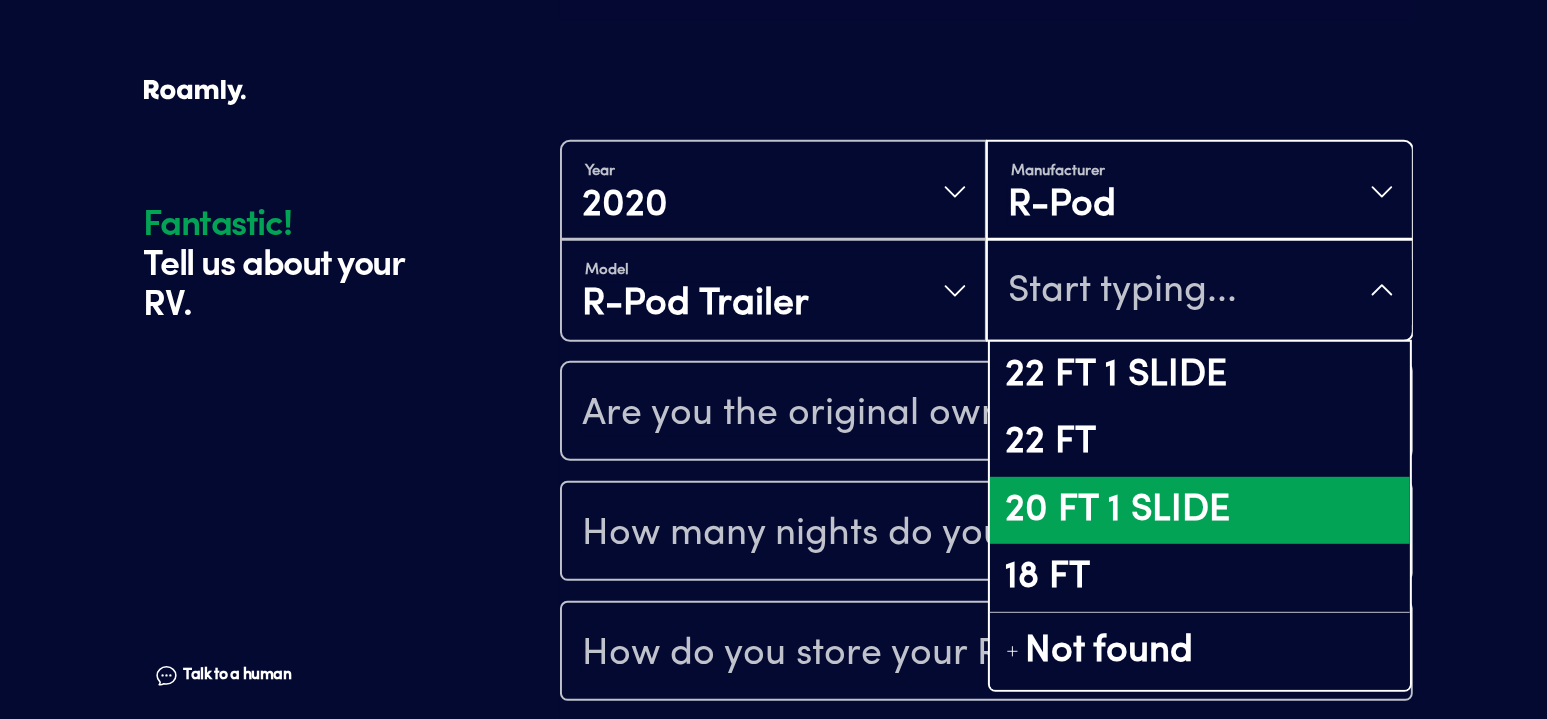 click on "20 FT 1 SLIDE" at bounding box center [1199, 511] 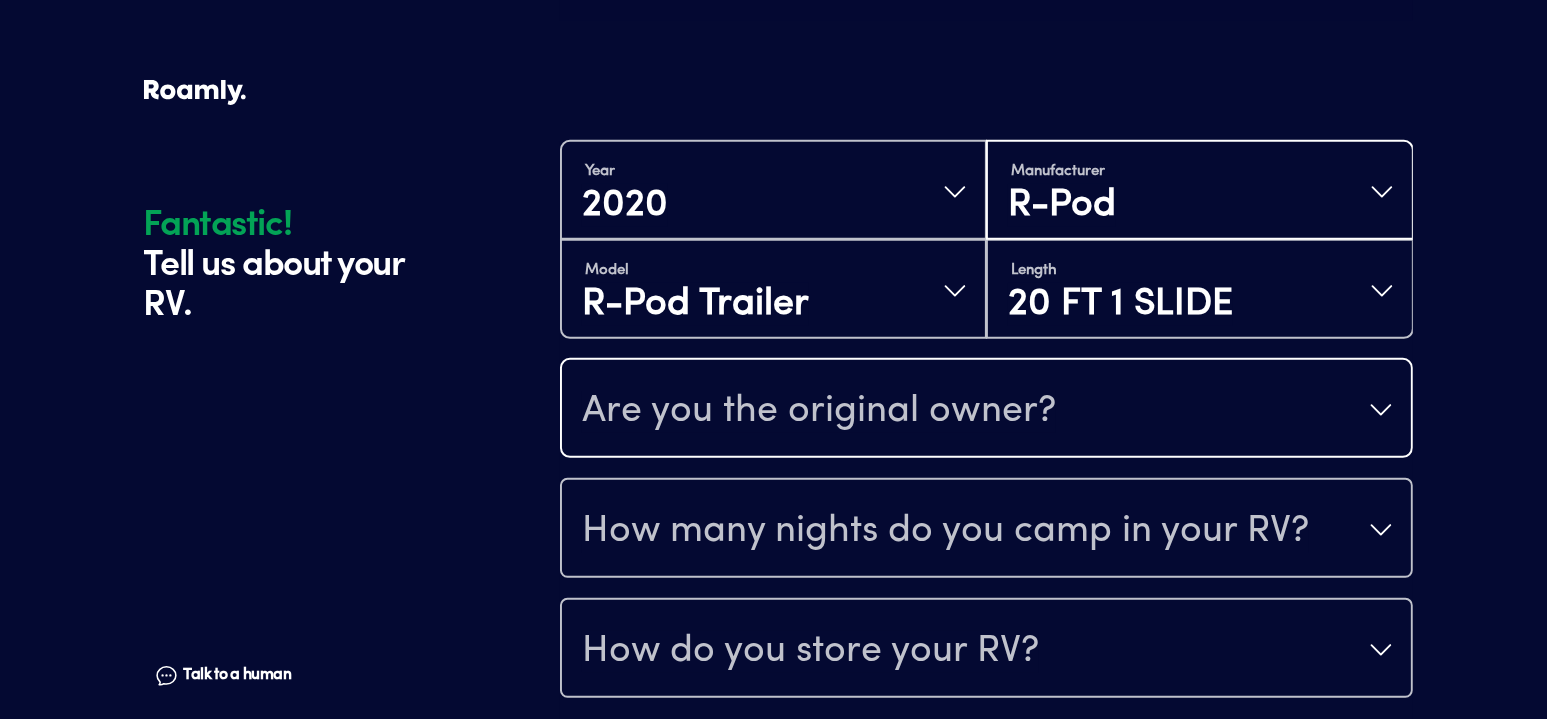 click on "Are you the original owner?" at bounding box center [819, 412] 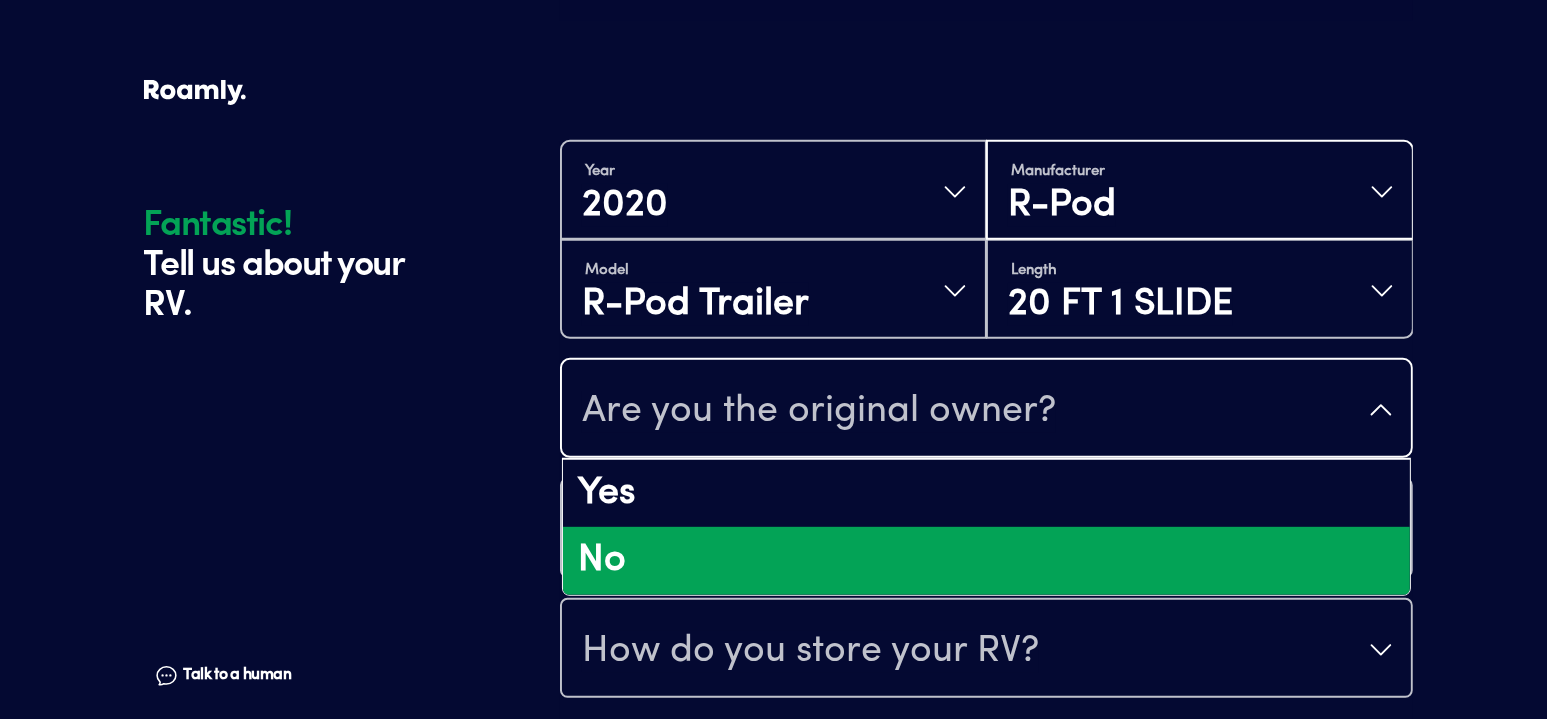 click on "No" at bounding box center (986, 561) 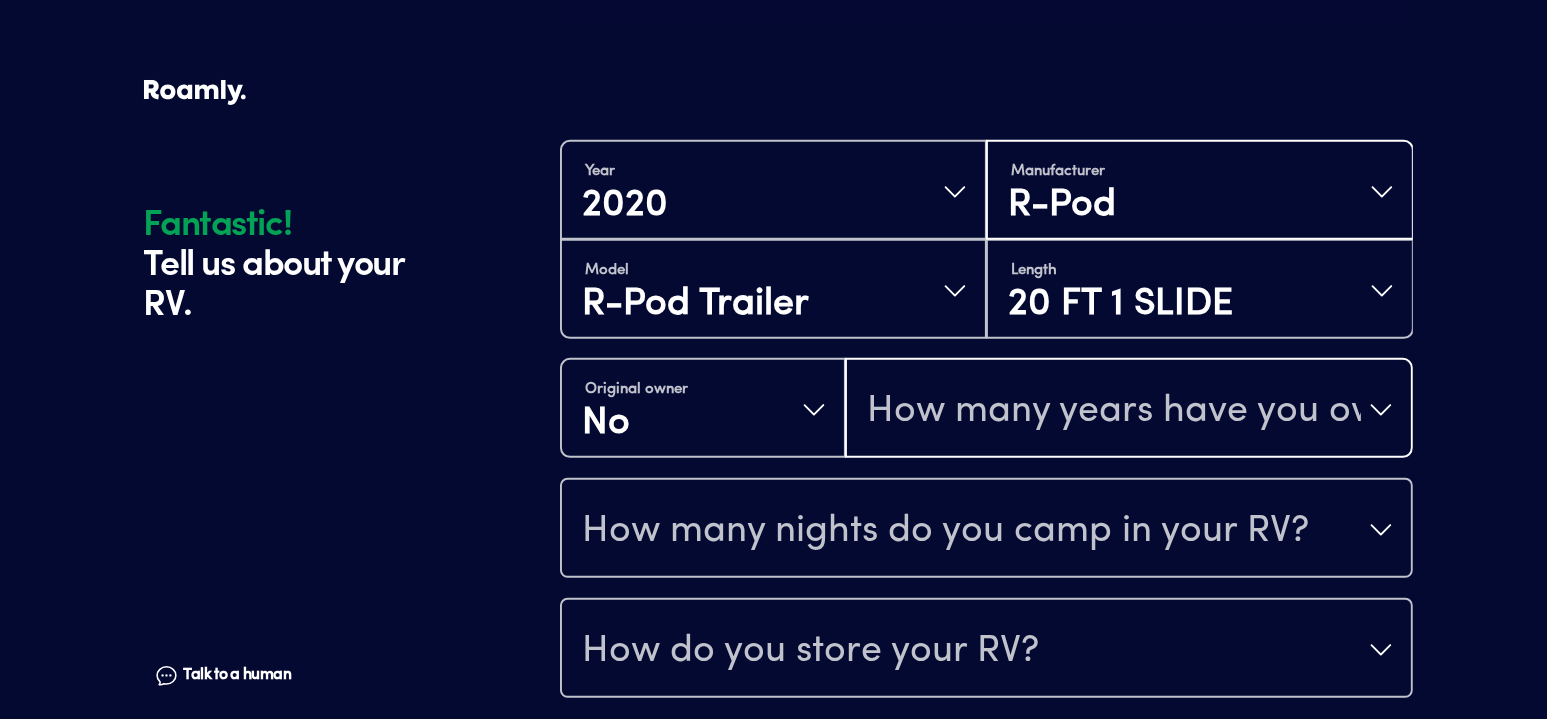 click on "How many years have you owned it?" at bounding box center (1114, 412) 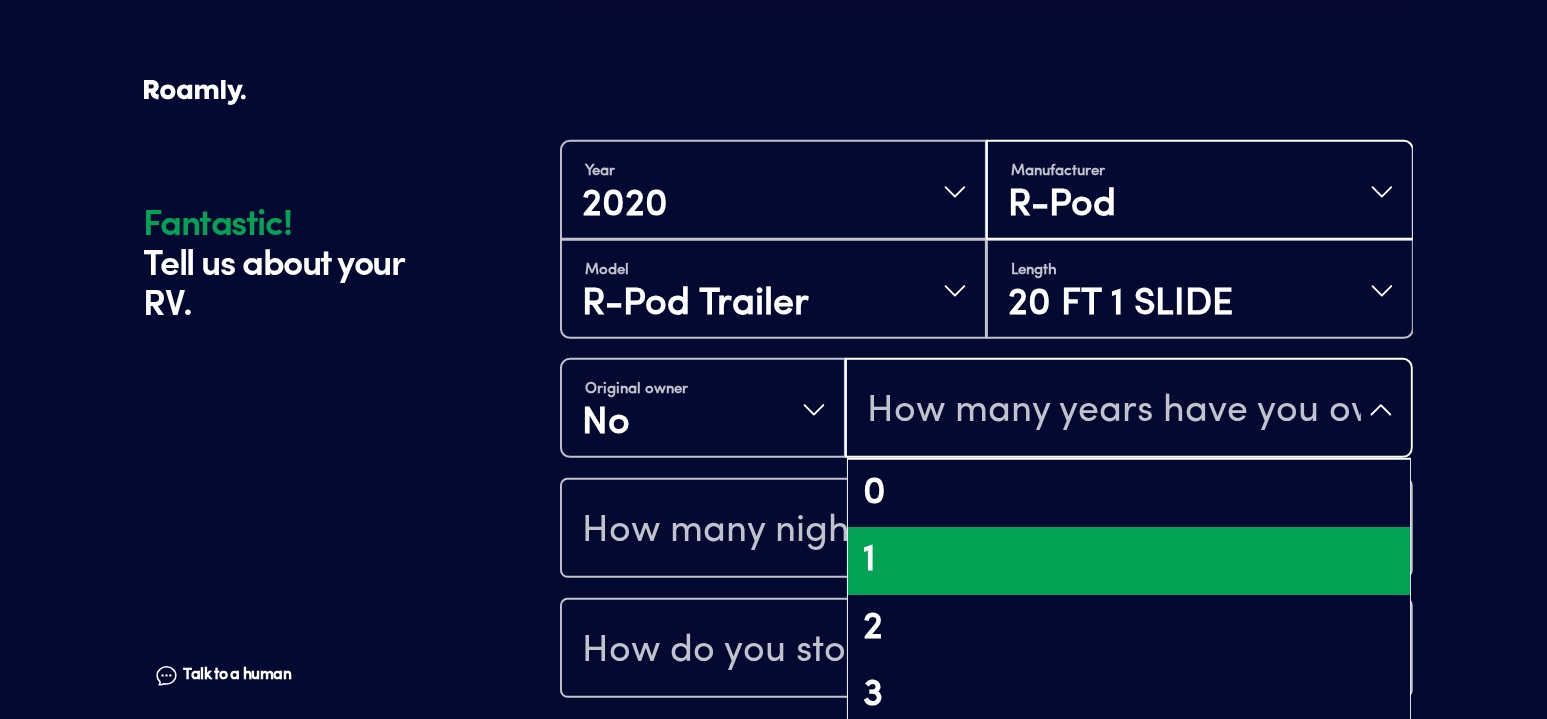click on "1" at bounding box center [1129, 561] 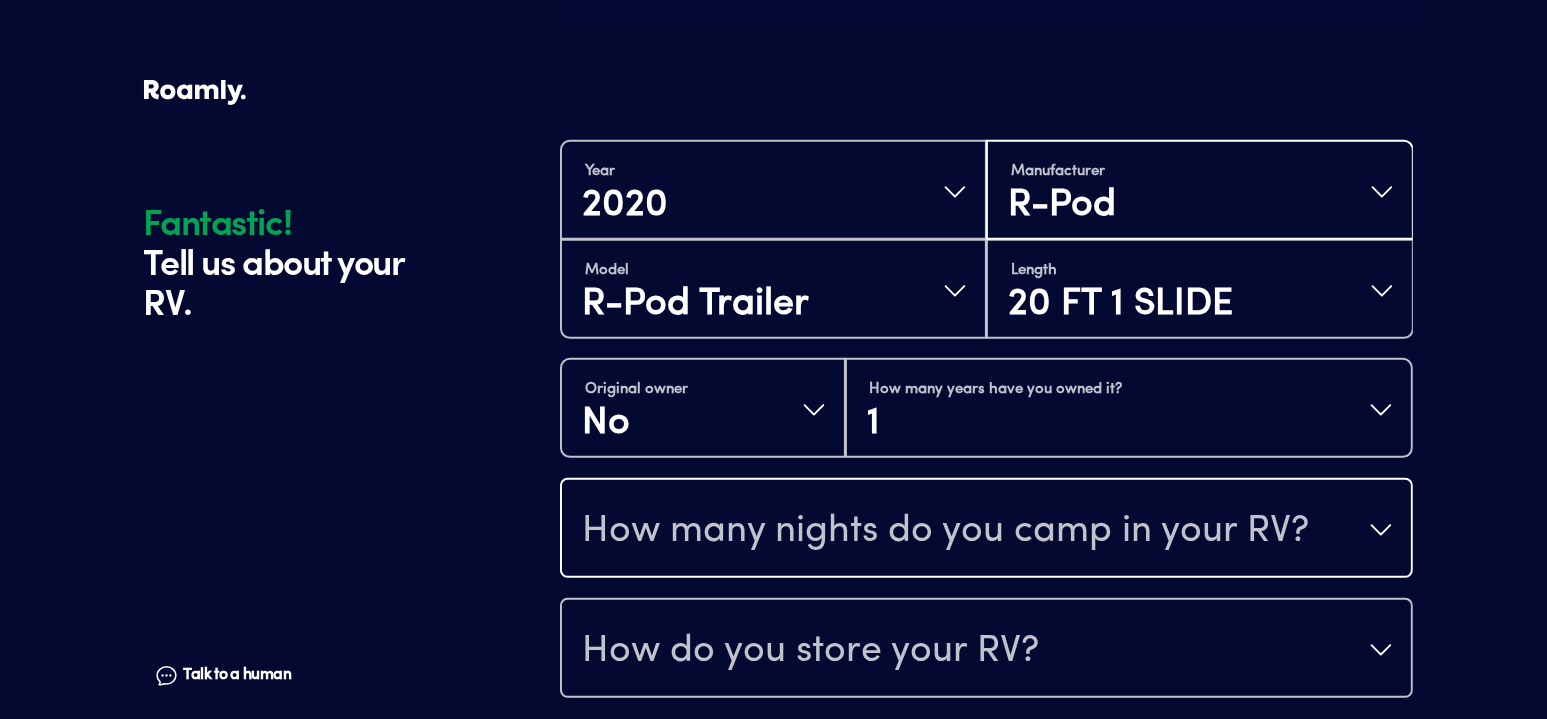 click on "How many nights do you camp in your RV?" at bounding box center [945, 532] 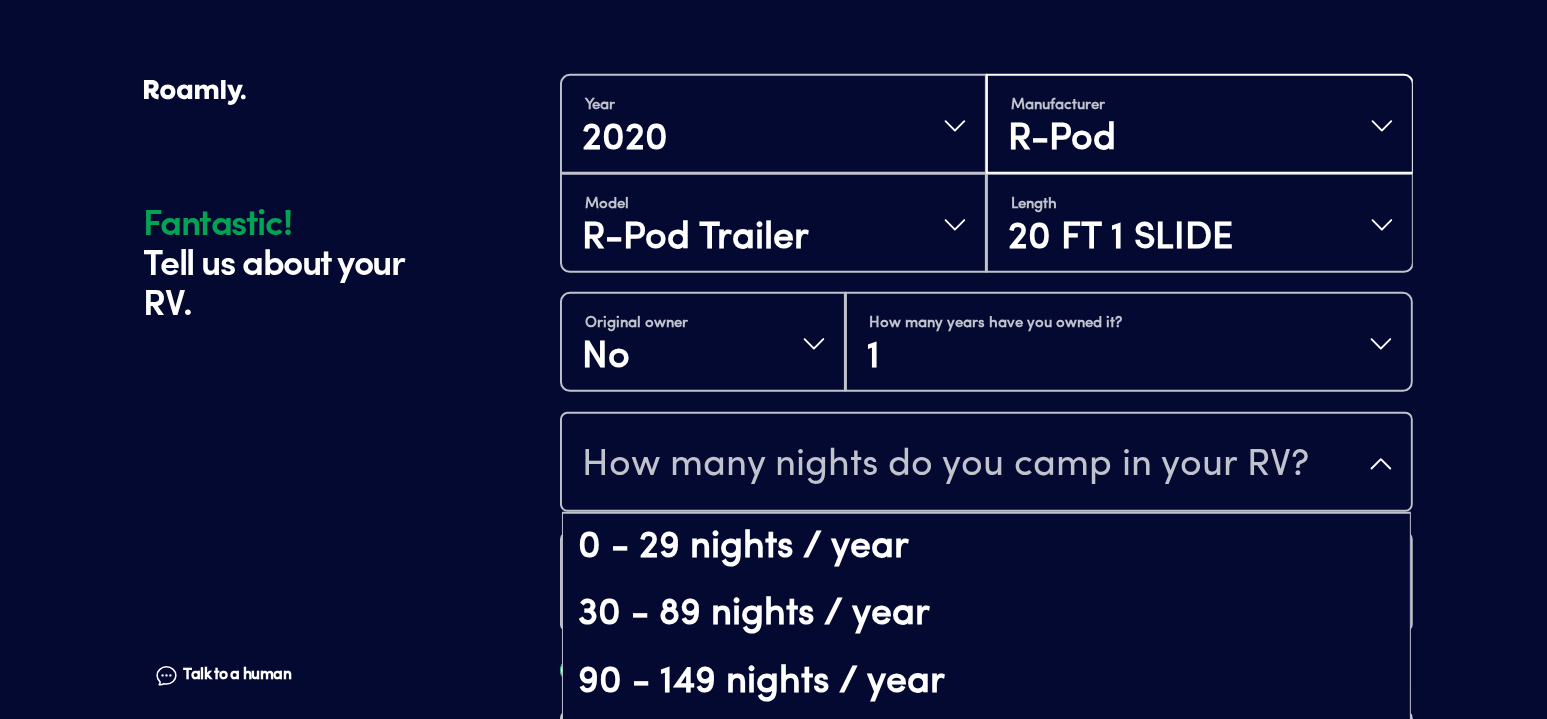 scroll, scrollTop: 1502, scrollLeft: 0, axis: vertical 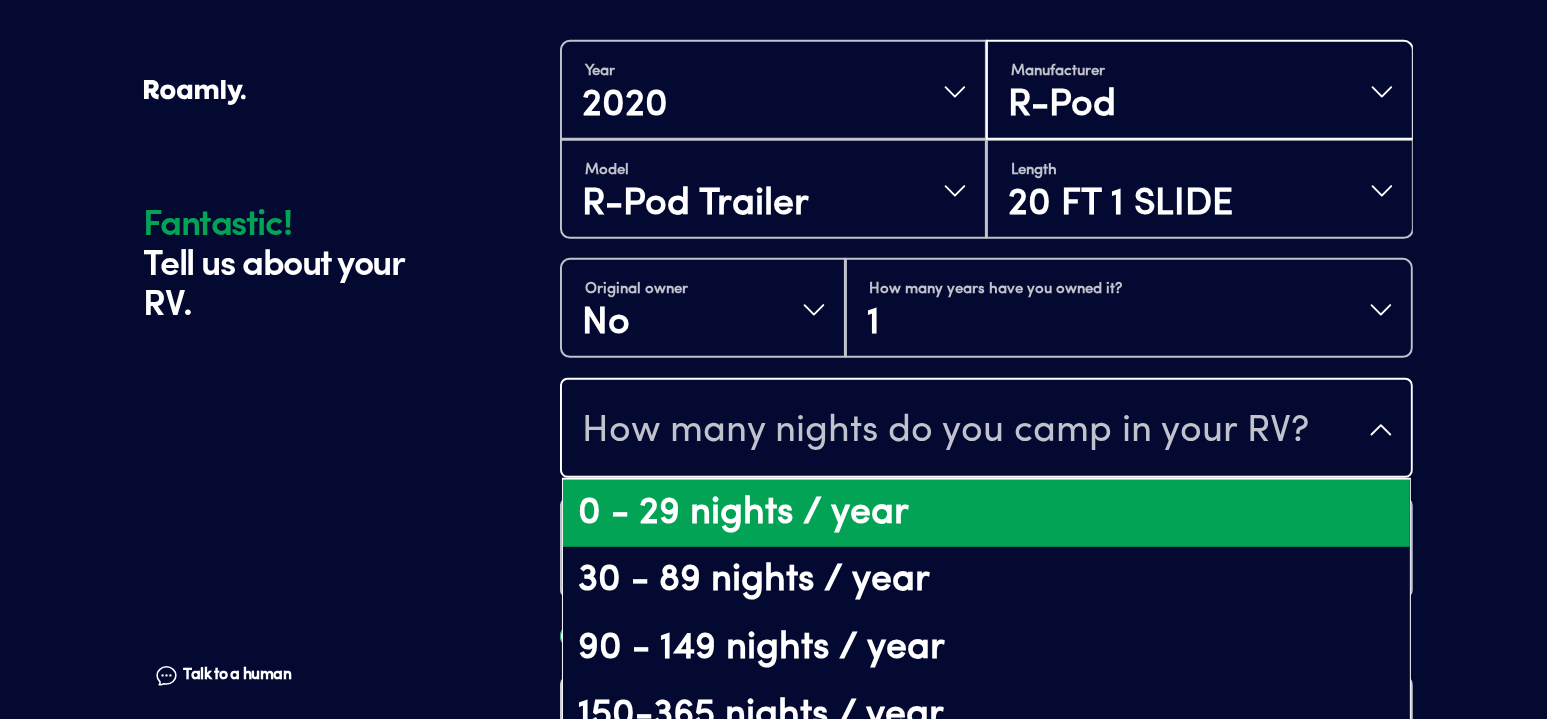 click on "0 - 29 nights / year" at bounding box center [986, 514] 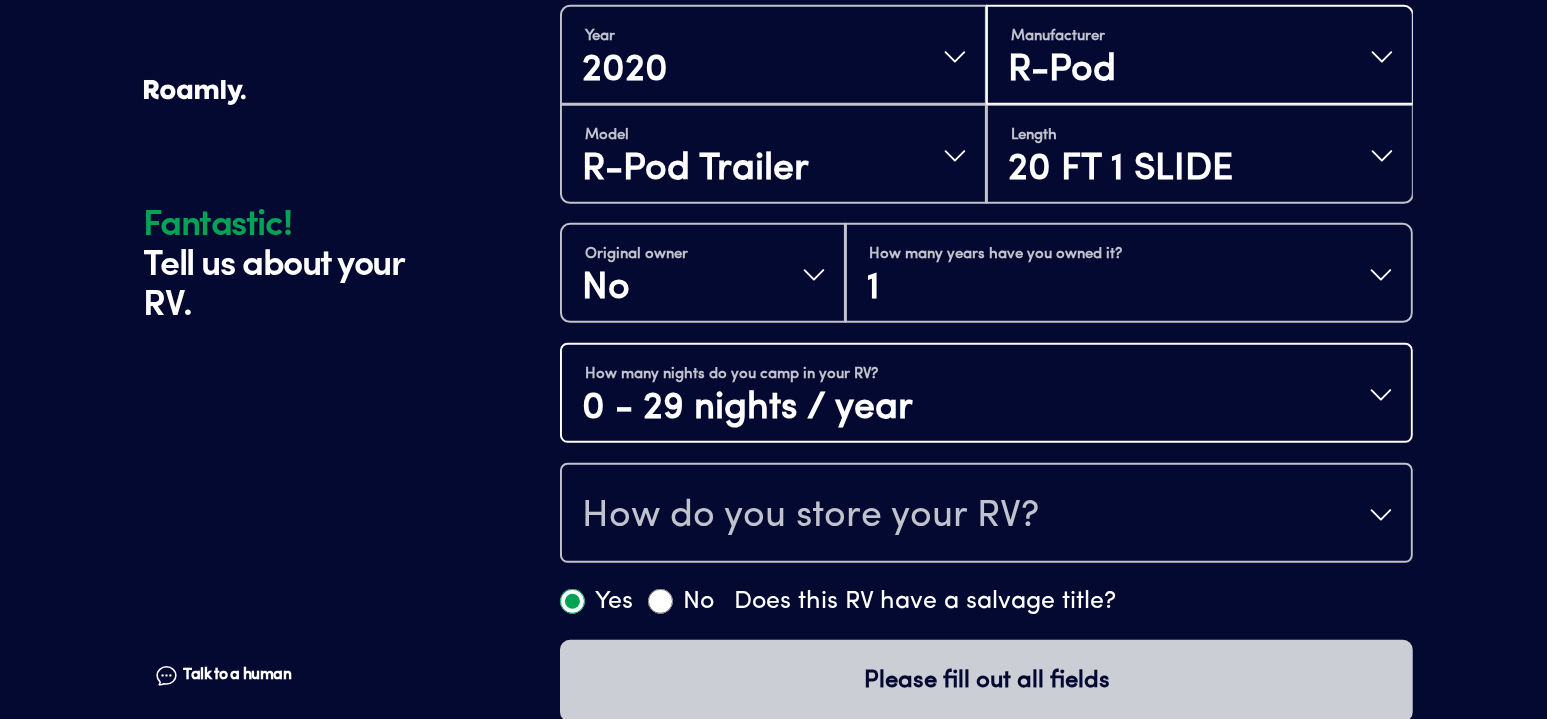 scroll, scrollTop: 1569, scrollLeft: 0, axis: vertical 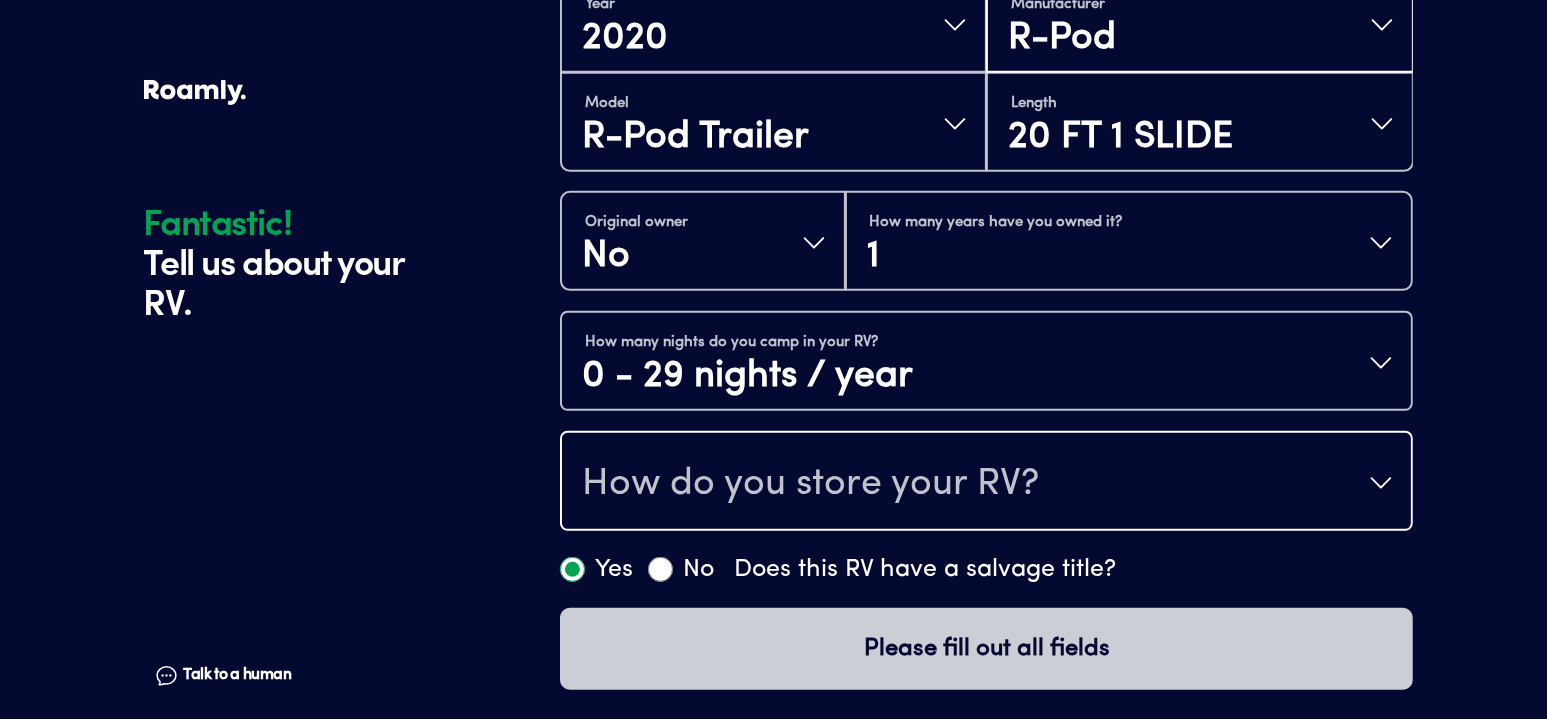 click on "How do you store your RV?" at bounding box center (810, 485) 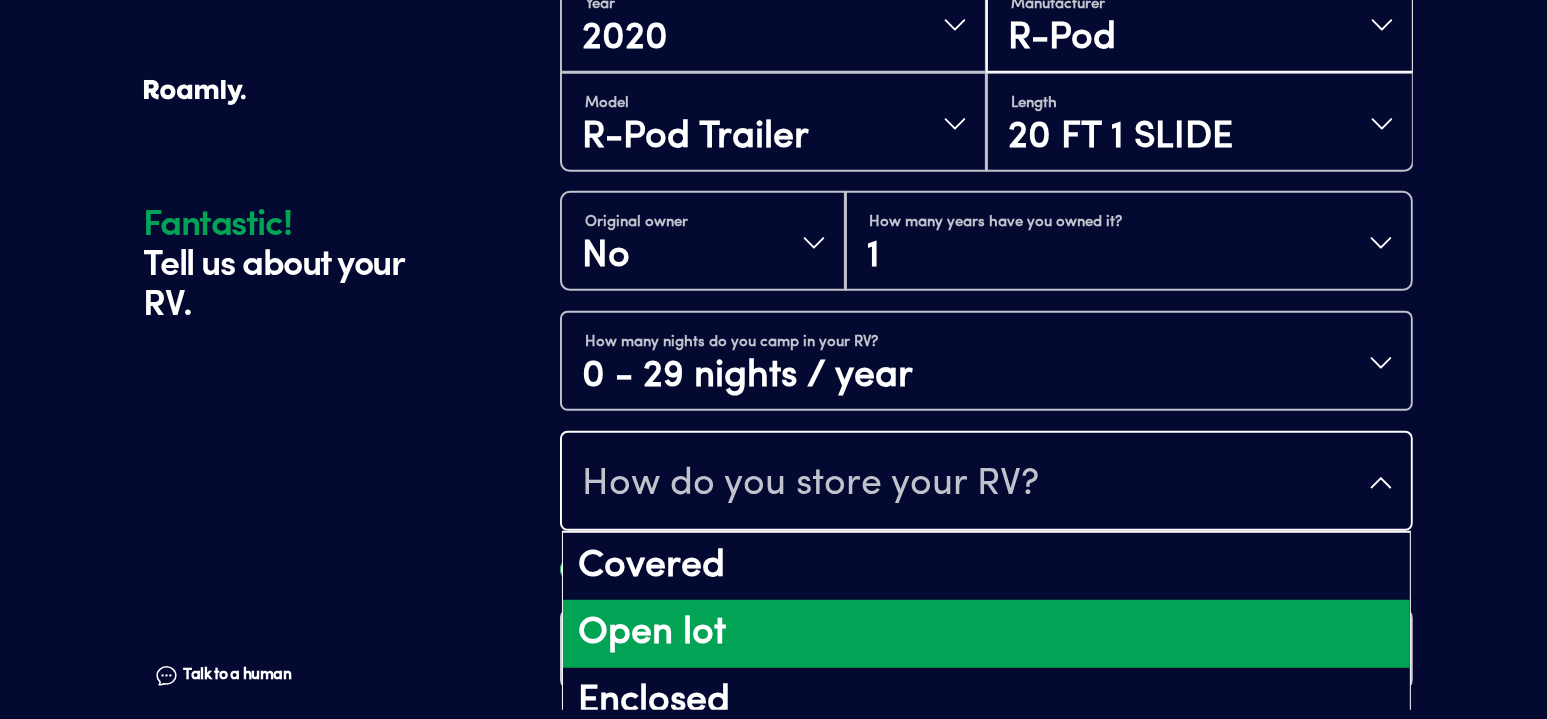click on "Open lot" at bounding box center (986, 634) 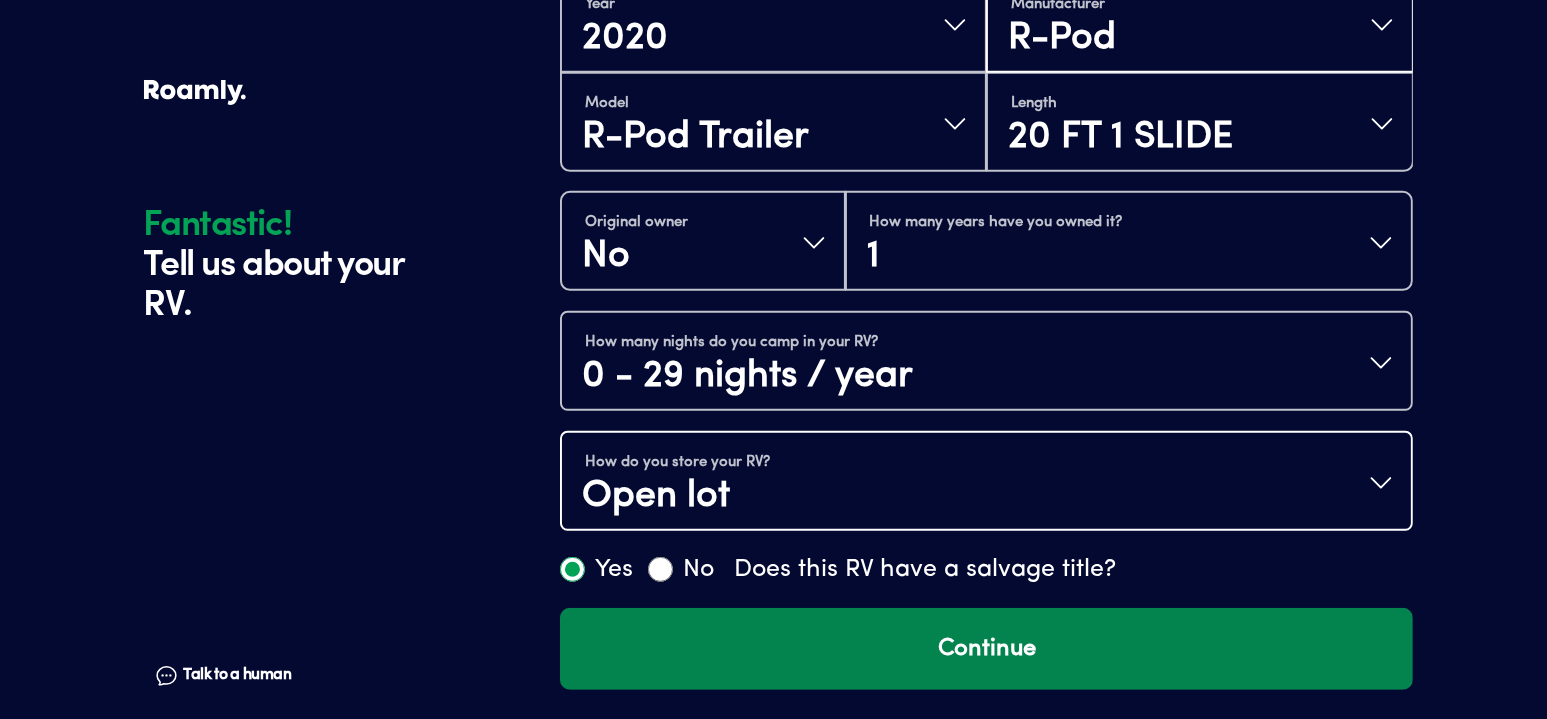 click on "Continue" at bounding box center [986, 649] 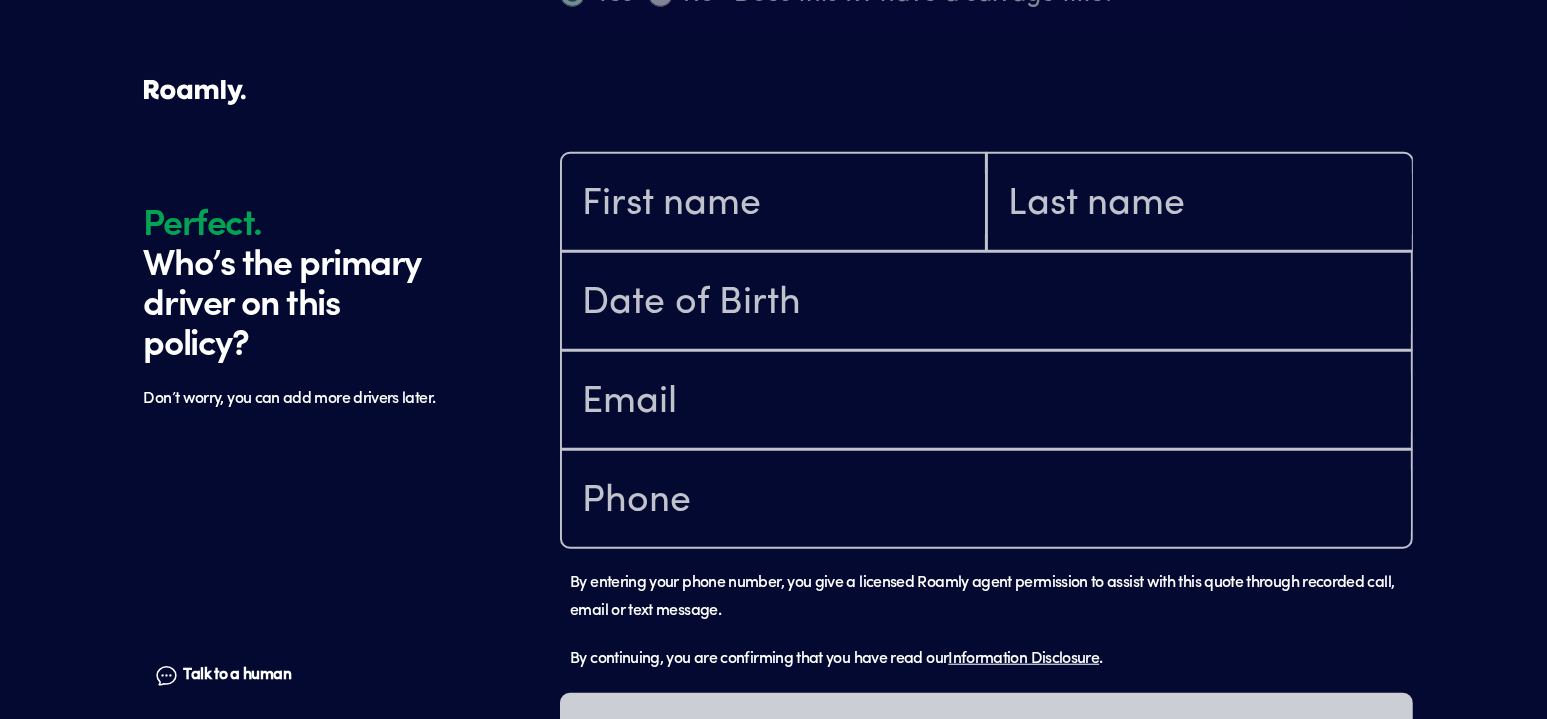 scroll, scrollTop: 2196, scrollLeft: 0, axis: vertical 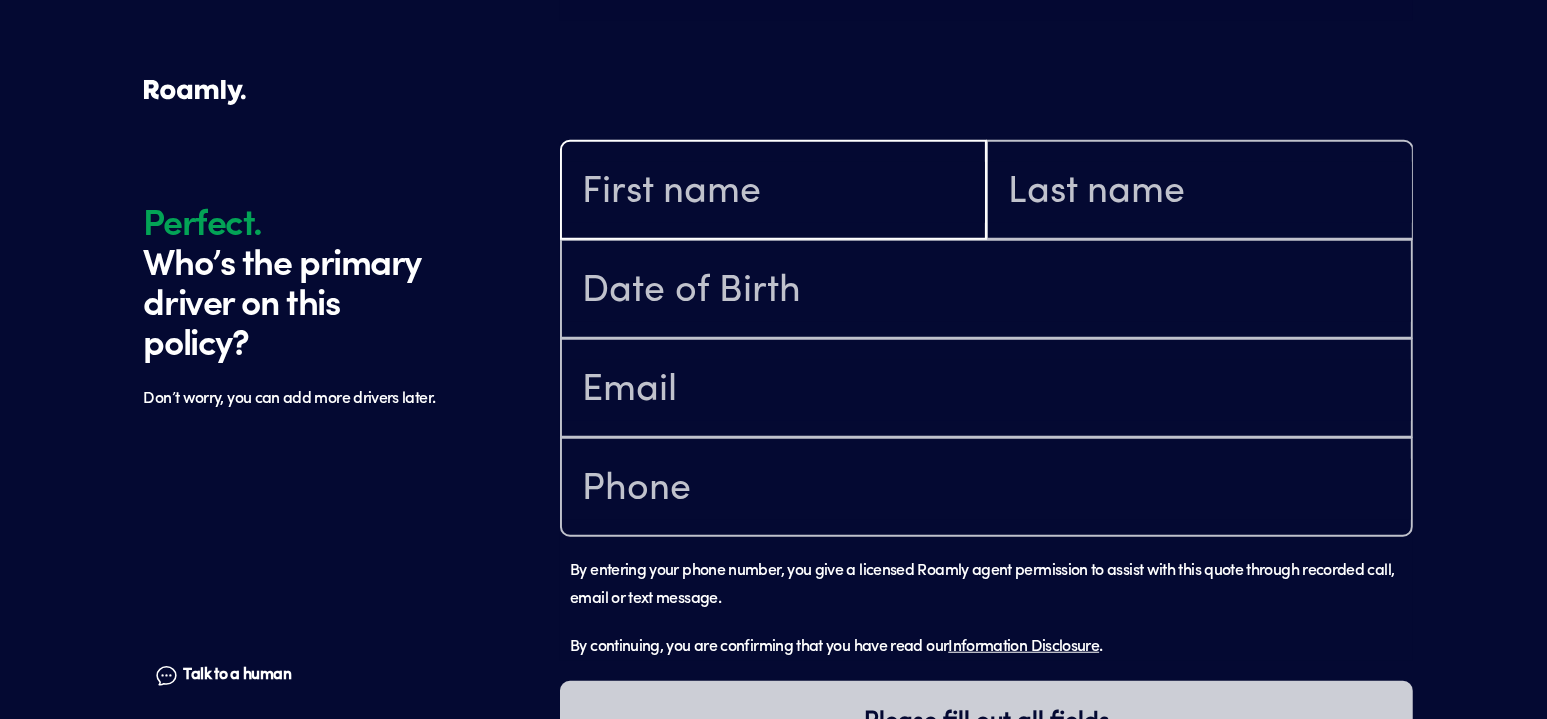 click at bounding box center [773, 192] 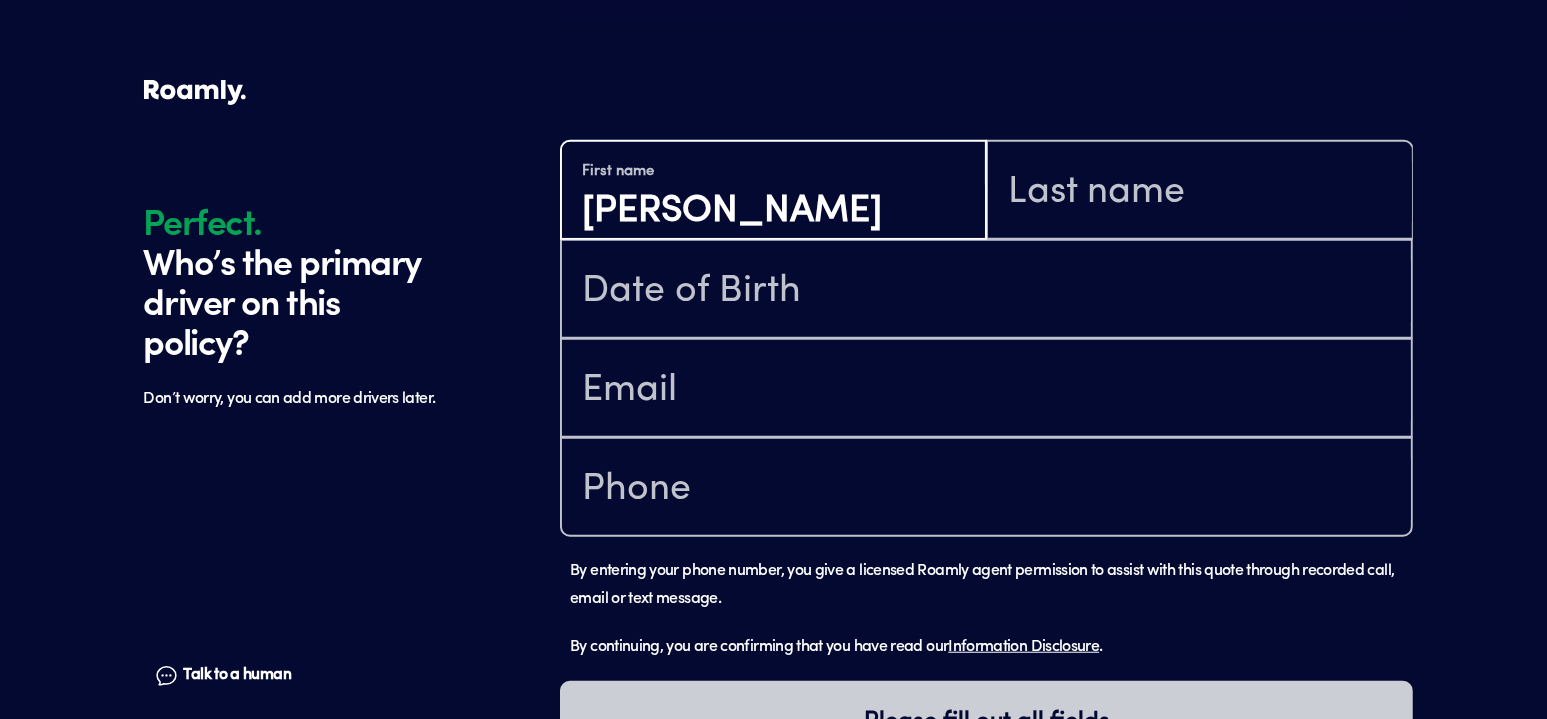type on "[PERSON_NAME]" 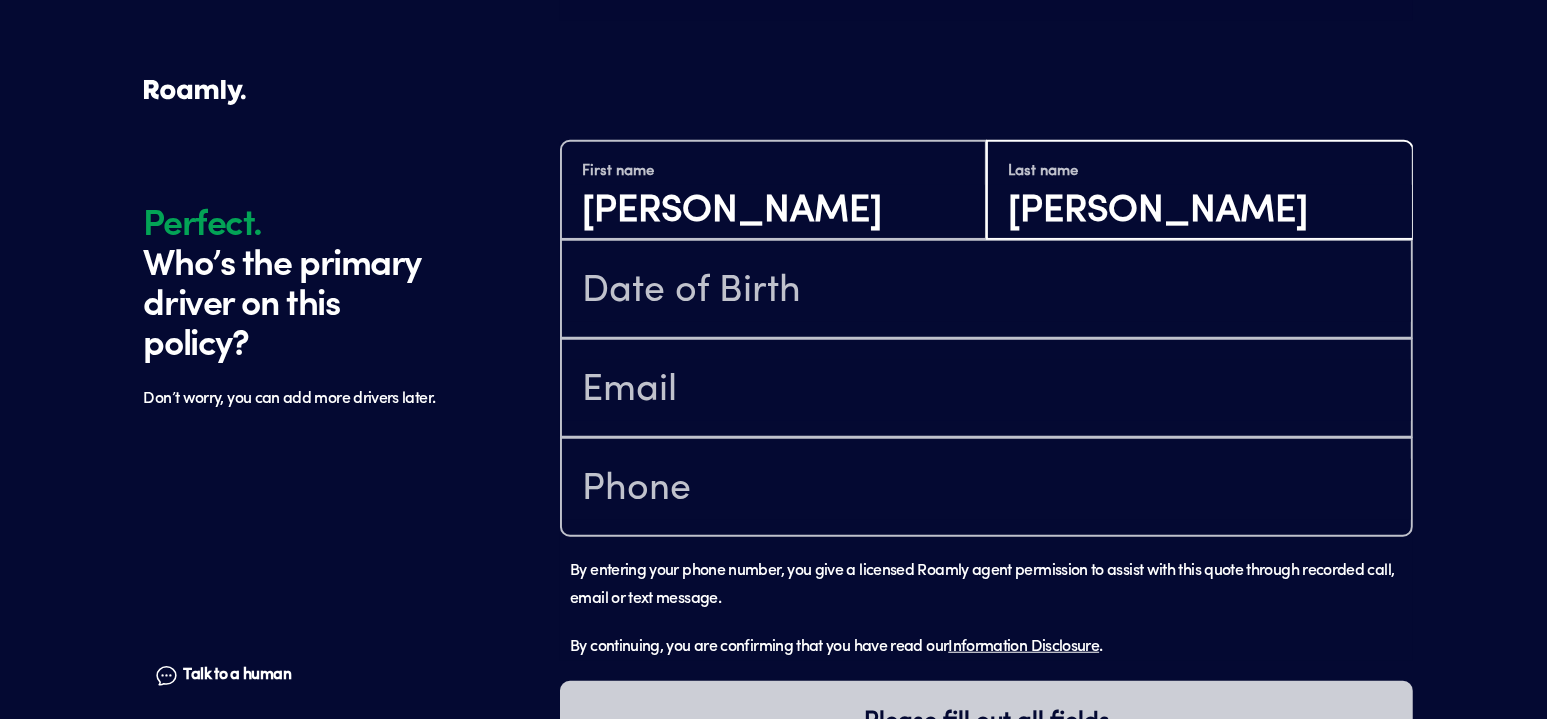 type on "[PERSON_NAME]" 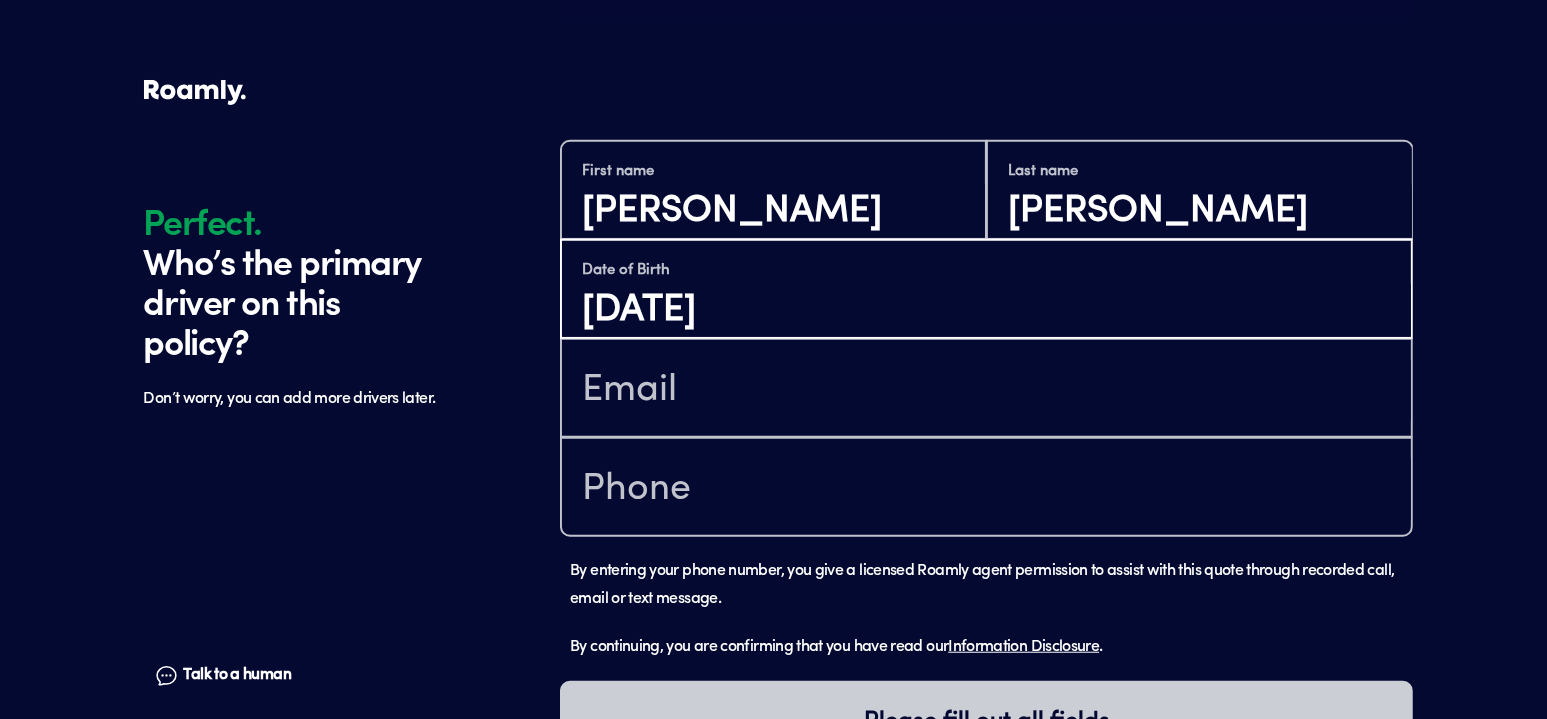 type on "[DATE]" 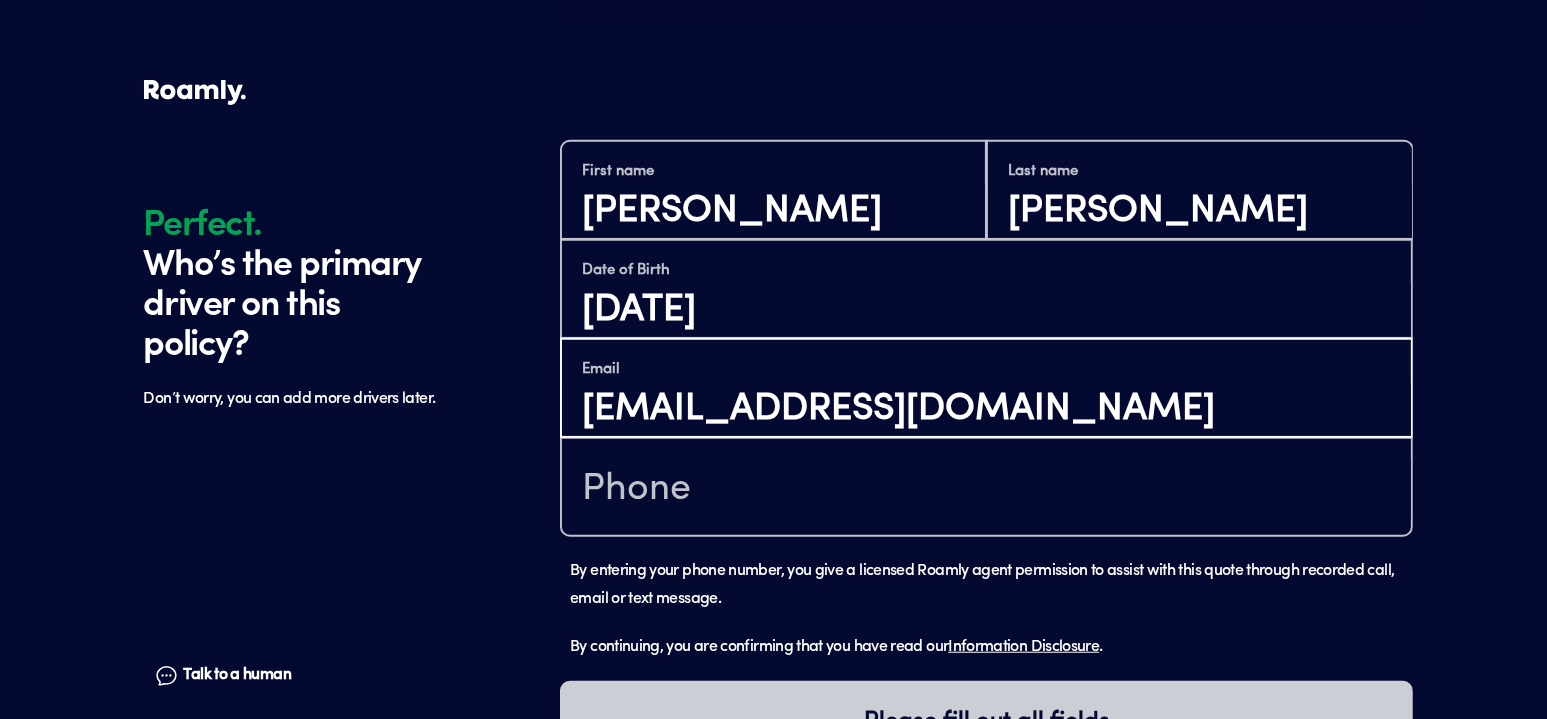 type on "[EMAIL_ADDRESS][DOMAIN_NAME]" 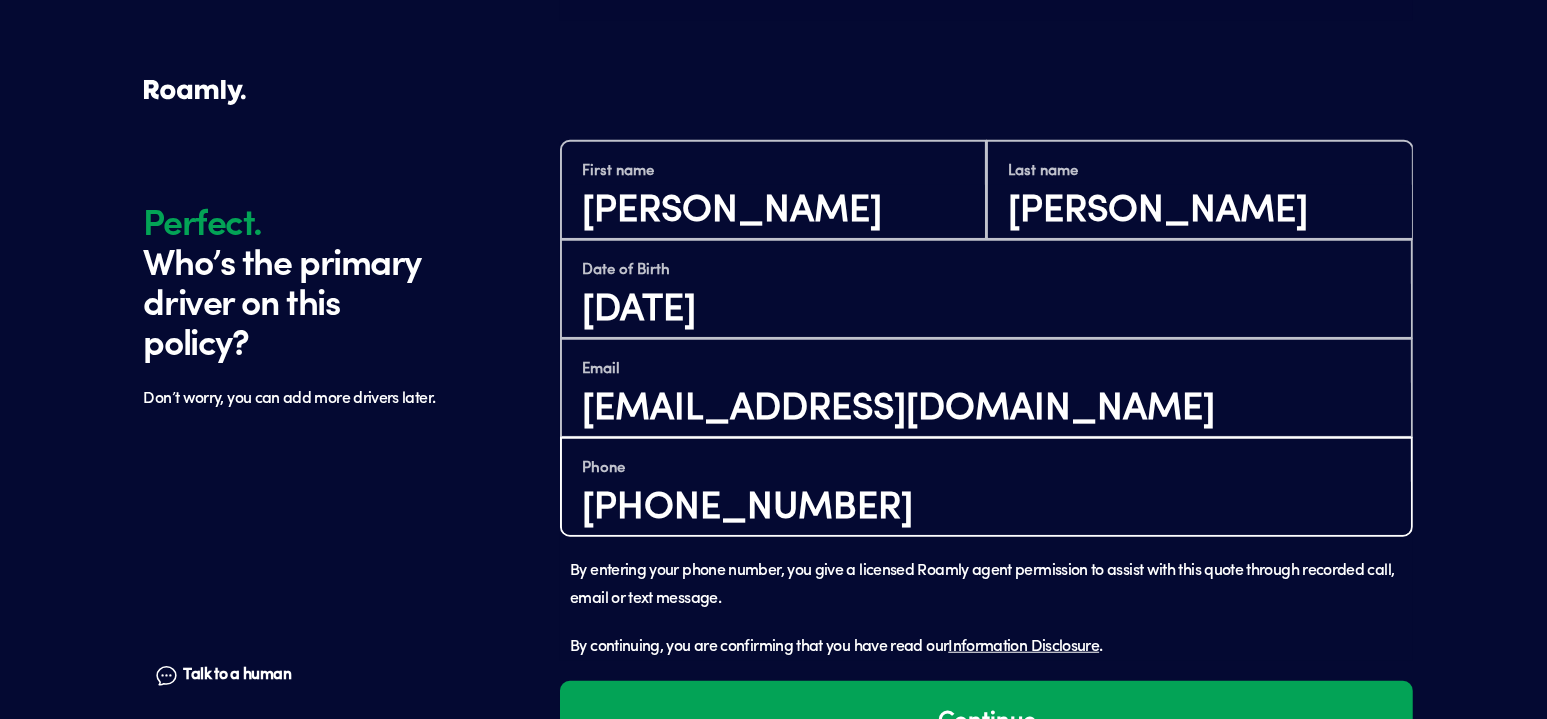 type on "[PHONE_NUMBER]" 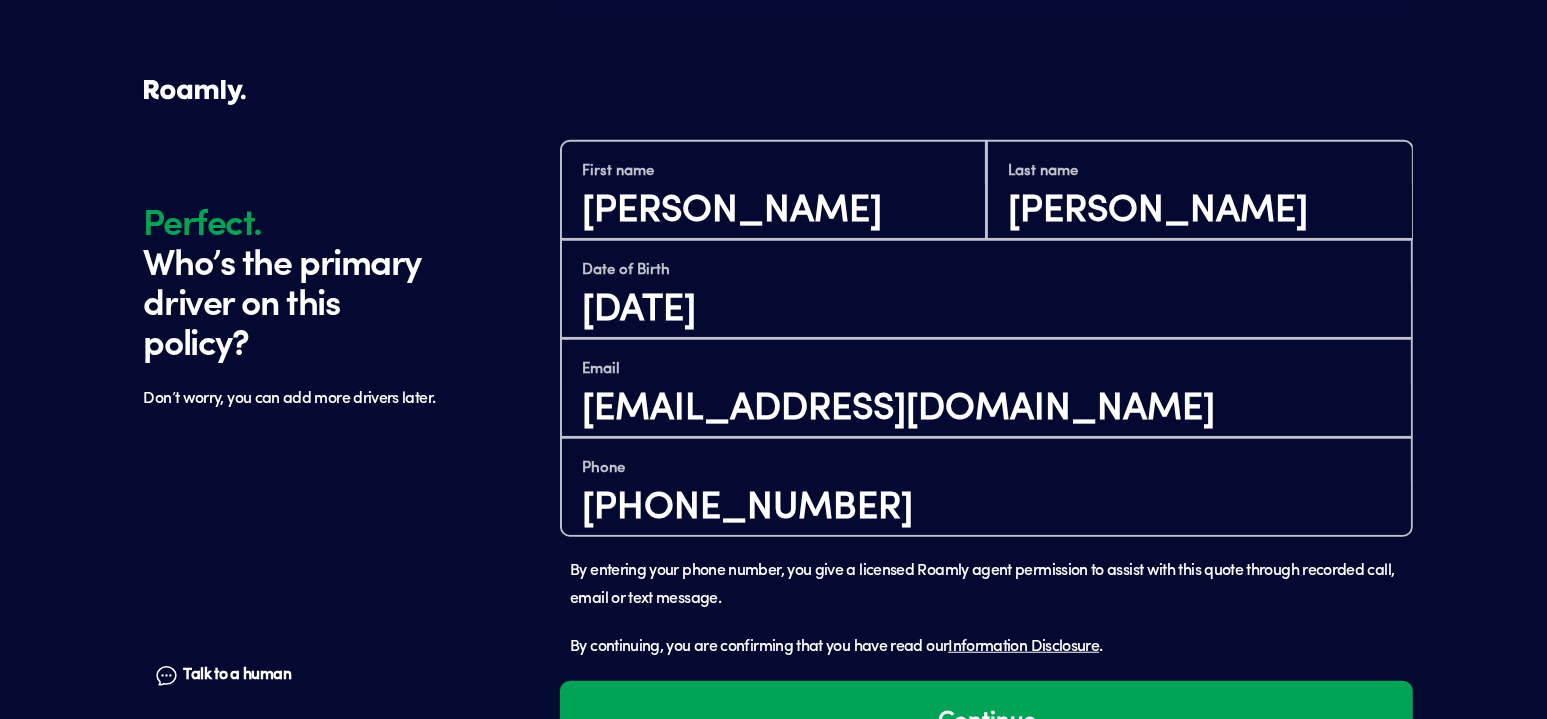 type 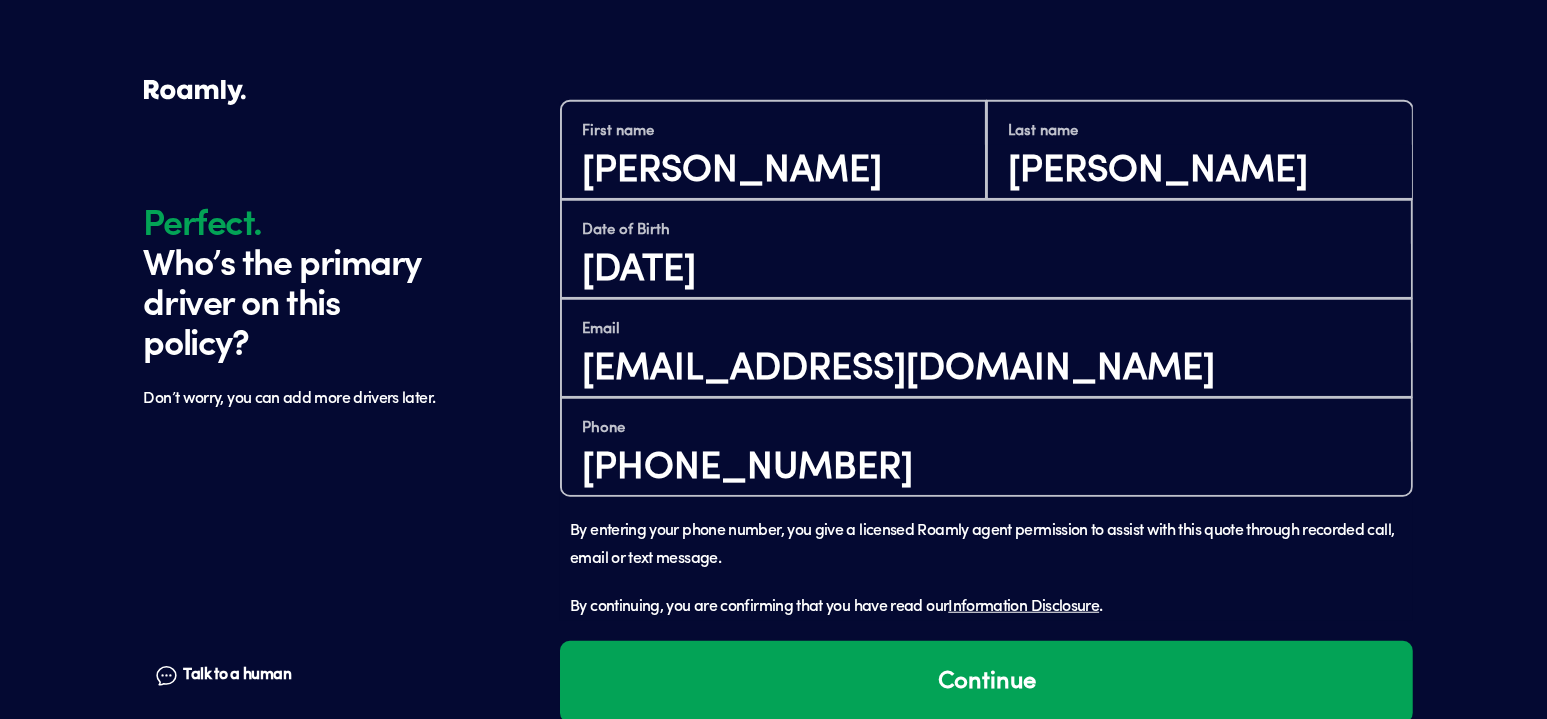 scroll, scrollTop: 2269, scrollLeft: 0, axis: vertical 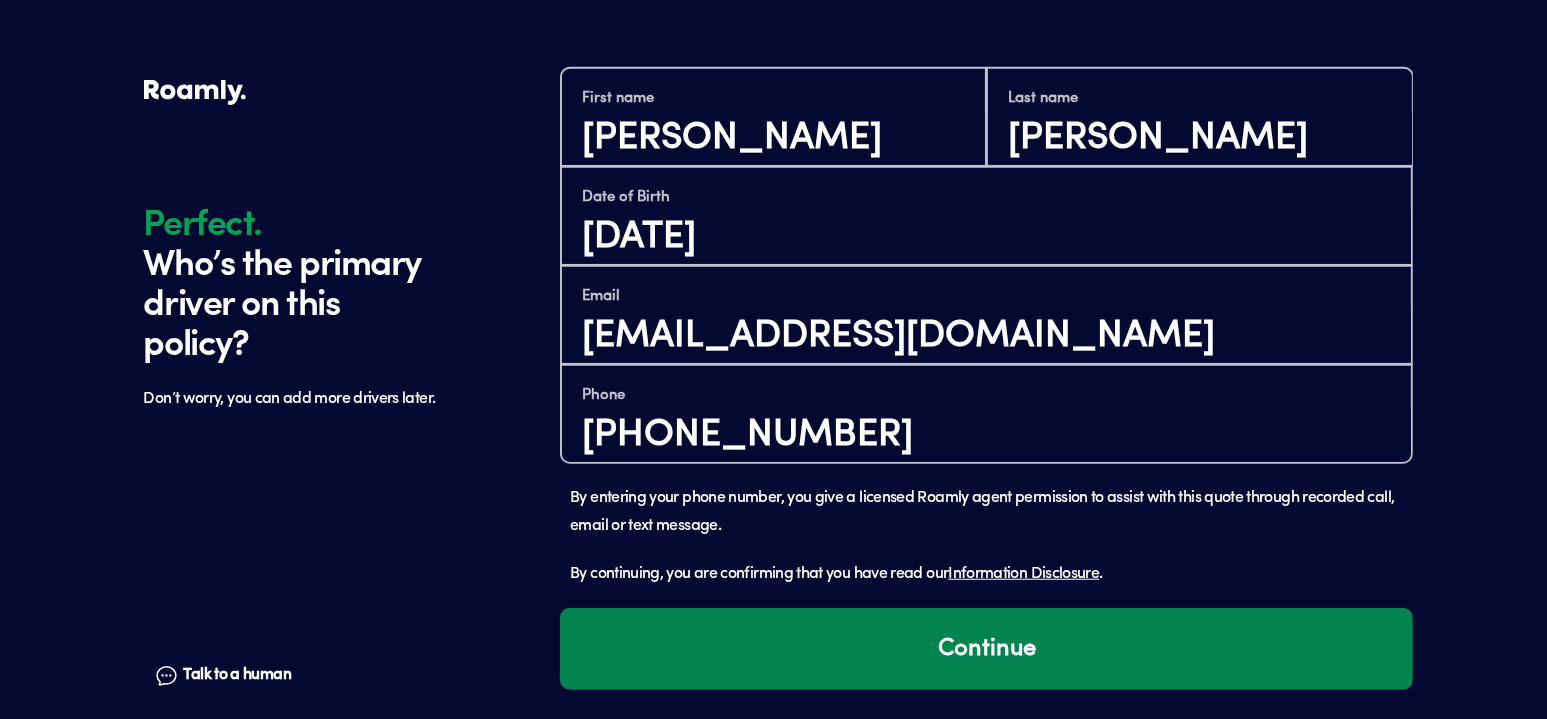 click on "Continue" at bounding box center [986, 649] 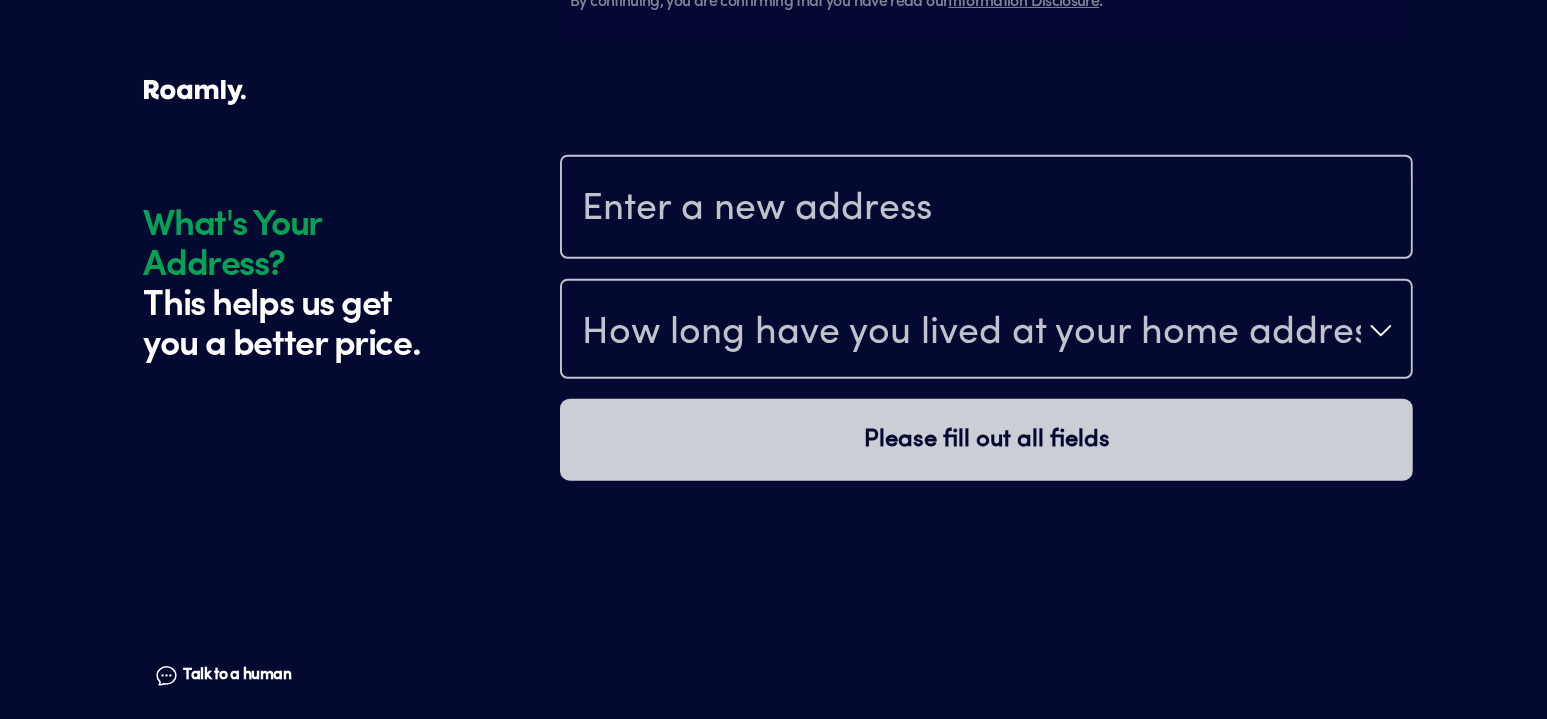 scroll, scrollTop: 2882, scrollLeft: 0, axis: vertical 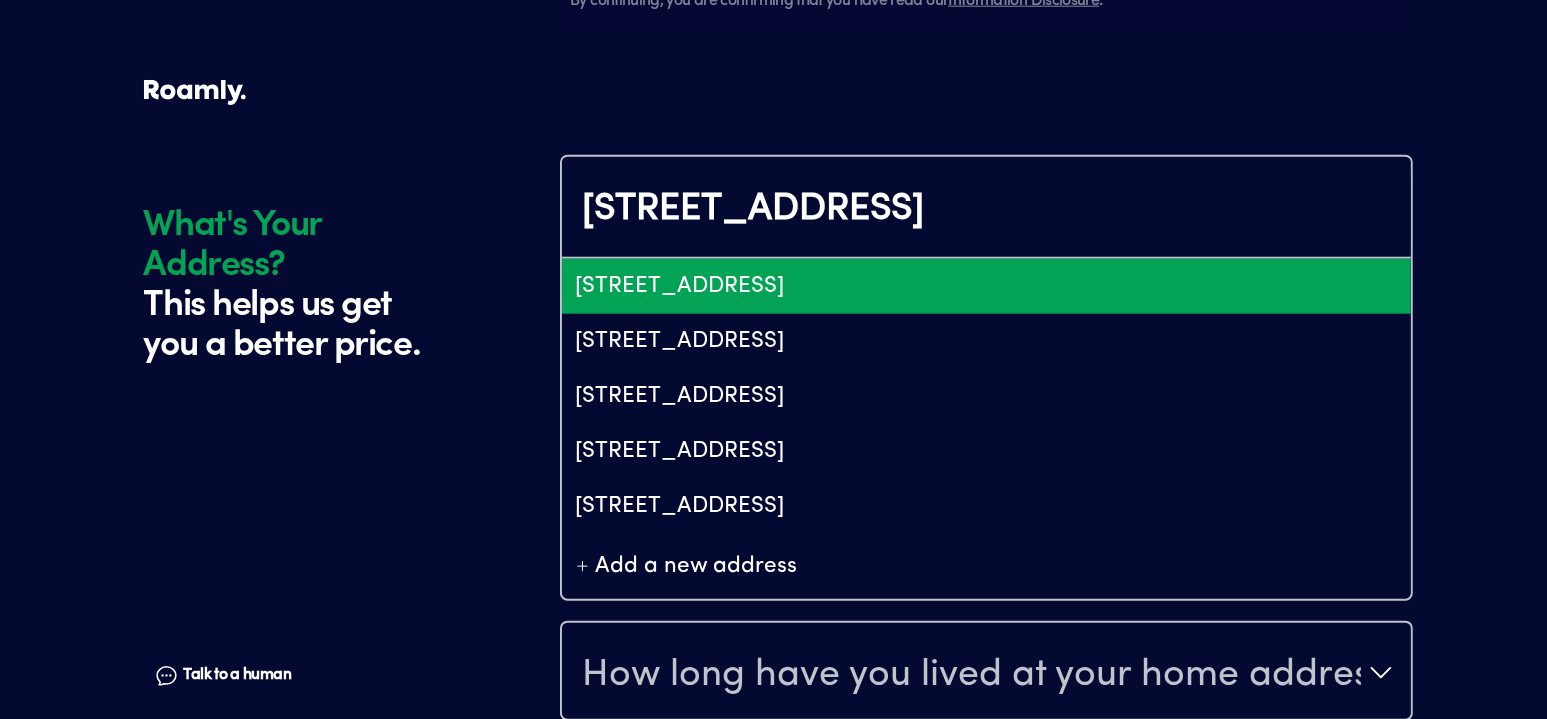 click on "[STREET_ADDRESS]" at bounding box center [986, 286] 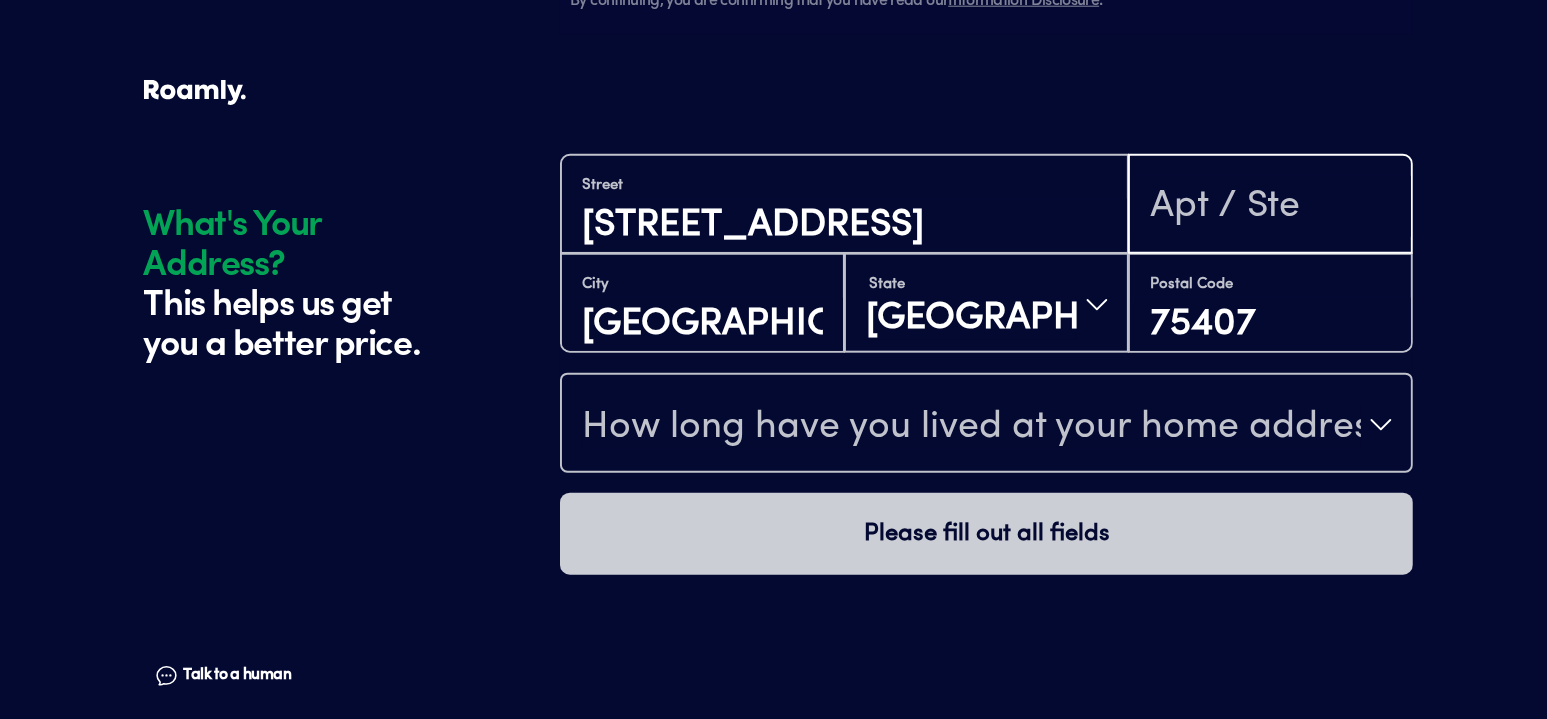 click at bounding box center (1271, 206) 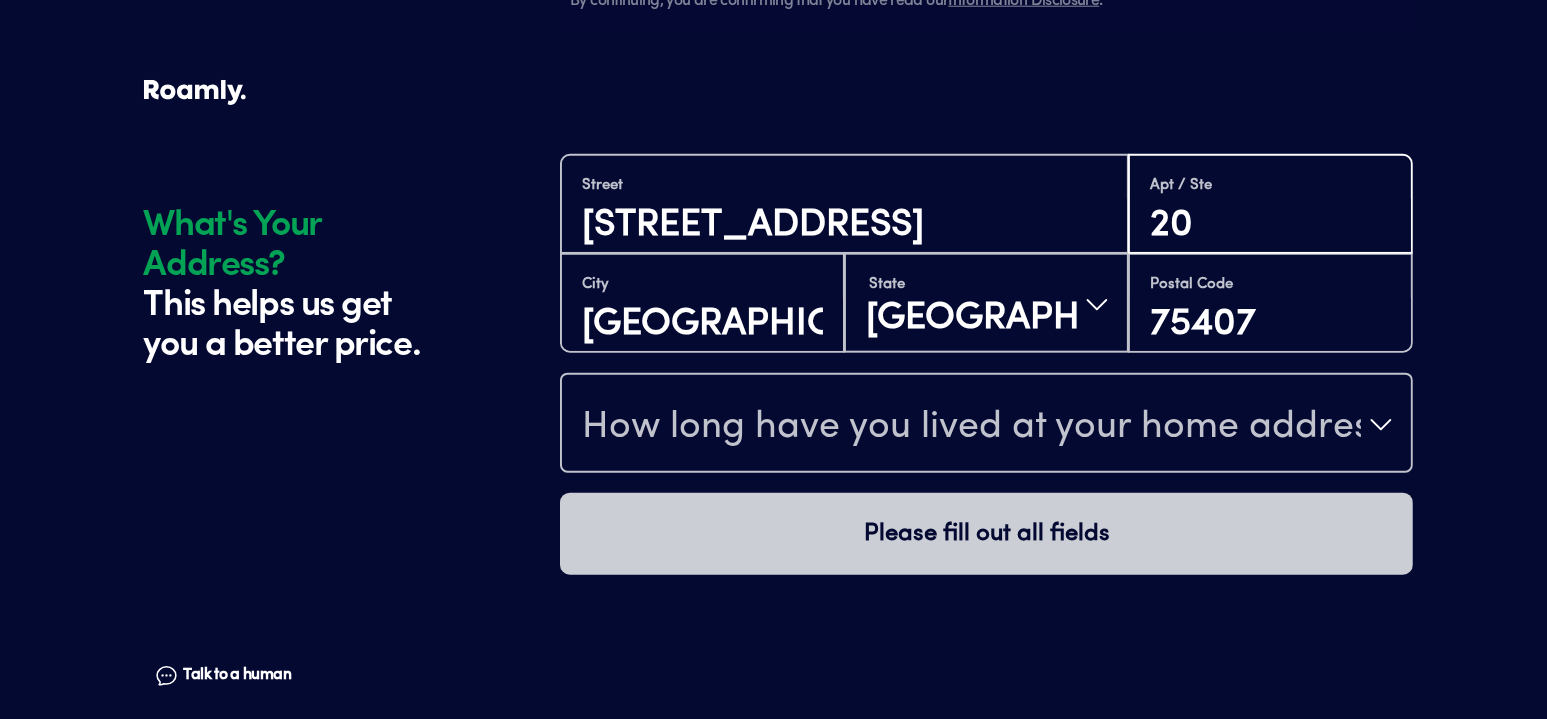 type on "20" 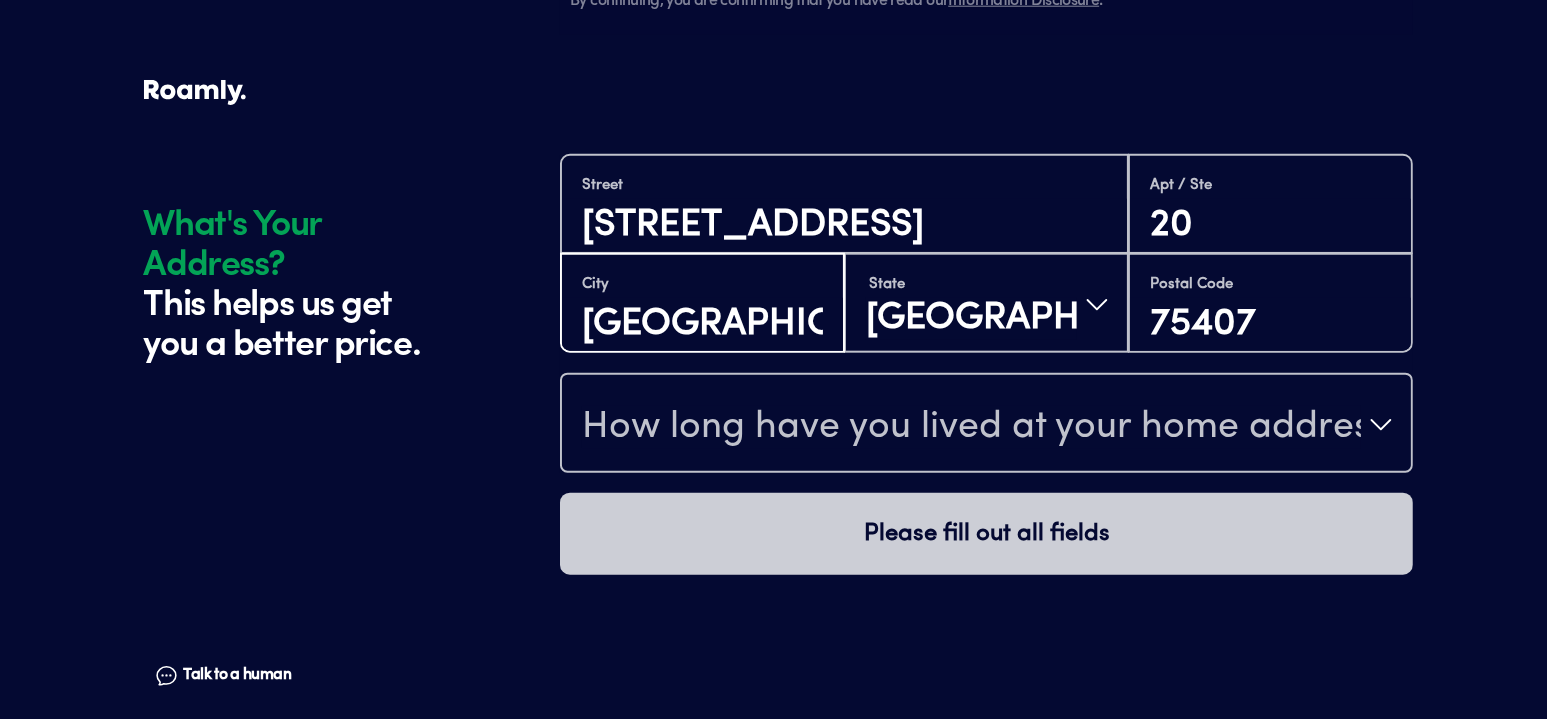 scroll, scrollTop: 0, scrollLeft: 0, axis: both 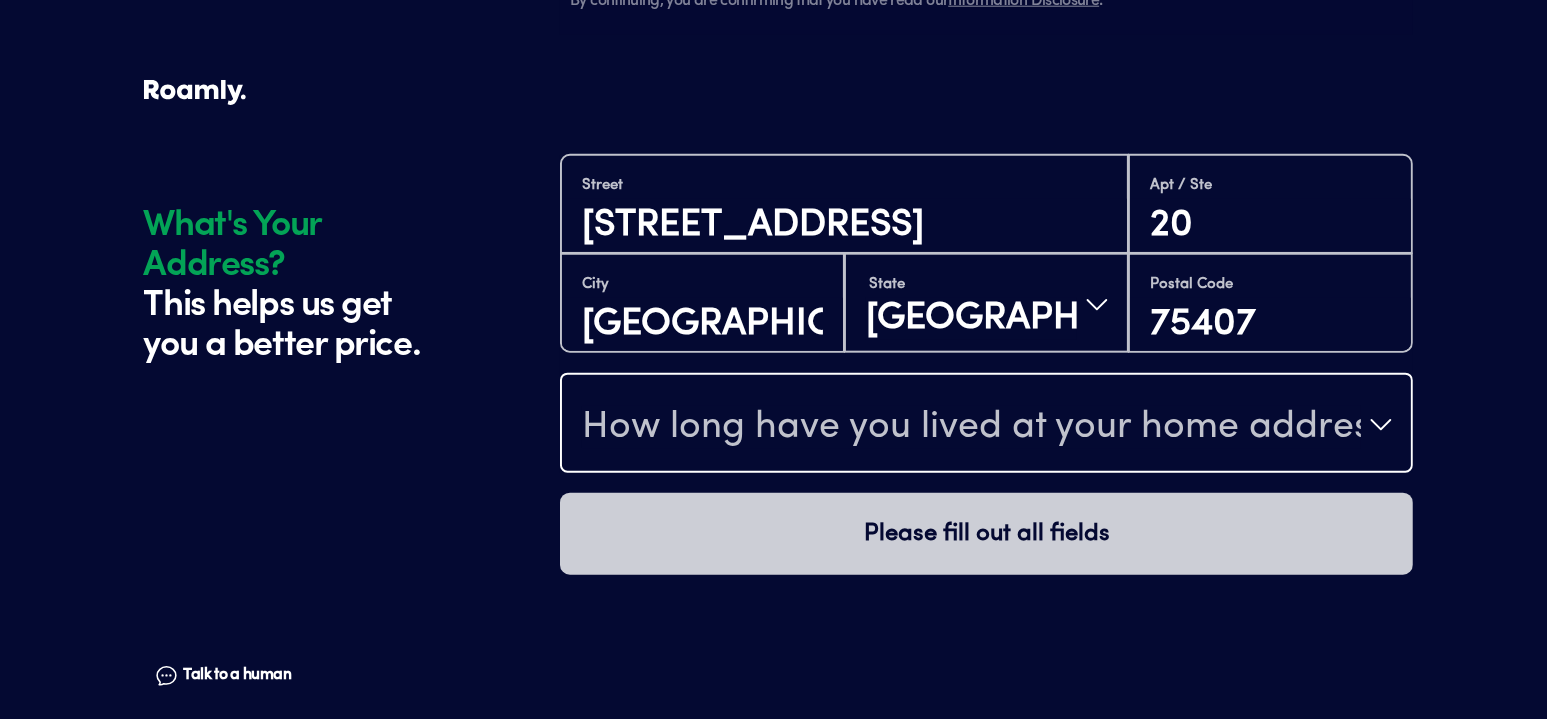 click on "How long have you lived at your home address?" at bounding box center [971, 427] 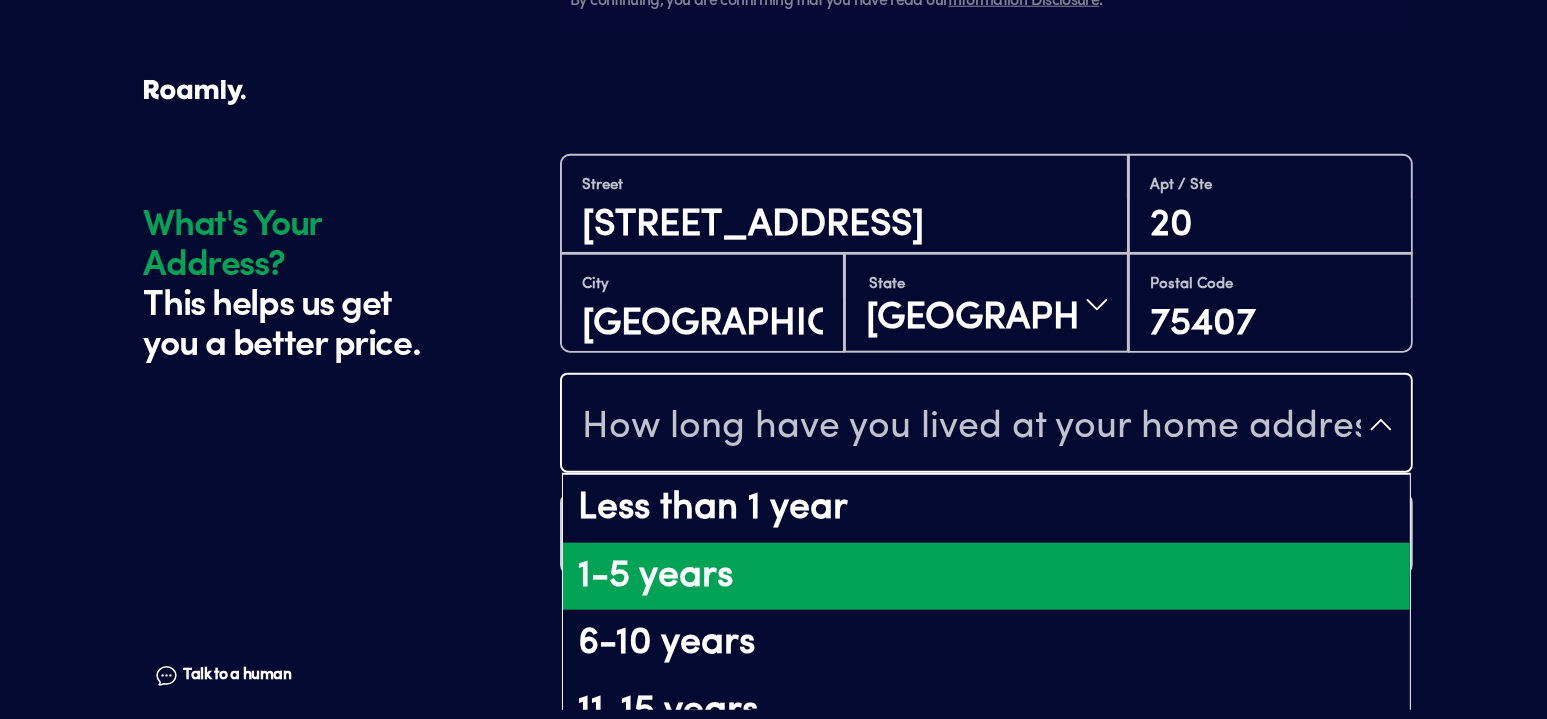 click on "1-5 years" at bounding box center (986, 577) 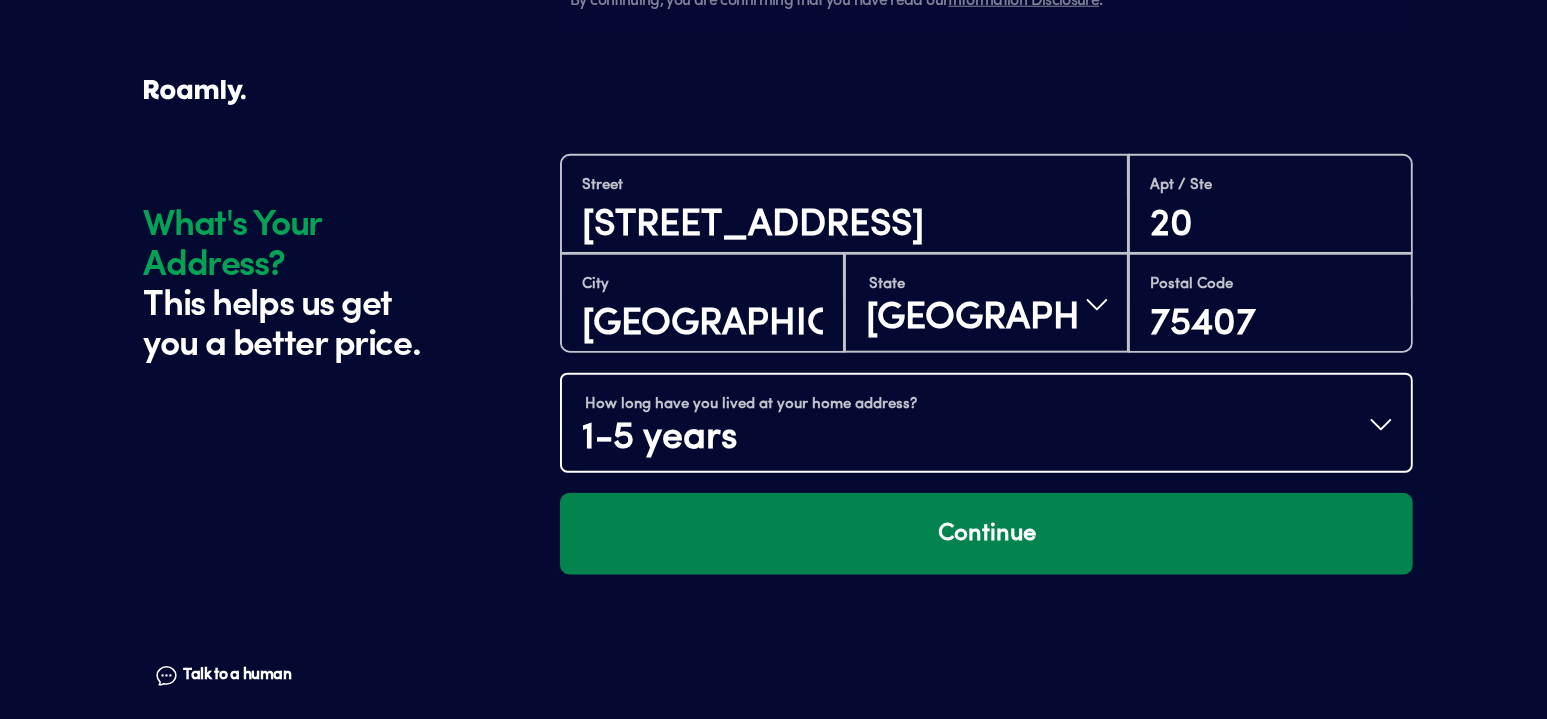 click on "Continue" at bounding box center (986, 534) 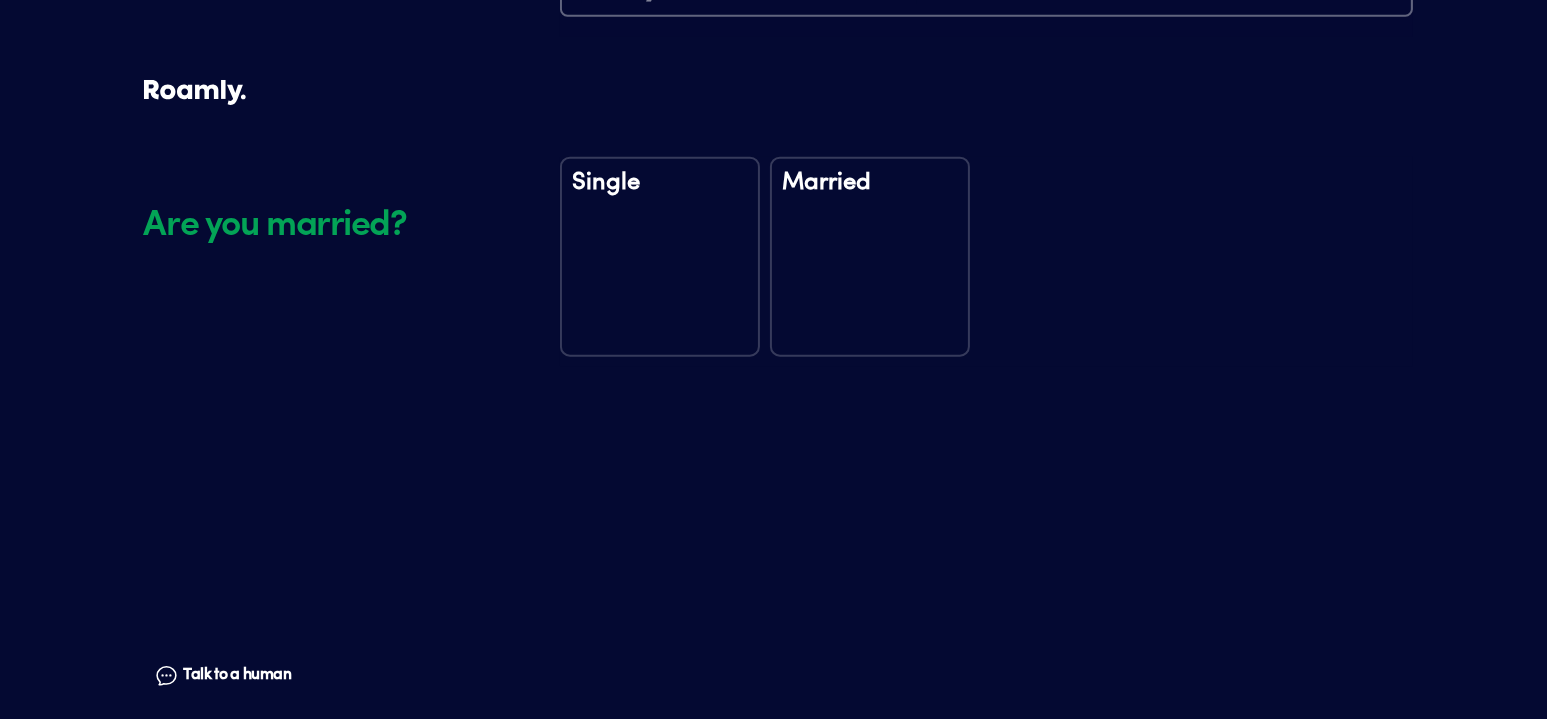 scroll, scrollTop: 3352, scrollLeft: 0, axis: vertical 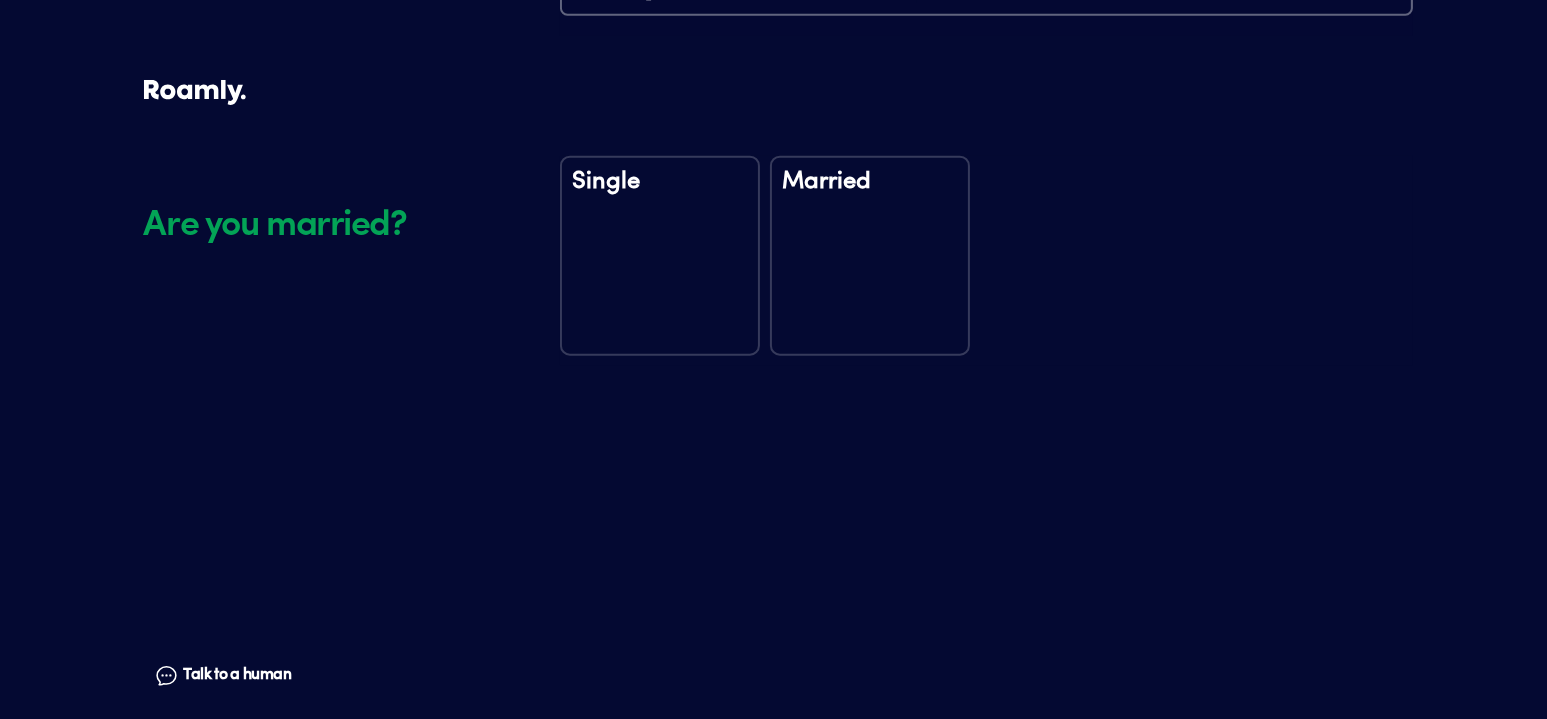 click on "Single" at bounding box center (660, 256) 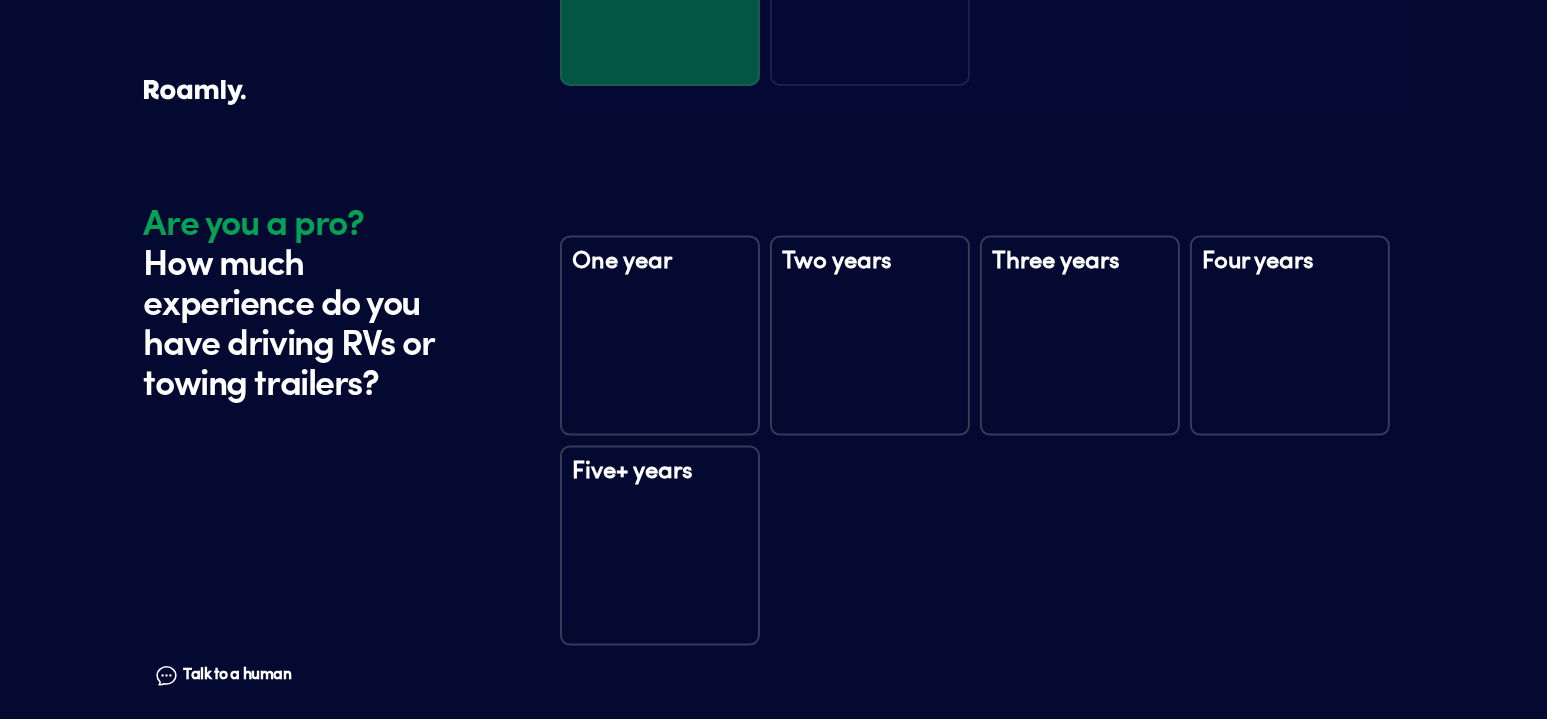 scroll, scrollTop: 3742, scrollLeft: 0, axis: vertical 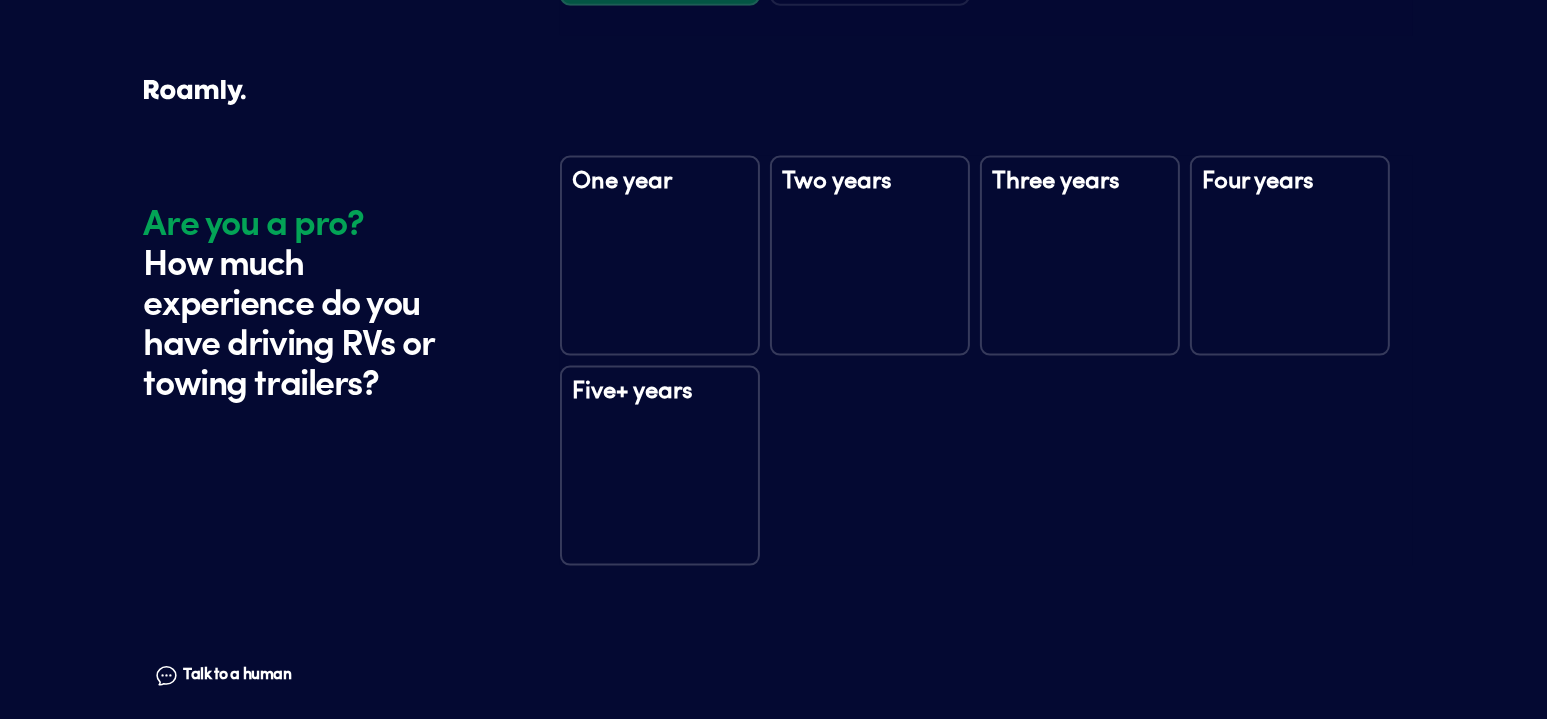 click on "Five+ years" at bounding box center (660, 466) 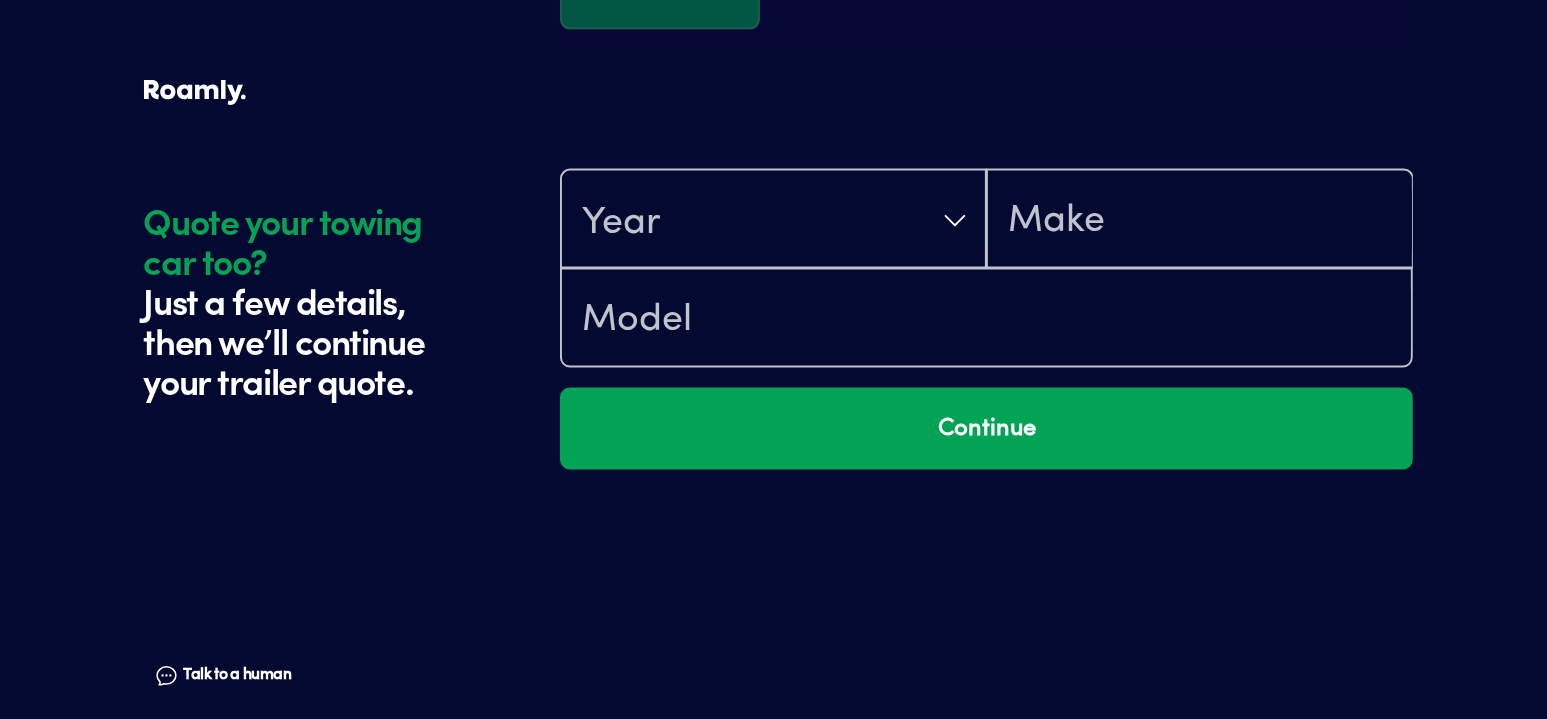 scroll, scrollTop: 4332, scrollLeft: 0, axis: vertical 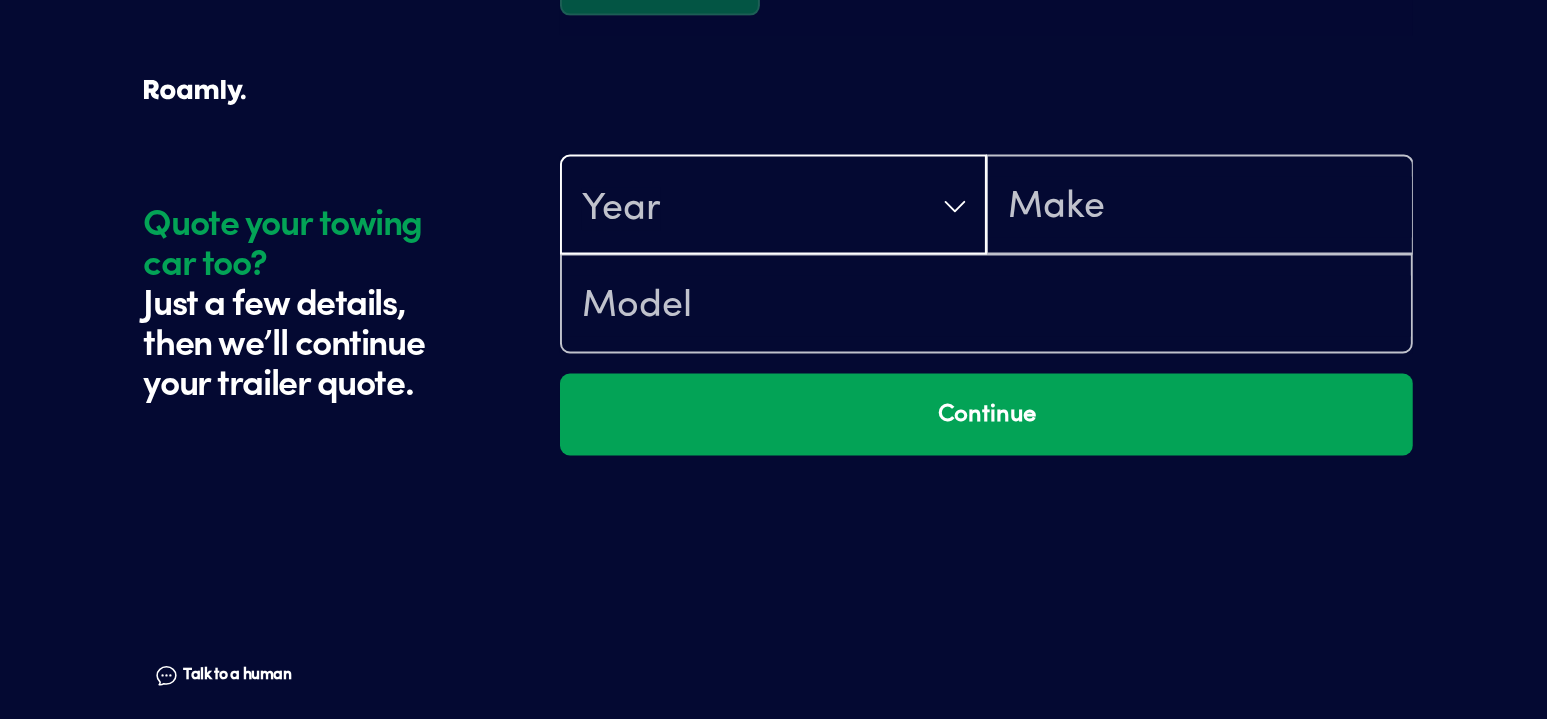 click on "Year" at bounding box center (773, 207) 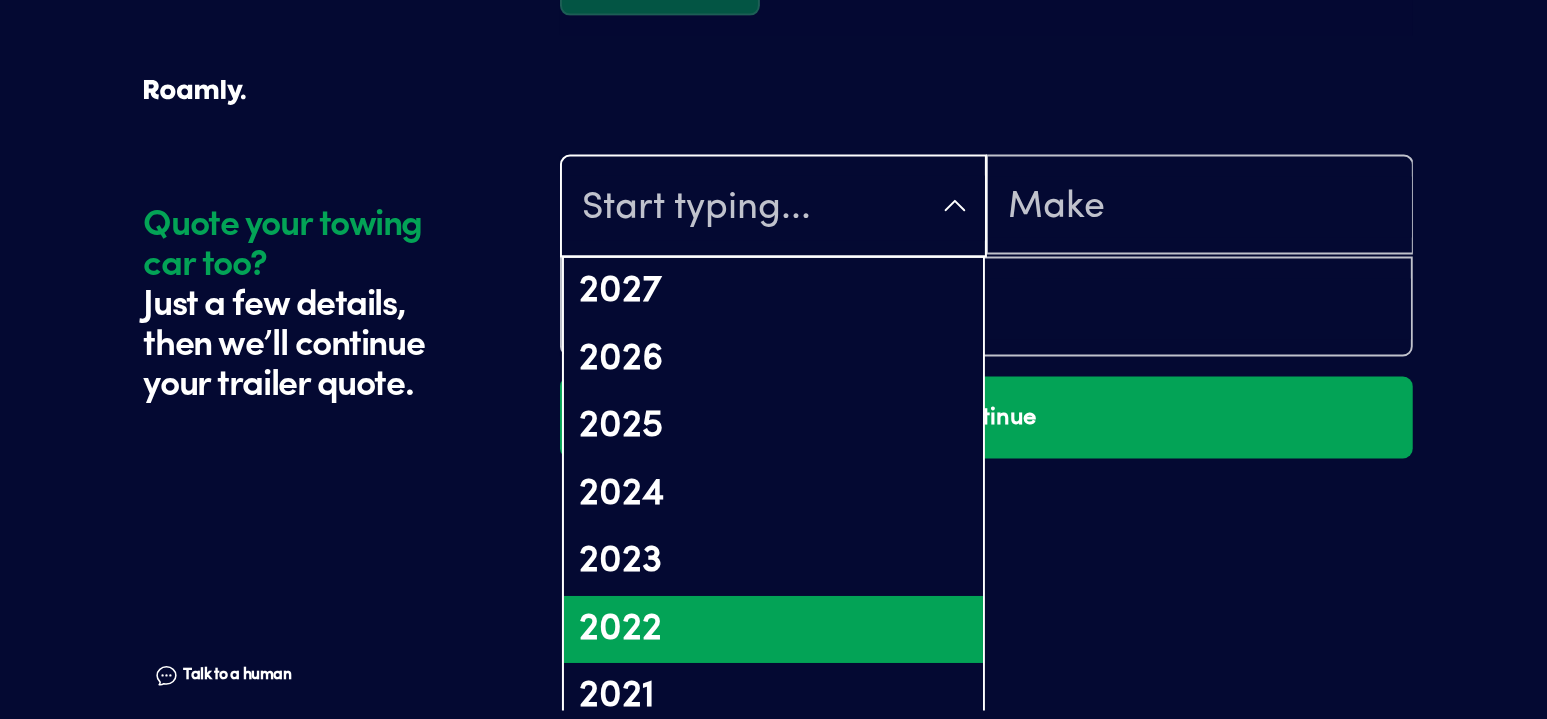 click on "2022" at bounding box center [773, 630] 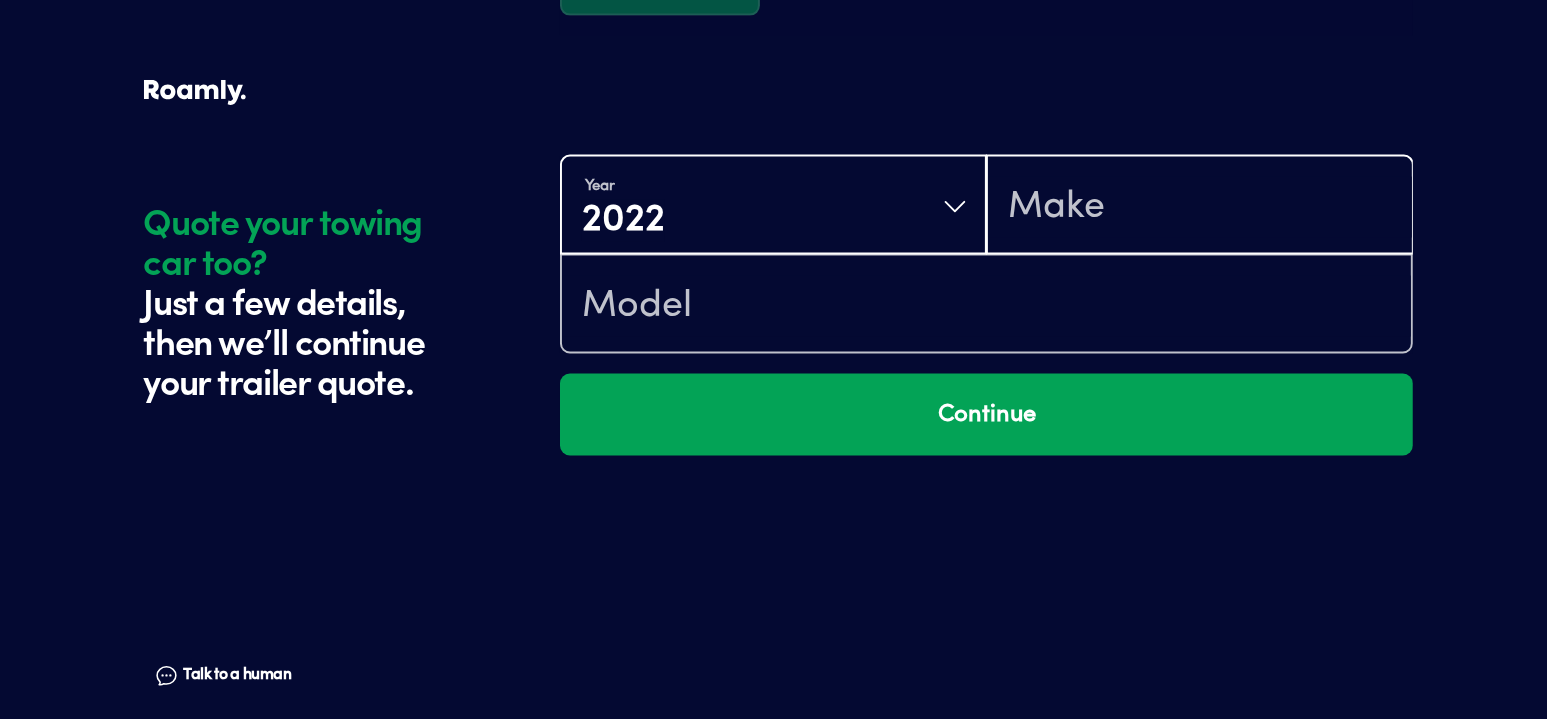 click at bounding box center [1199, 207] 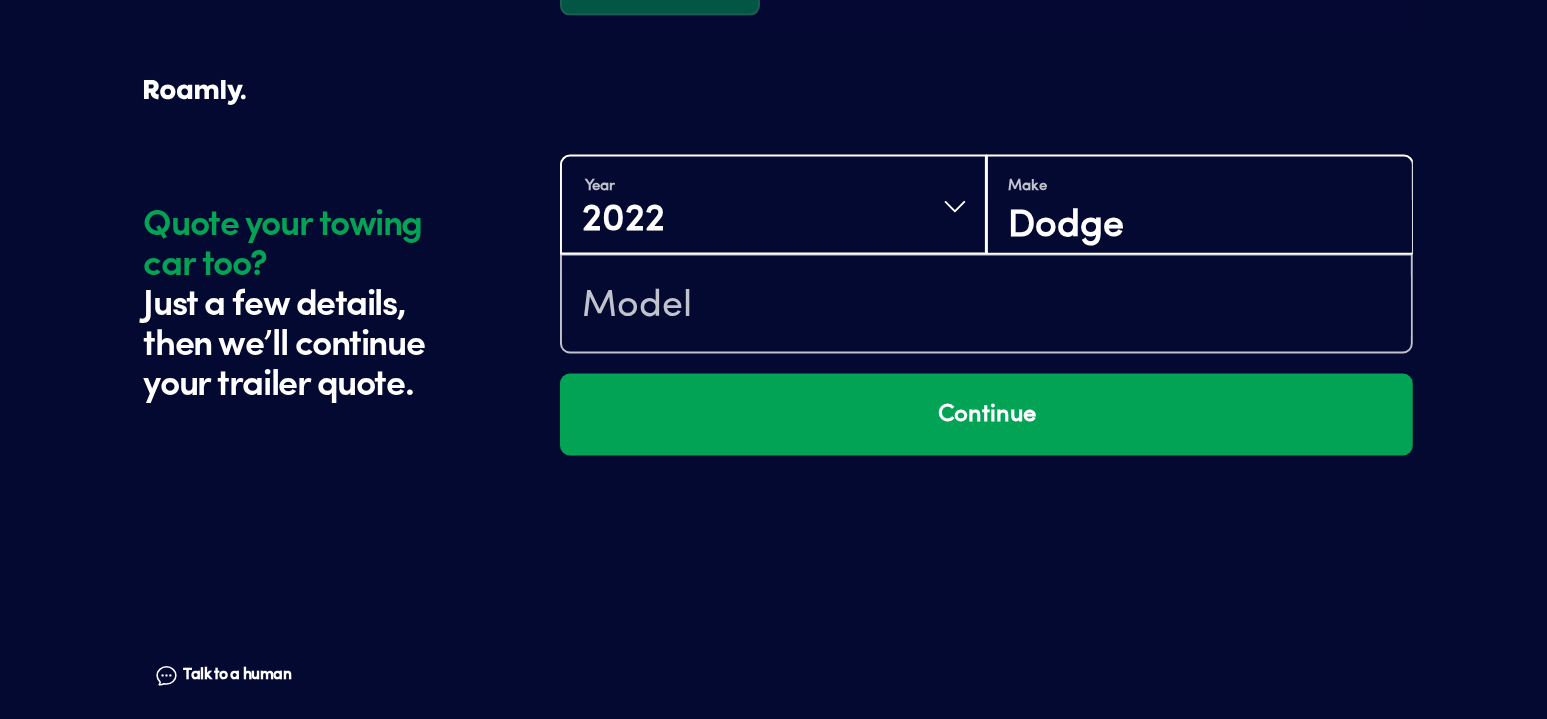 type on "Dodge" 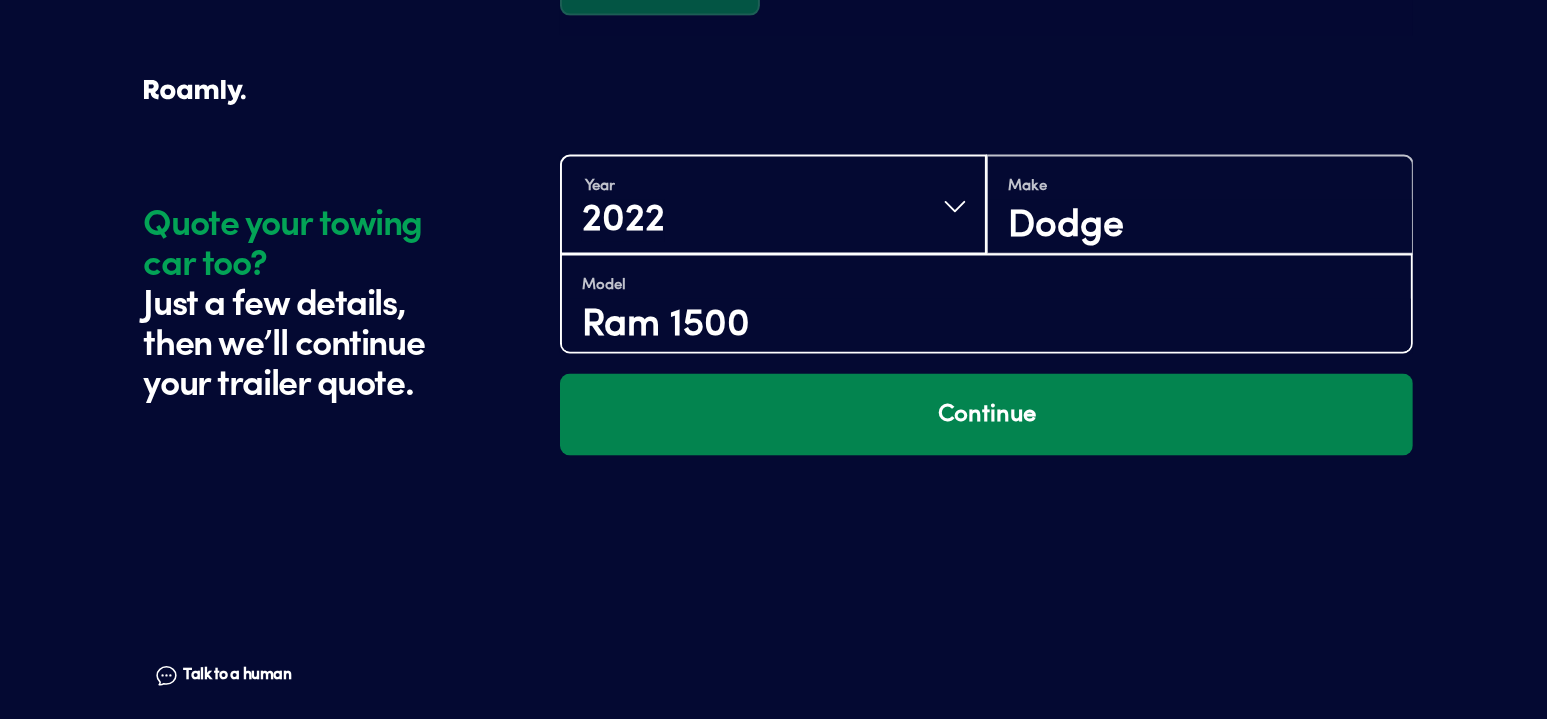 type on "Ram 1500" 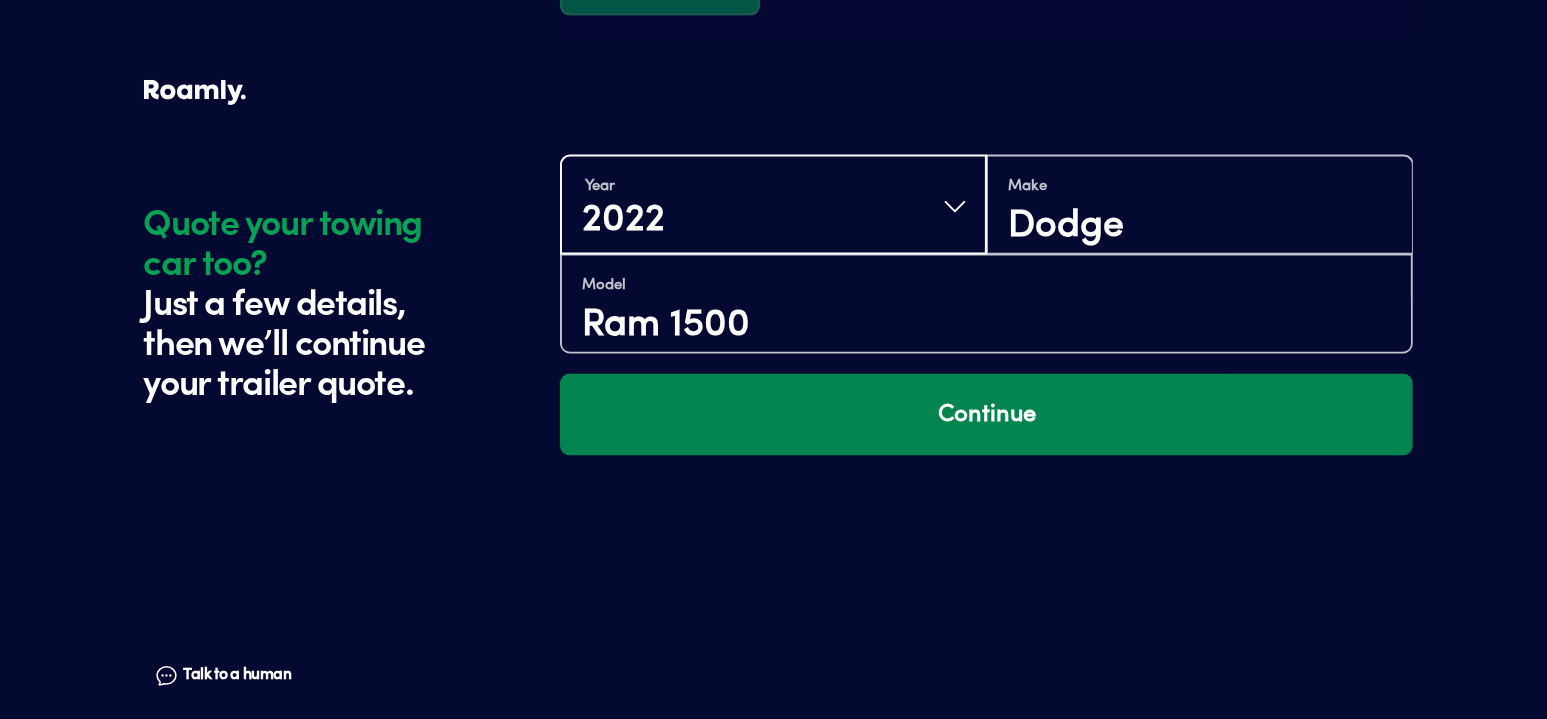 click on "Continue" at bounding box center (986, 415) 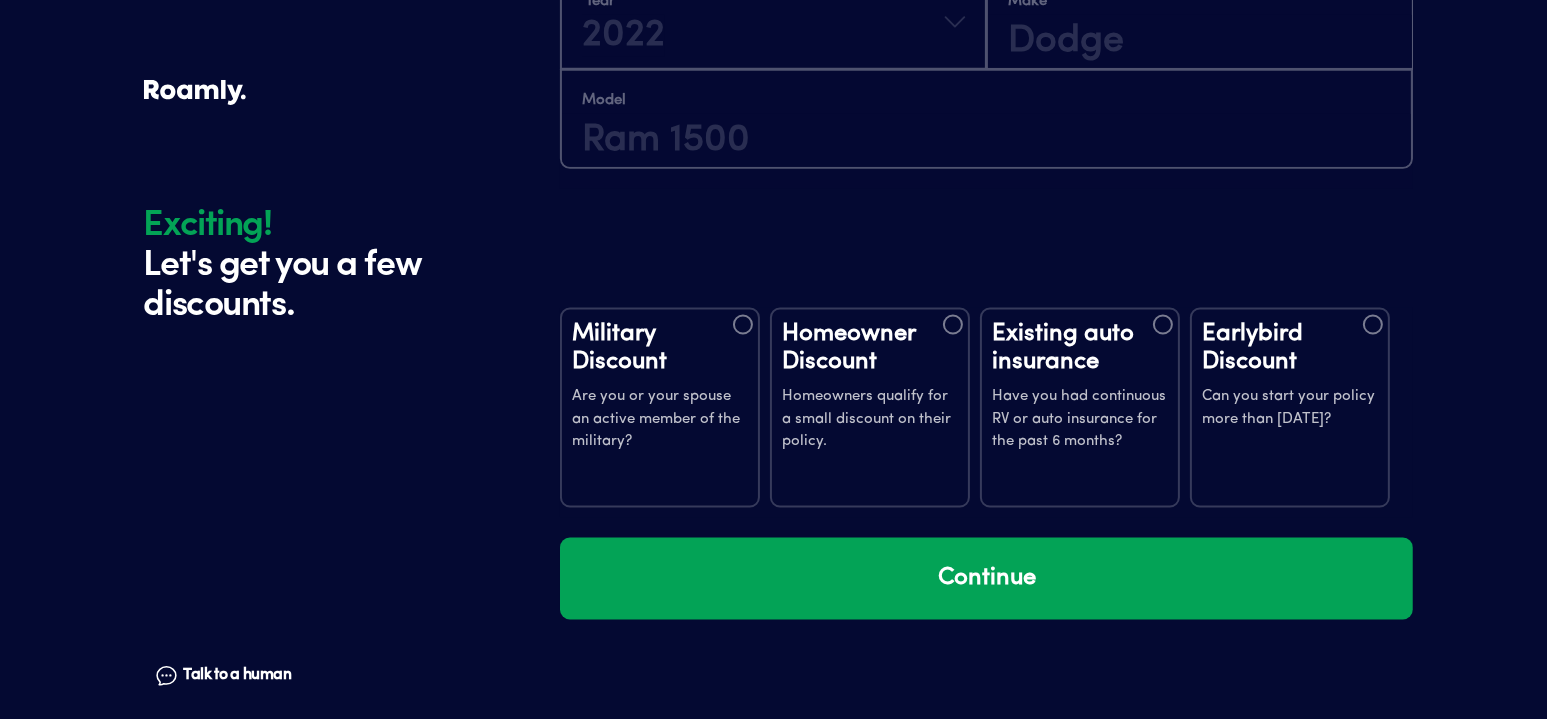 scroll, scrollTop: 4710, scrollLeft: 0, axis: vertical 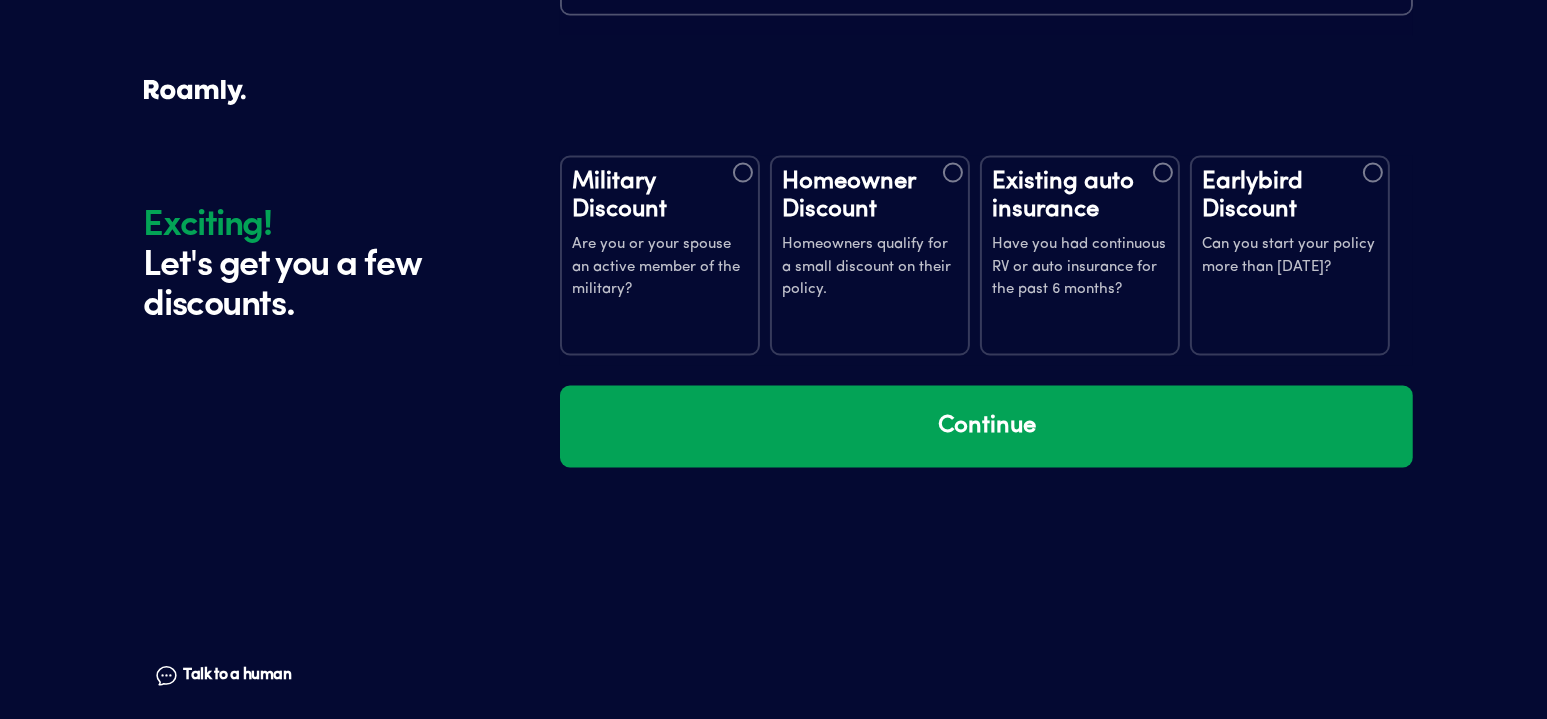 click on "Existing auto insurance" at bounding box center [1080, 196] 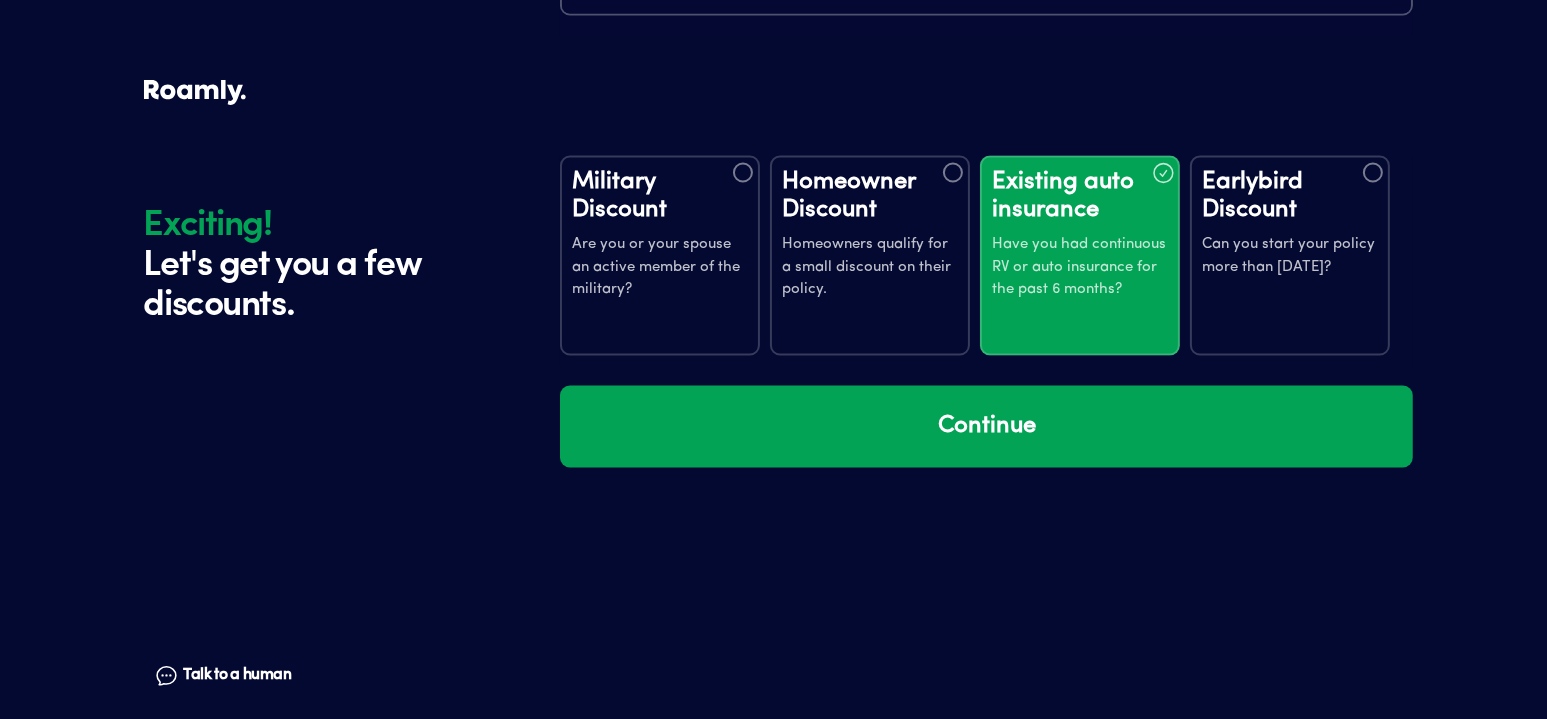 click on "Can you start your policy more than [DATE]?" at bounding box center [1290, 256] 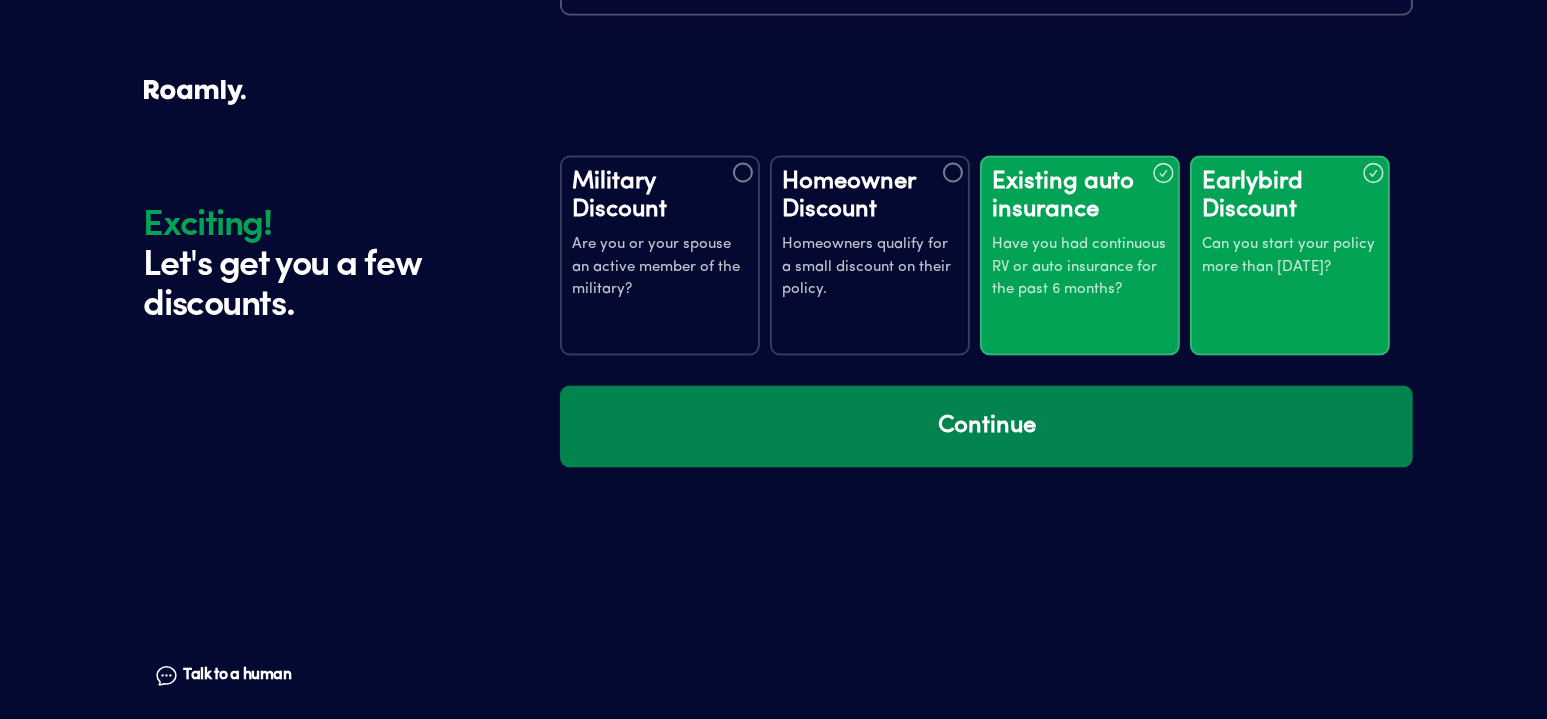 click on "Continue" at bounding box center (986, 427) 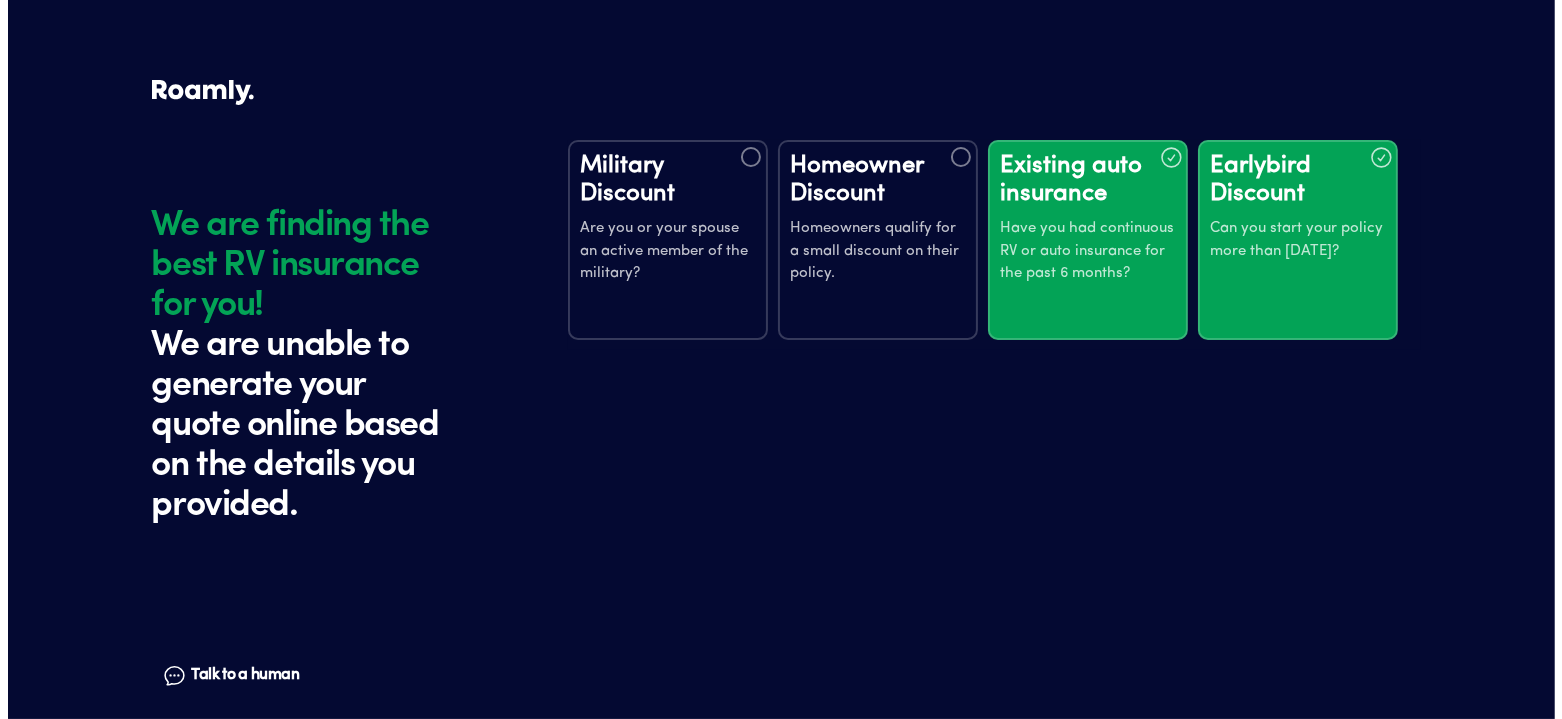 scroll, scrollTop: 0, scrollLeft: 0, axis: both 